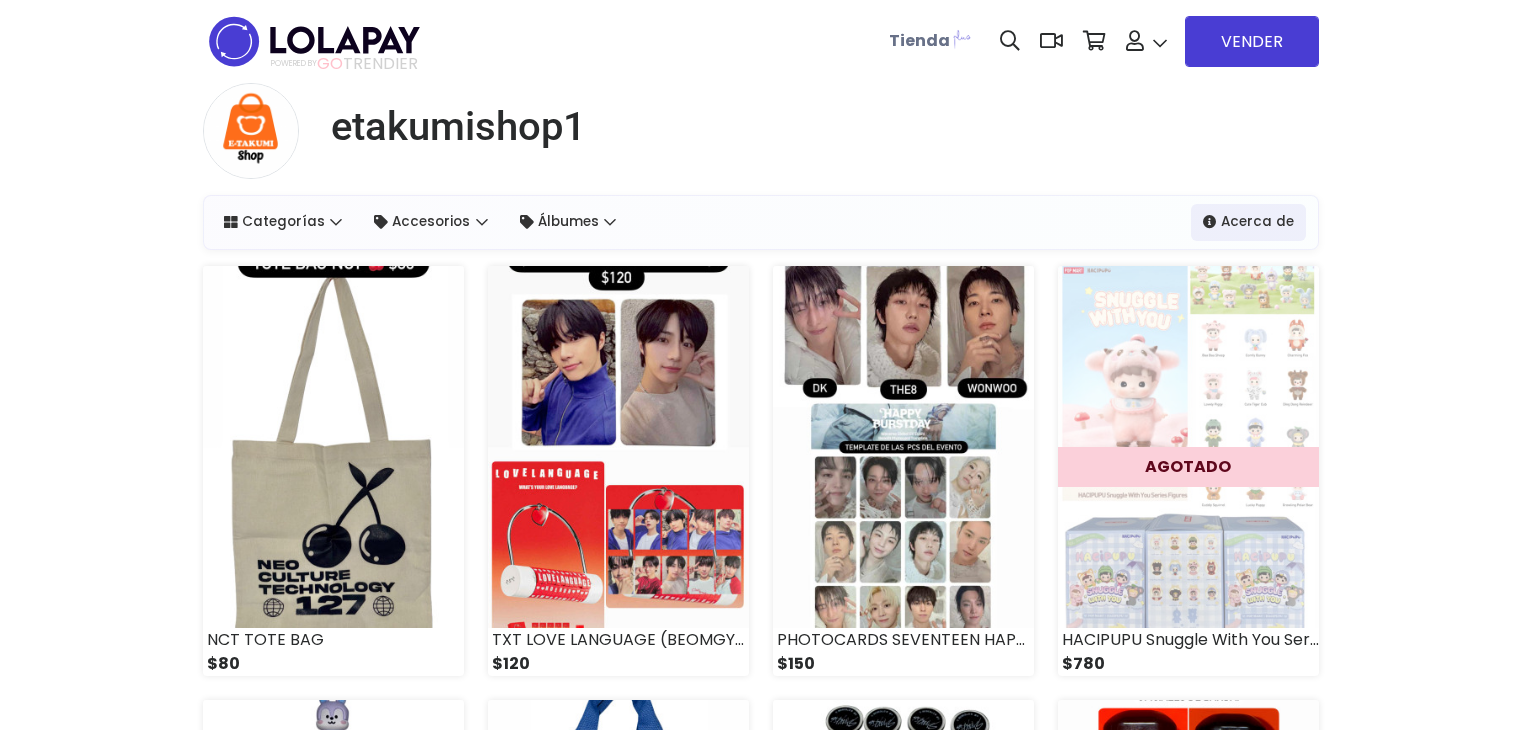 scroll, scrollTop: 0, scrollLeft: 0, axis: both 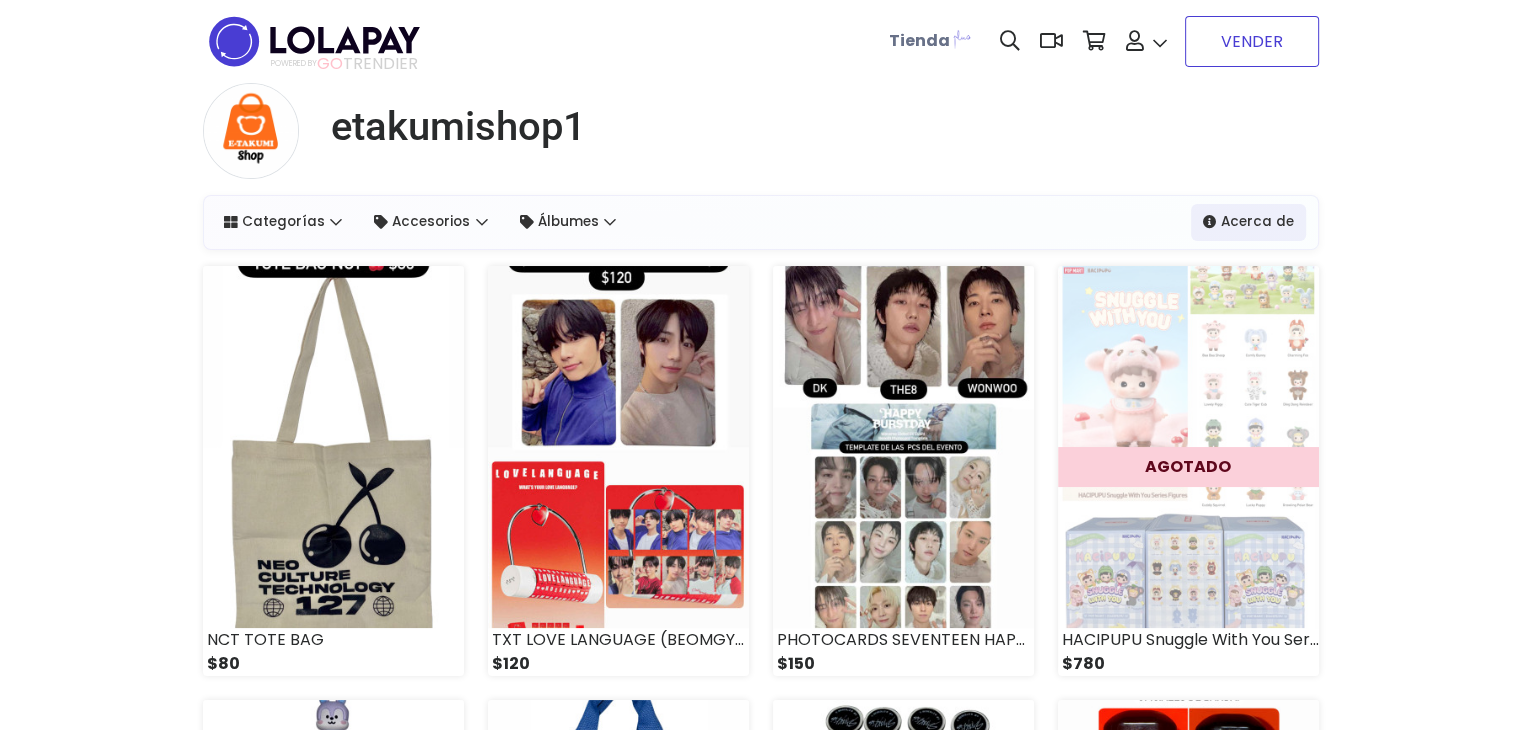 click on "VENDER" at bounding box center (1252, 41) 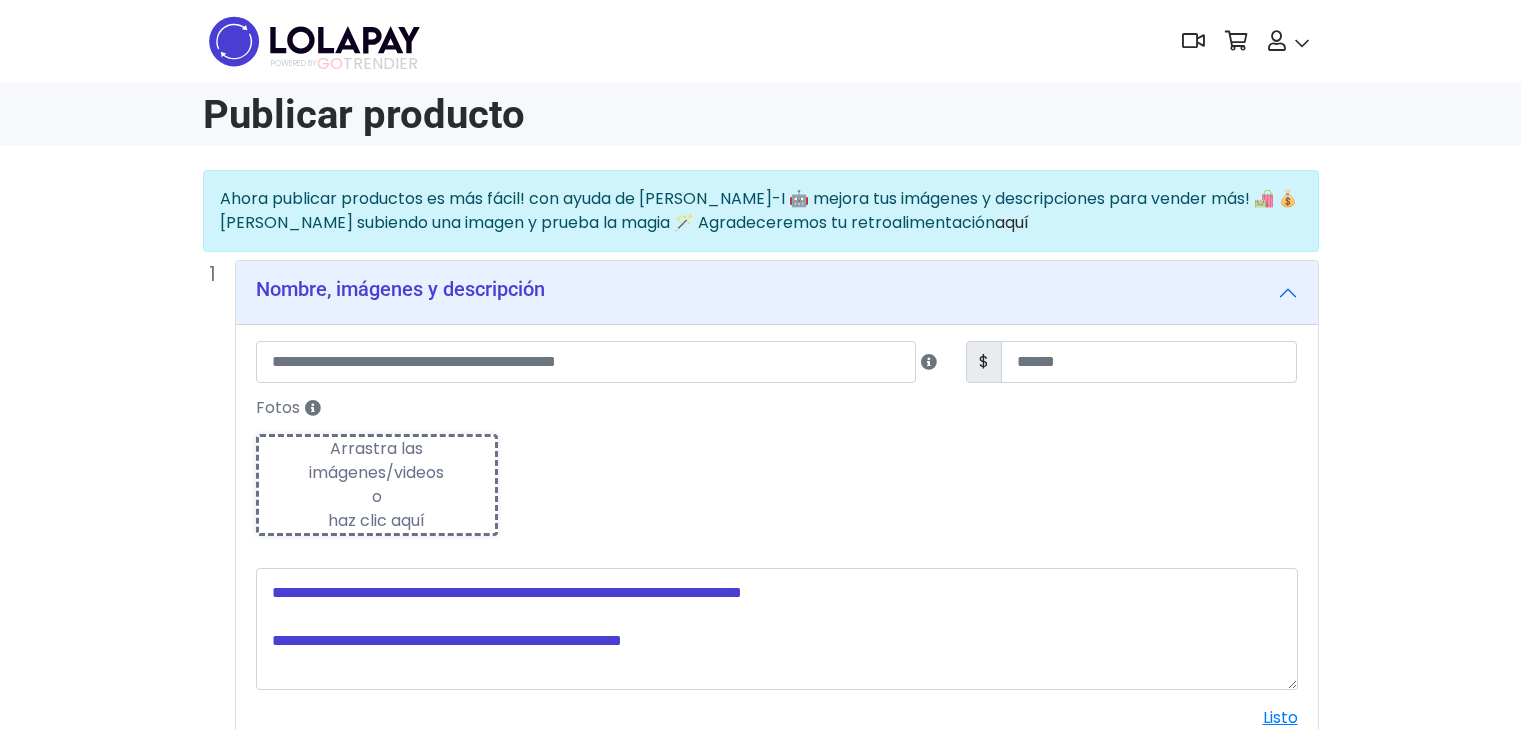 scroll, scrollTop: 0, scrollLeft: 0, axis: both 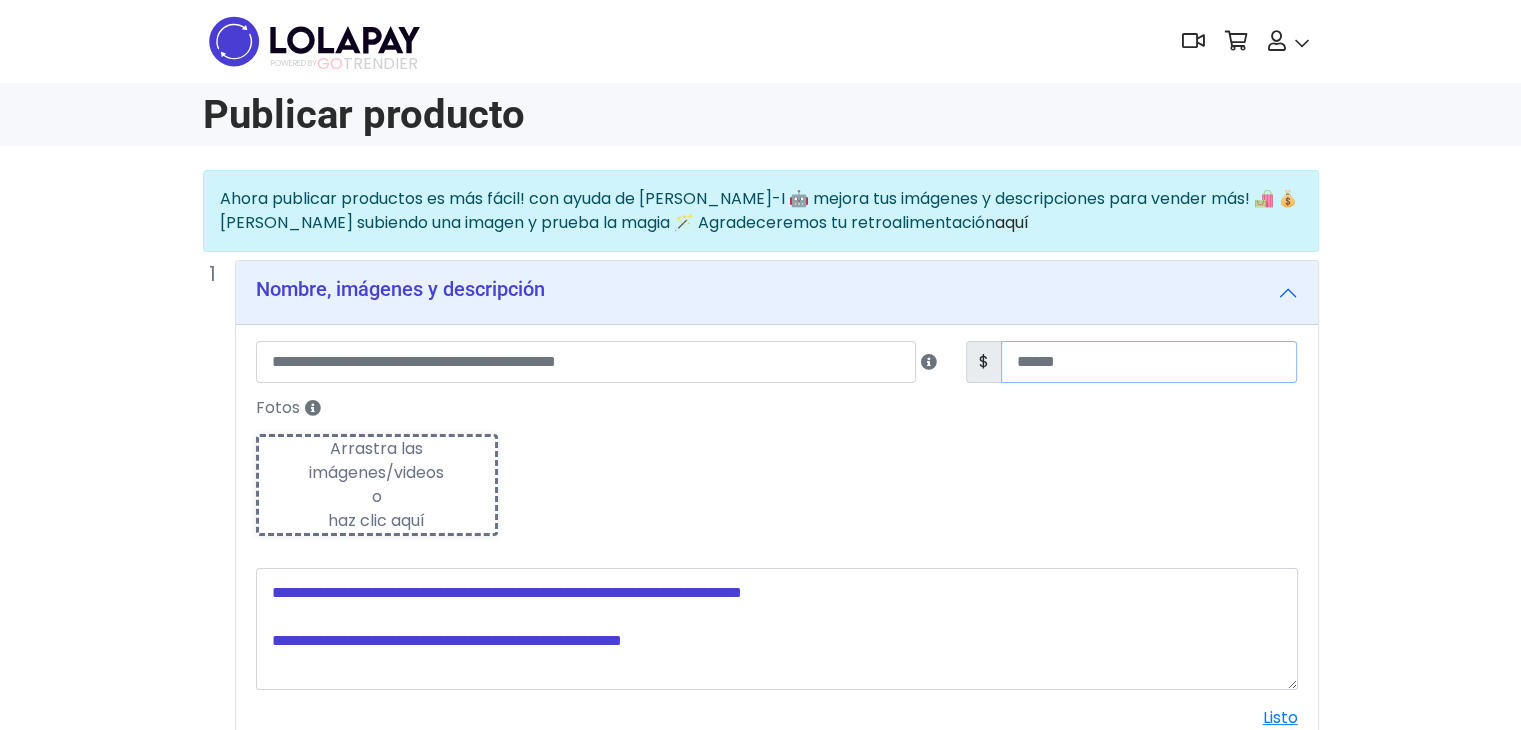 click at bounding box center [1149, 362] 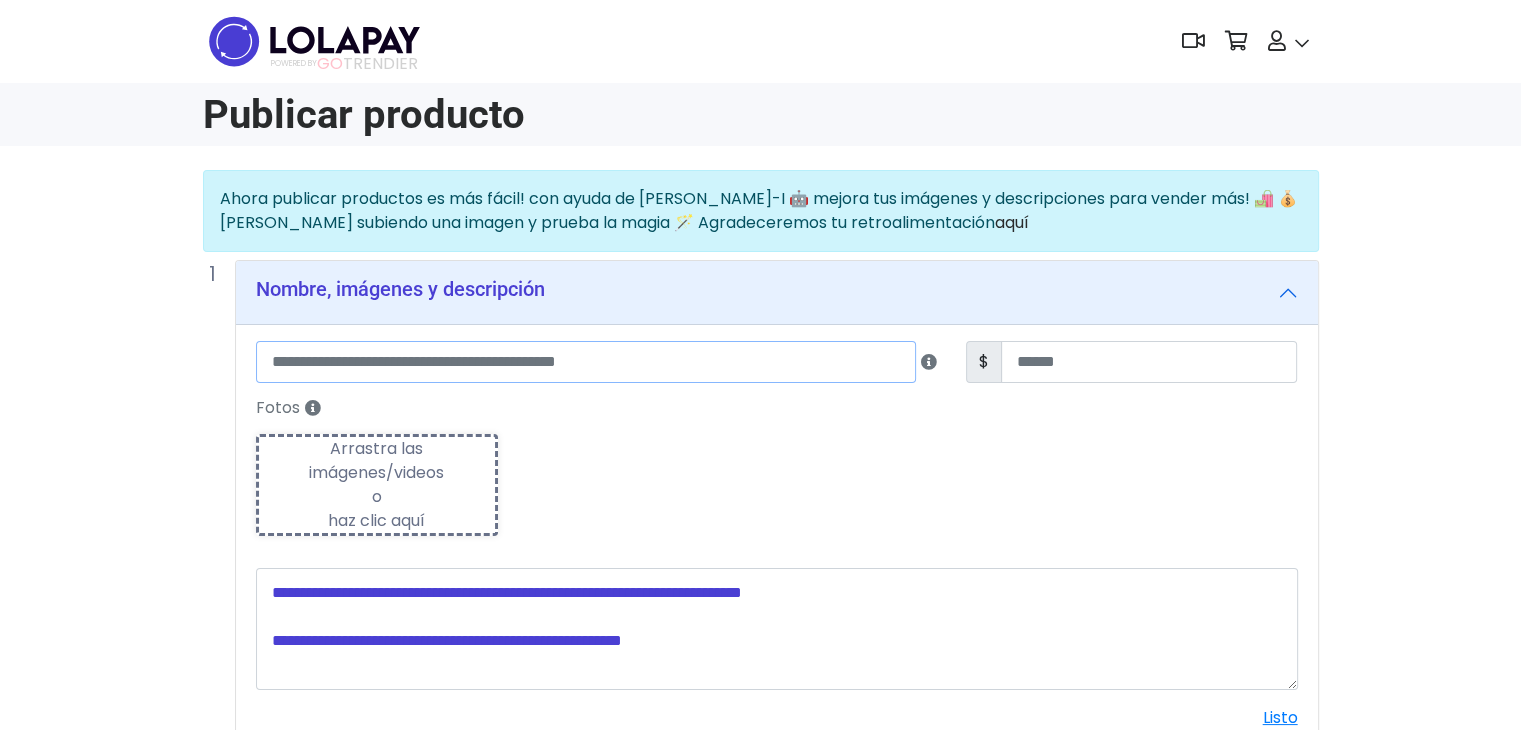 click at bounding box center (586, 362) 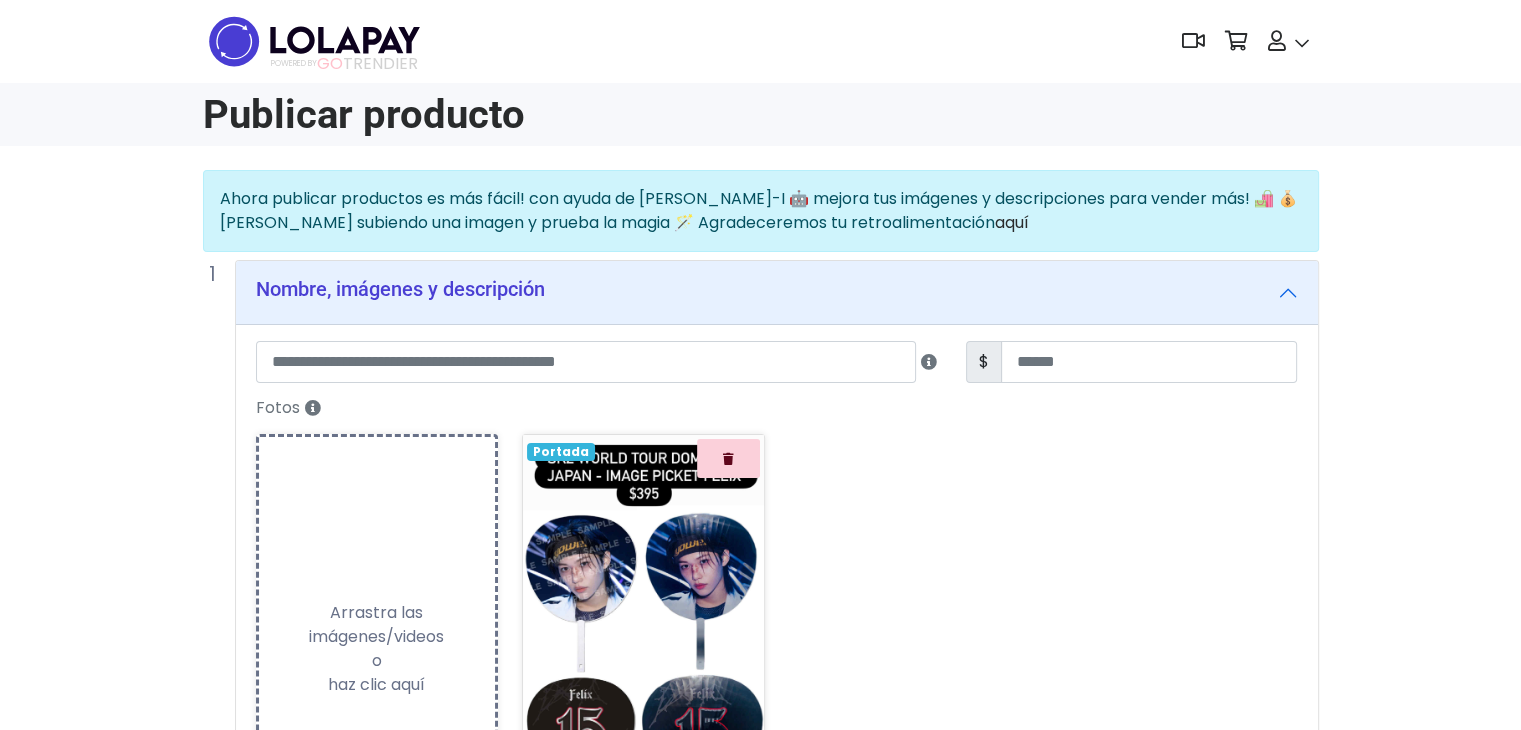 click on "Fotos
Subiendo
Arrastra las
imágenes/videos
o
haz clic aquí
Loading...
Portada
Mejora con  LOLA-I   ✨" at bounding box center (777, 635) 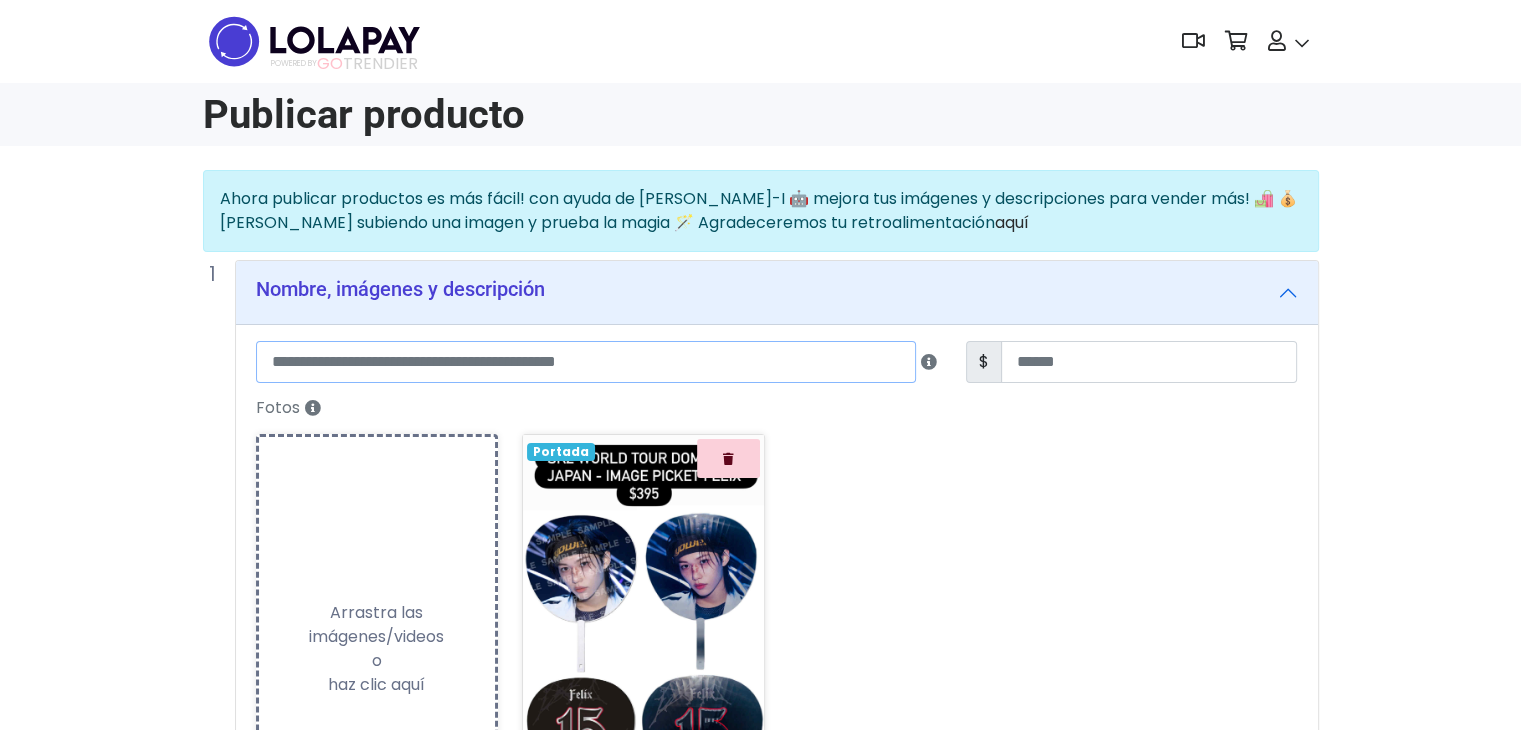 click at bounding box center (586, 362) 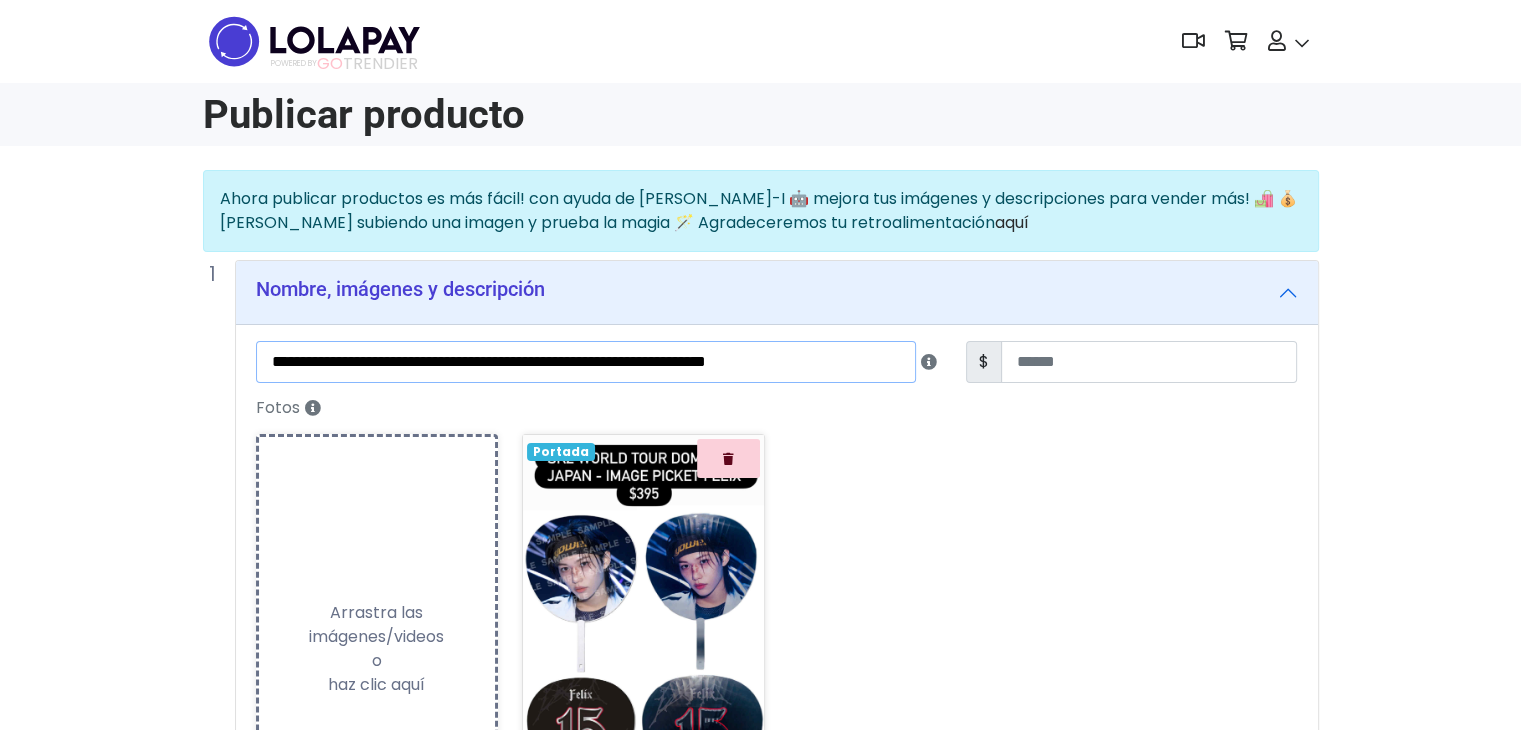 scroll, scrollTop: 0, scrollLeft: 8, axis: horizontal 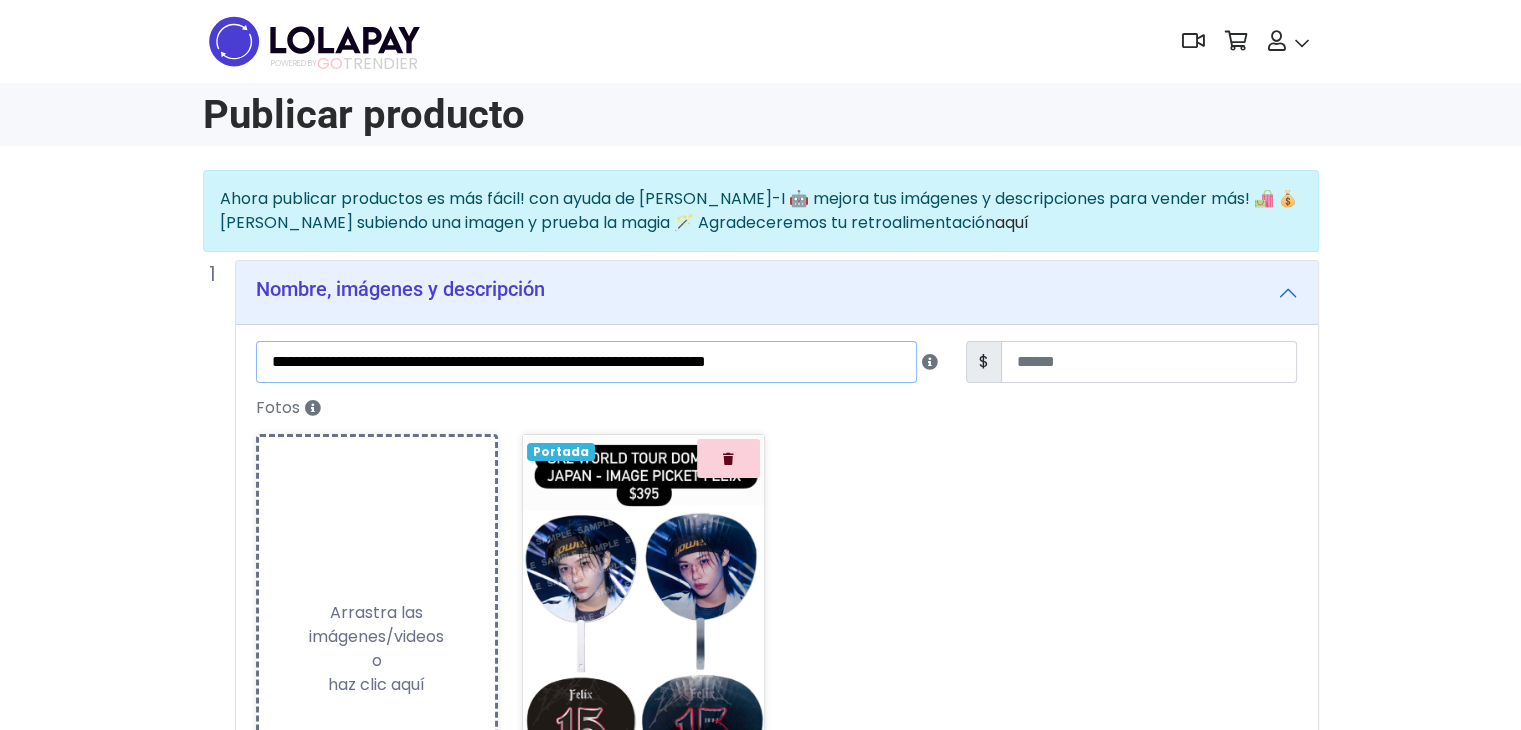 click on "**********" at bounding box center [586, 362] 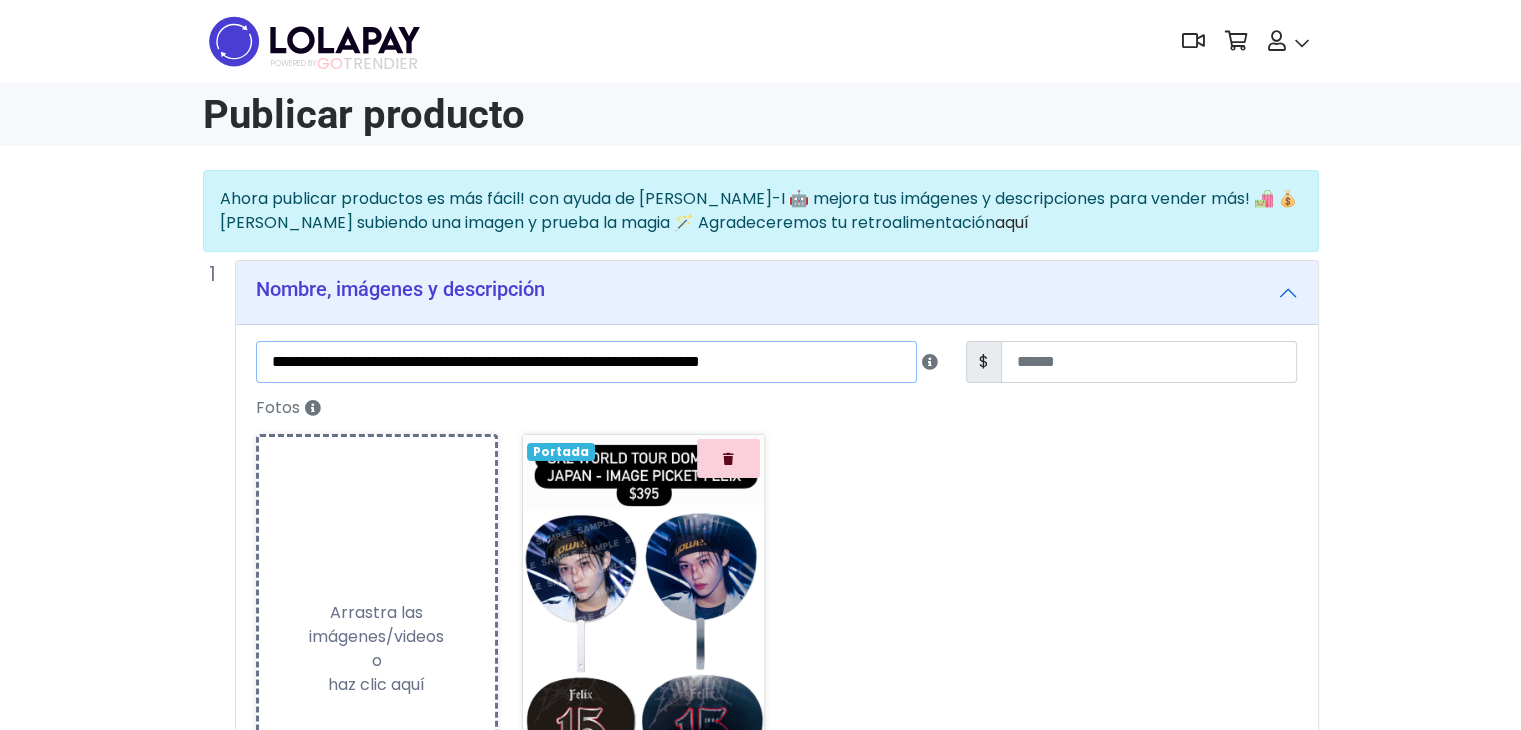 scroll, scrollTop: 0, scrollLeft: 0, axis: both 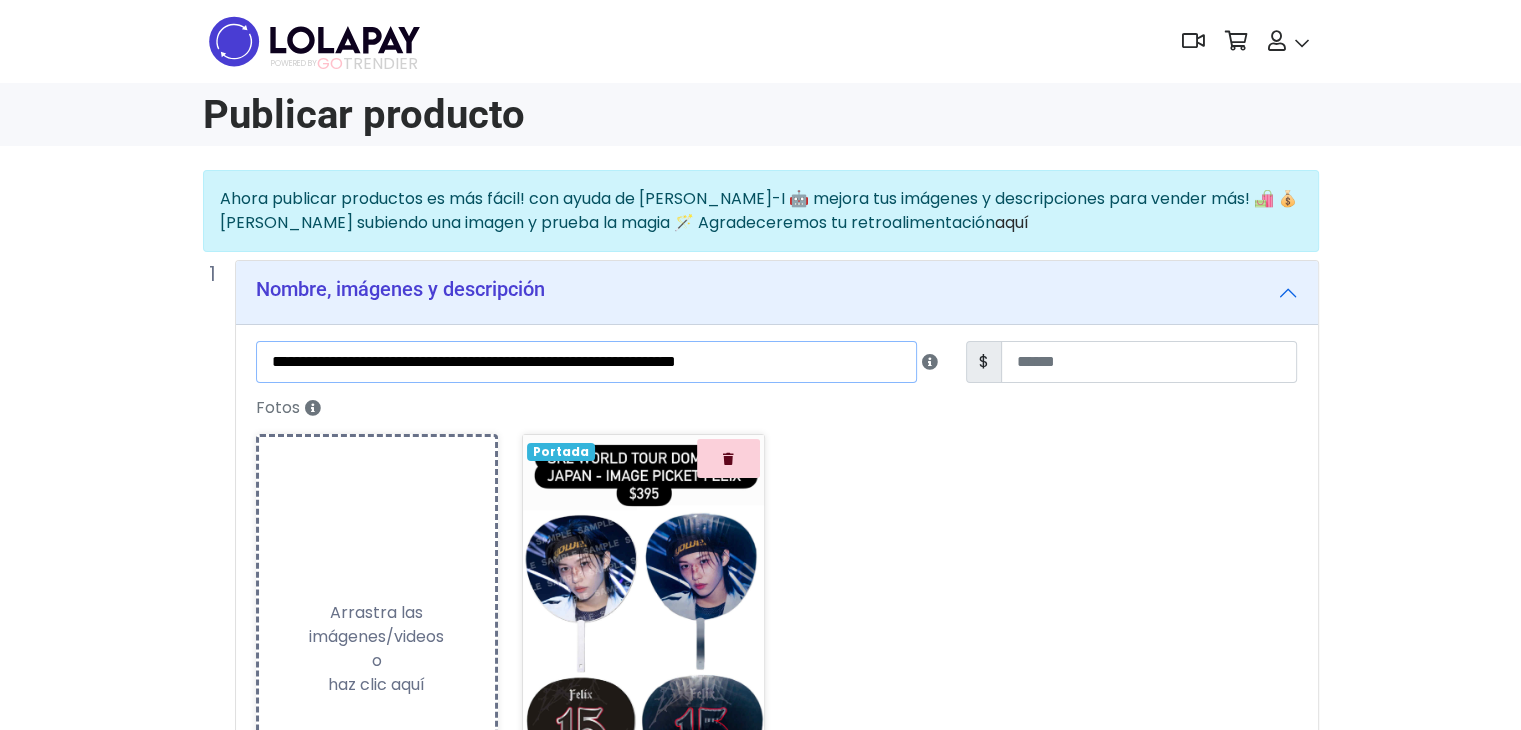 click on "**********" at bounding box center [586, 362] 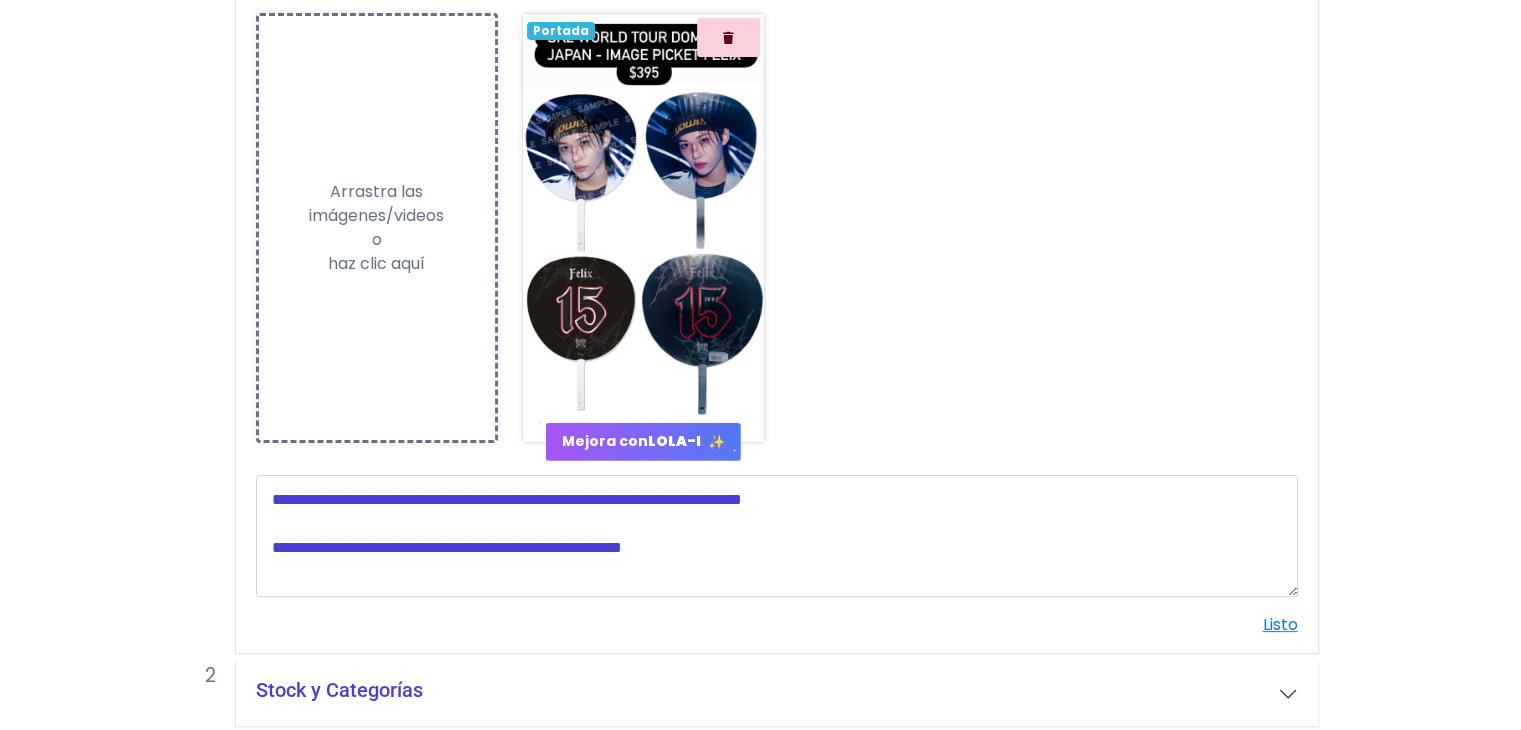 scroll, scrollTop: 579, scrollLeft: 0, axis: vertical 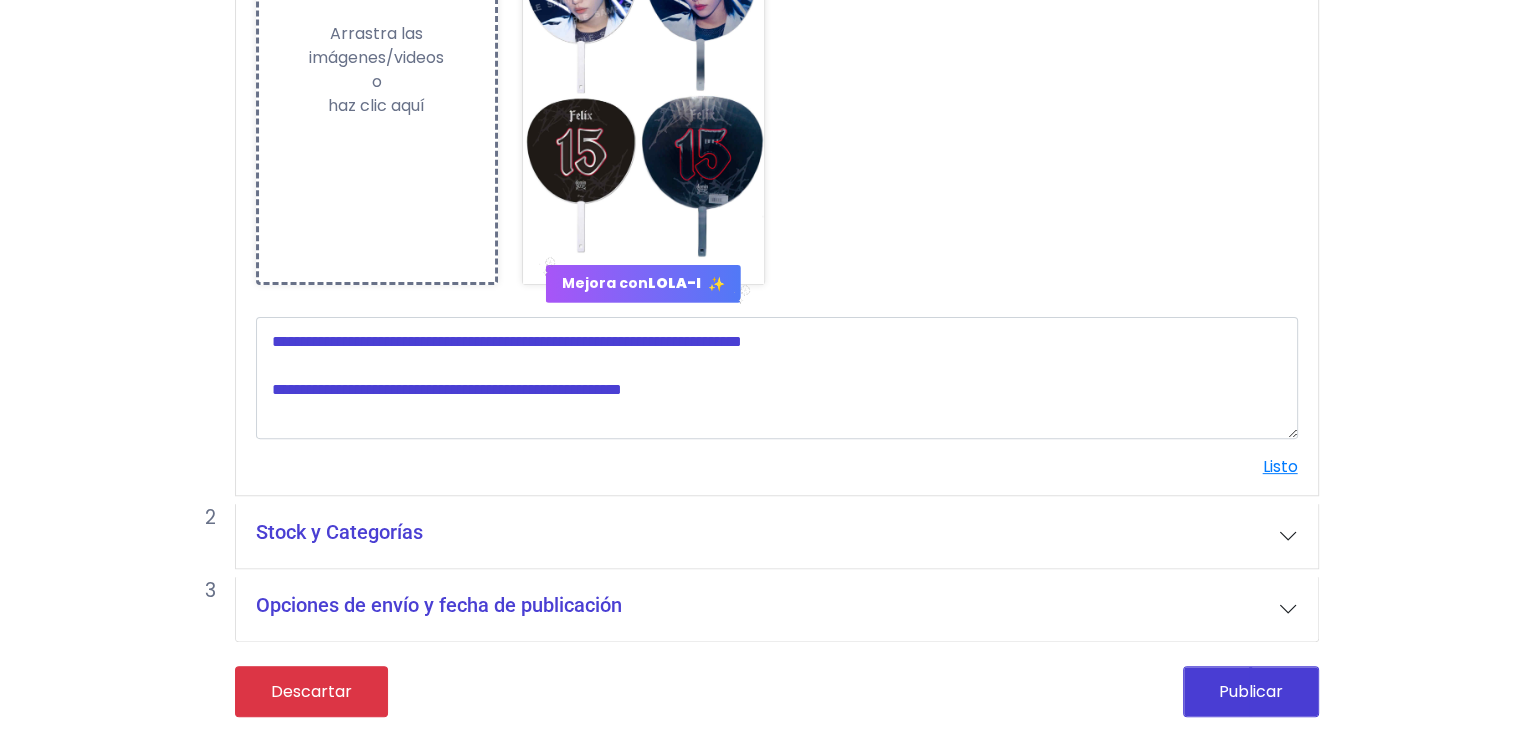 type on "**********" 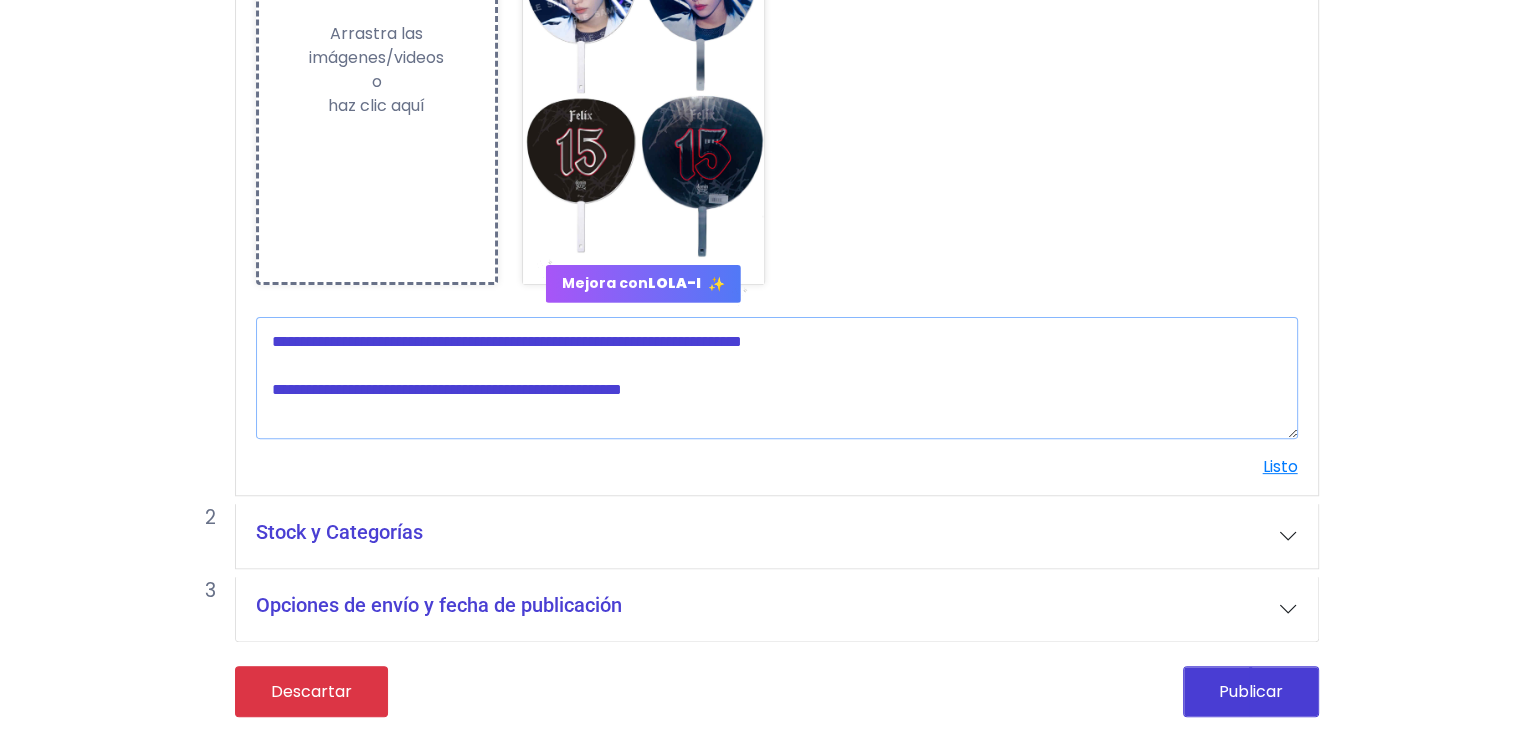 click at bounding box center (777, 378) 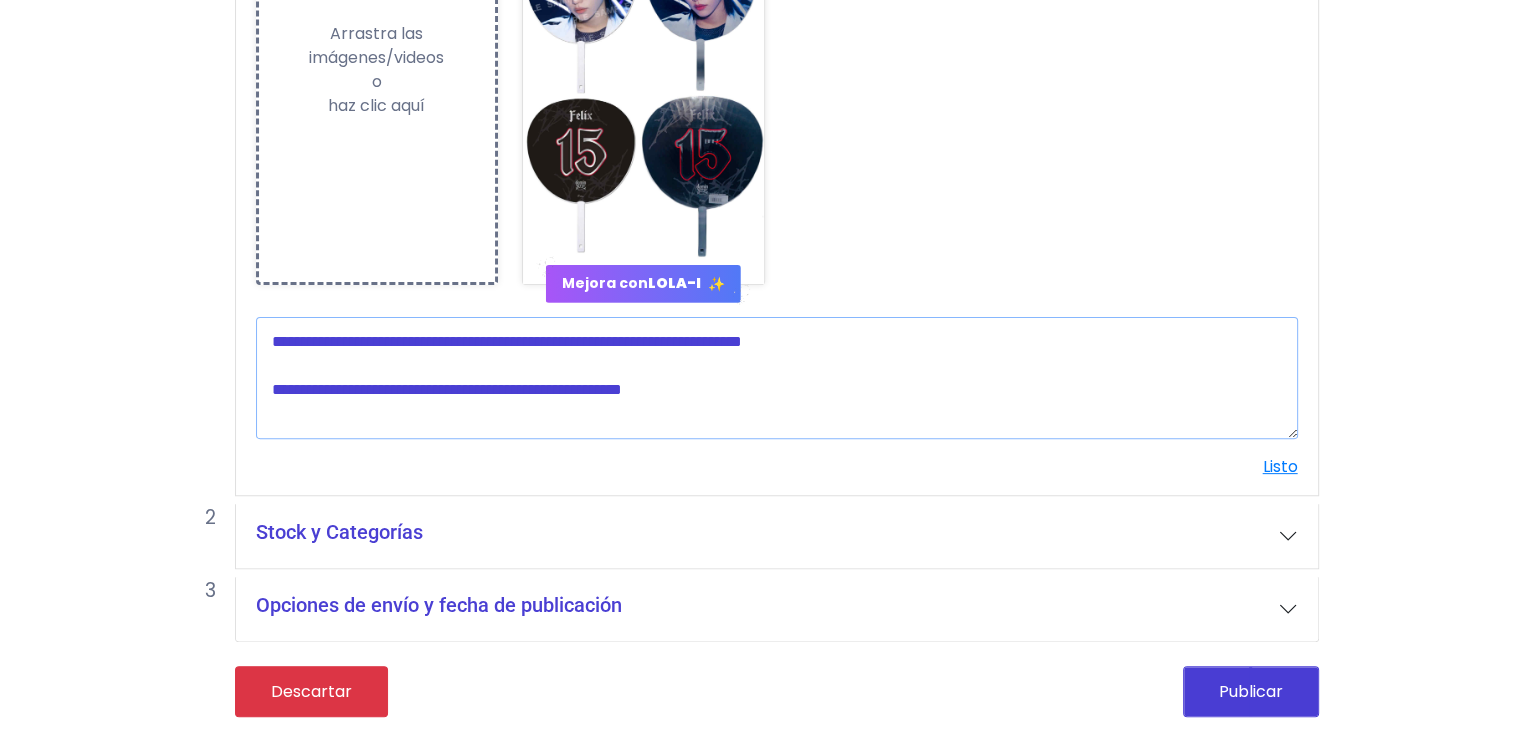 click at bounding box center (777, 378) 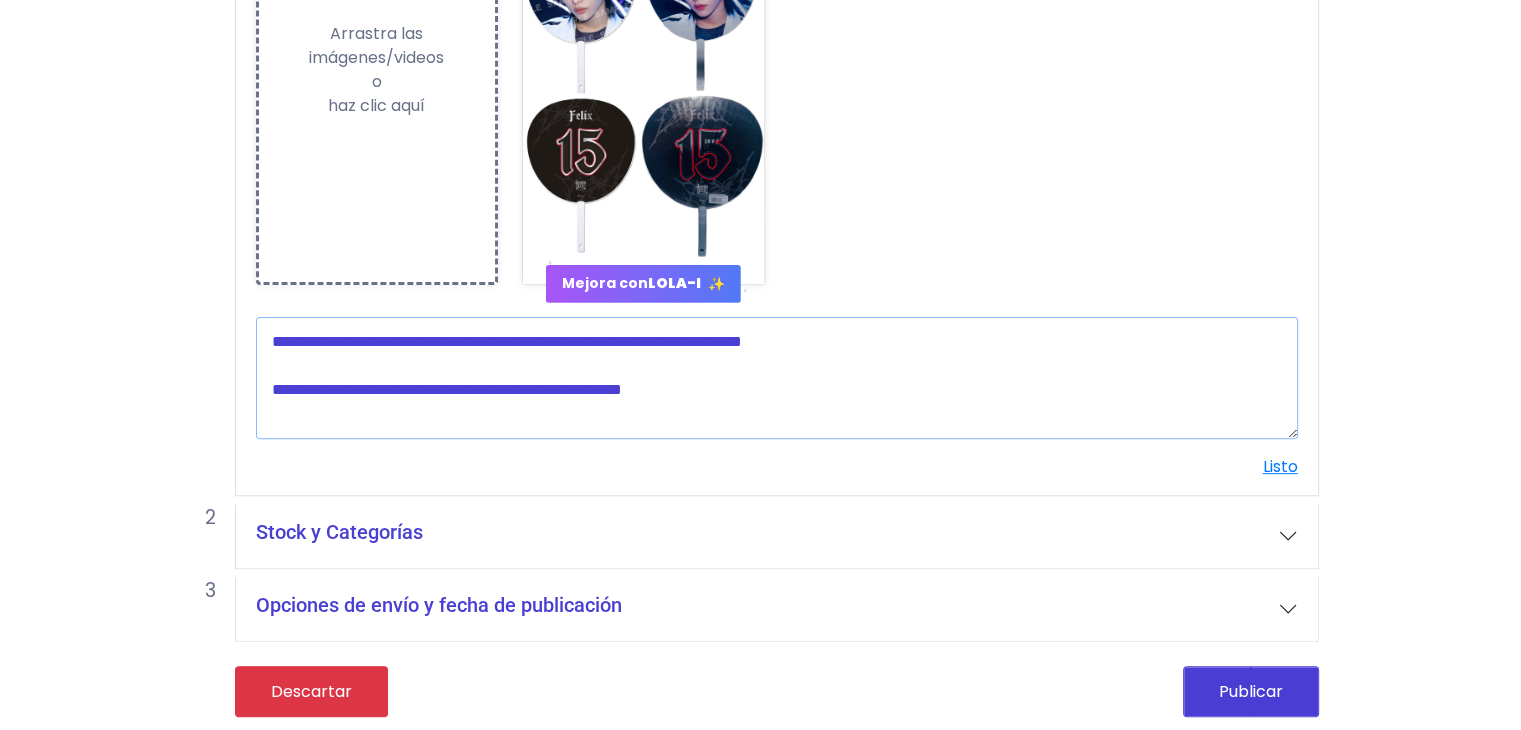 type on "*" 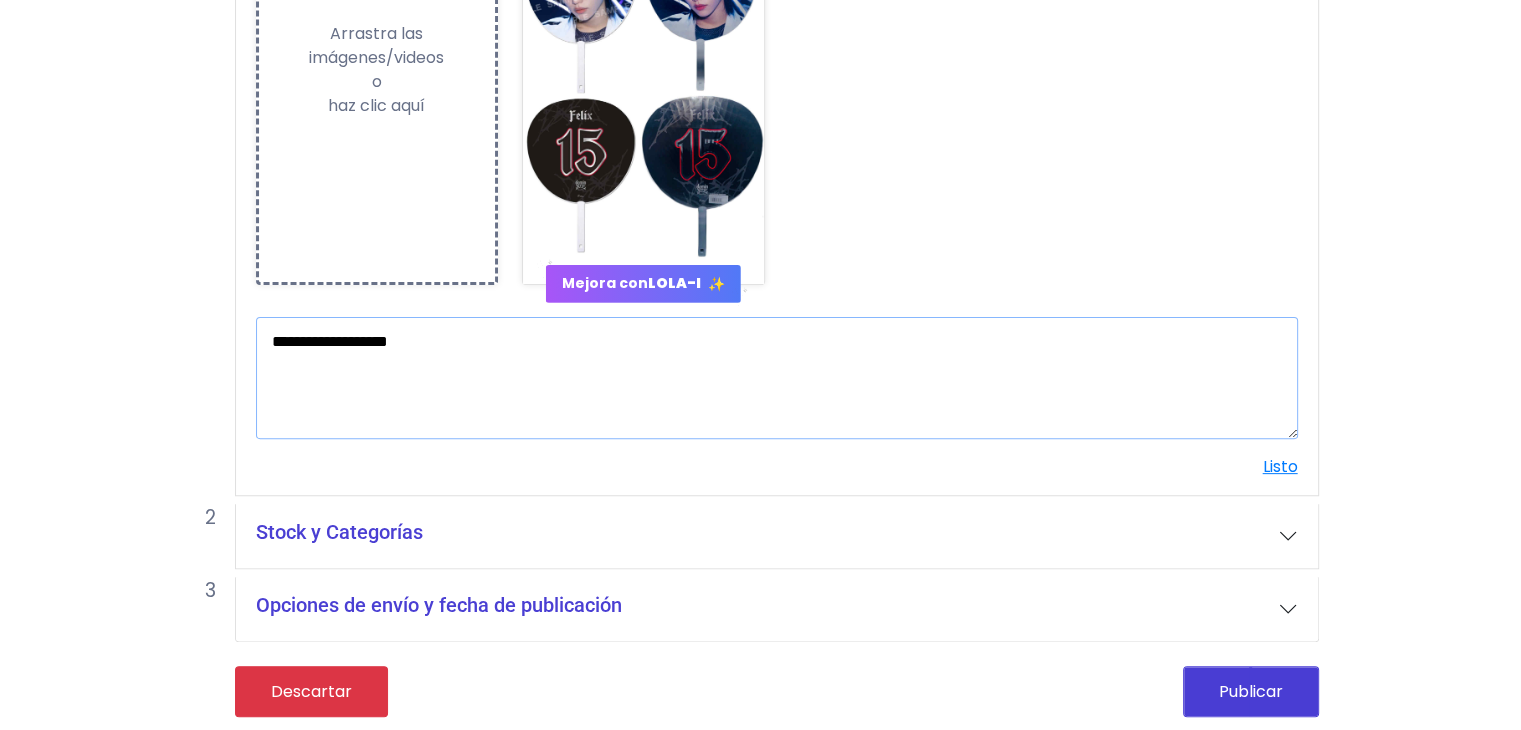 paste on "**********" 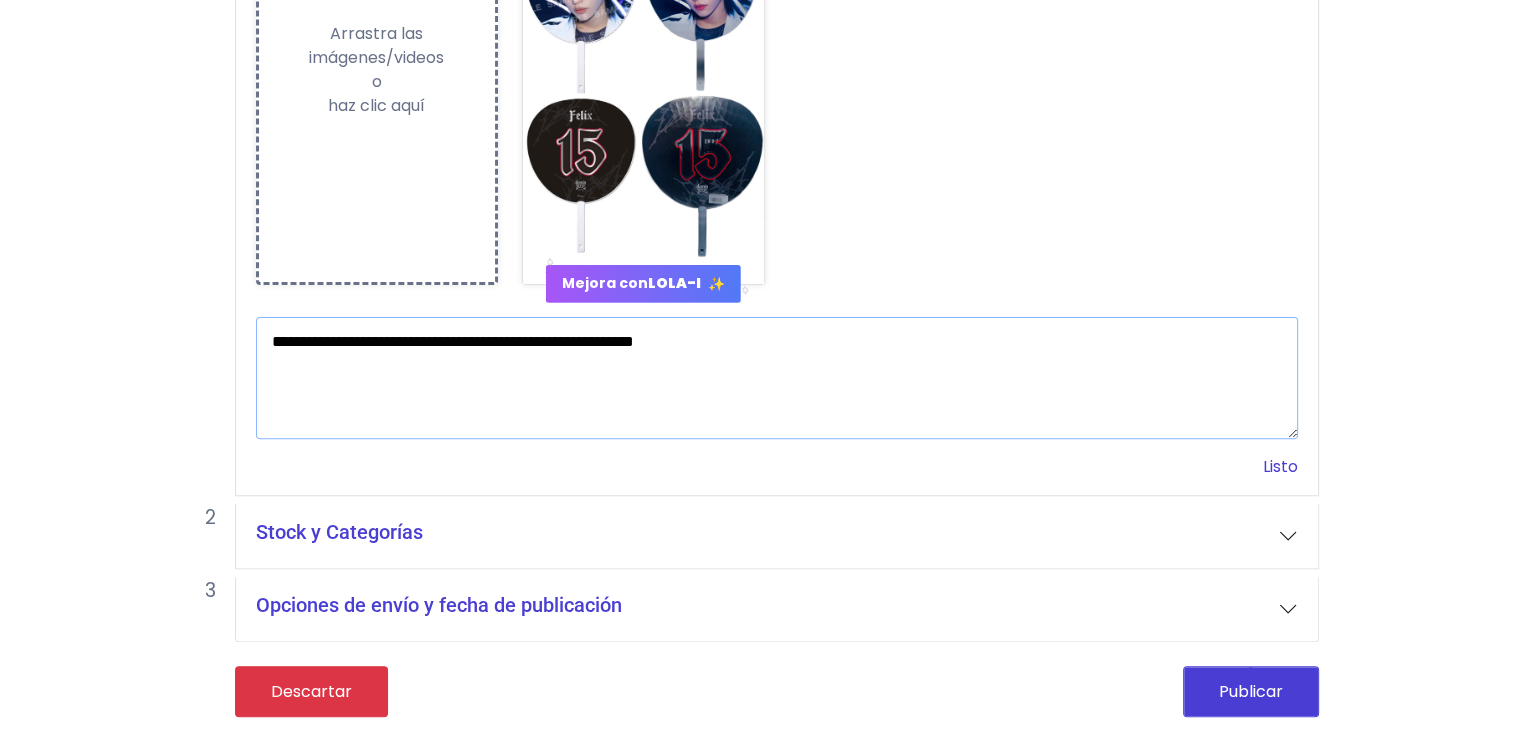 type on "**********" 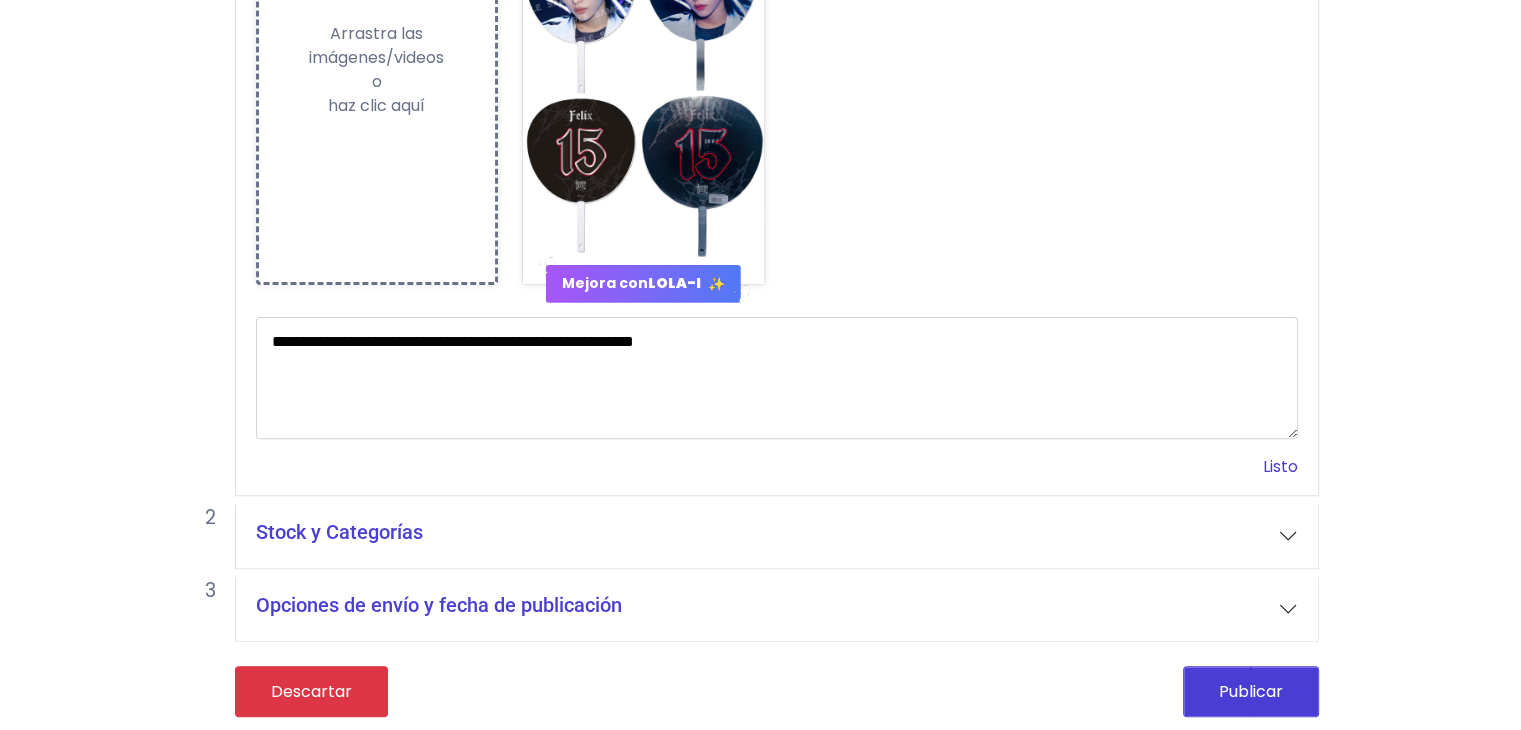 click on "Listo" at bounding box center [1280, 466] 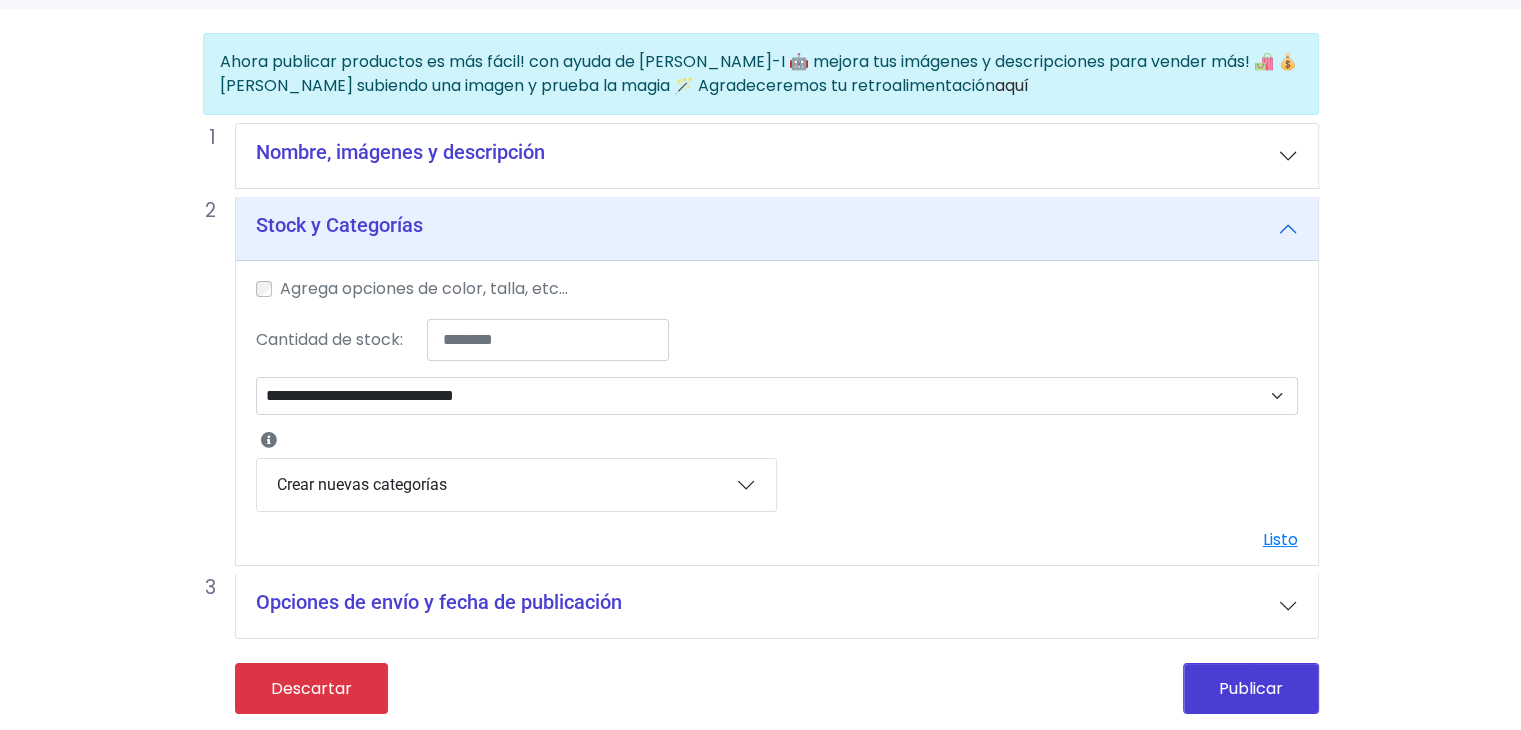 scroll, scrollTop: 137, scrollLeft: 0, axis: vertical 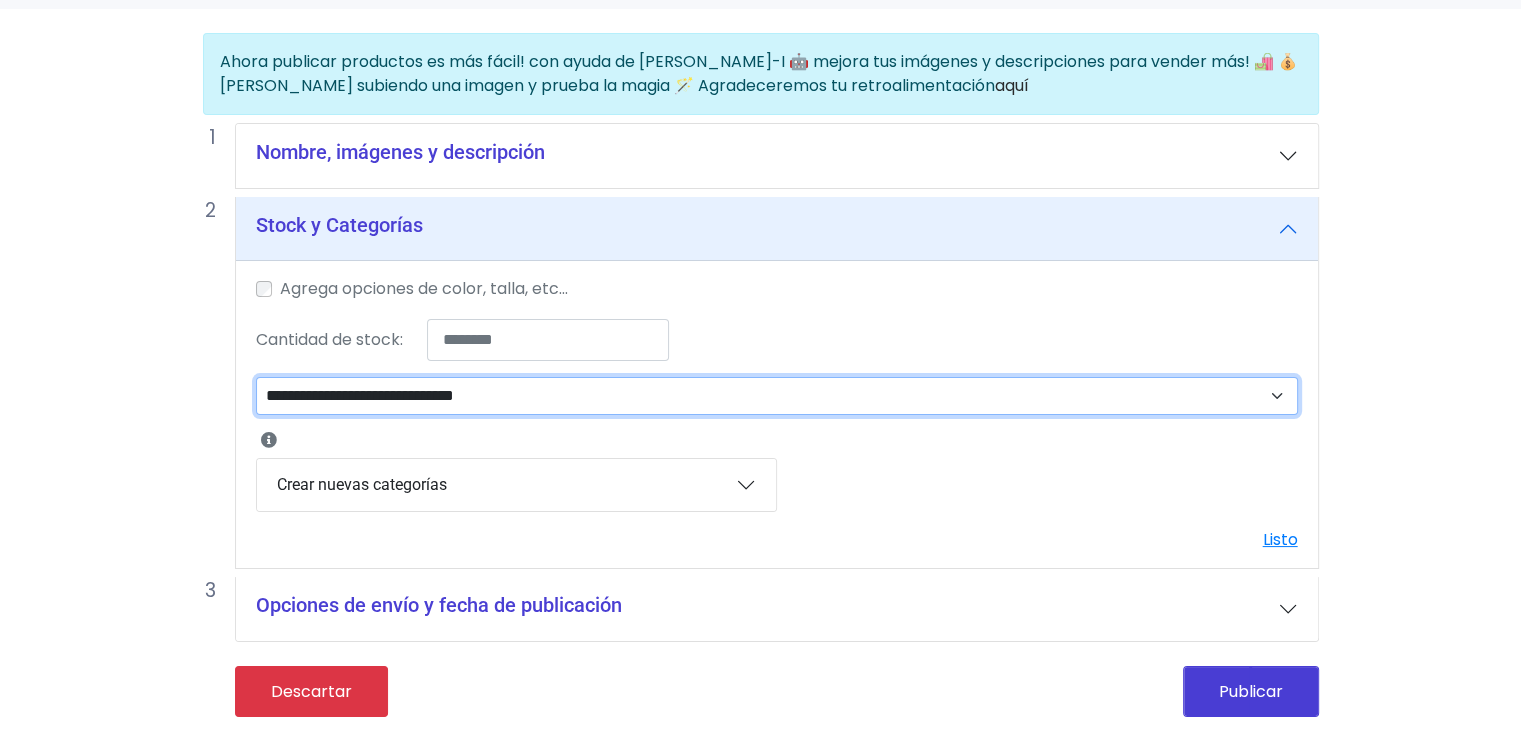 click on "**********" at bounding box center (777, 396) 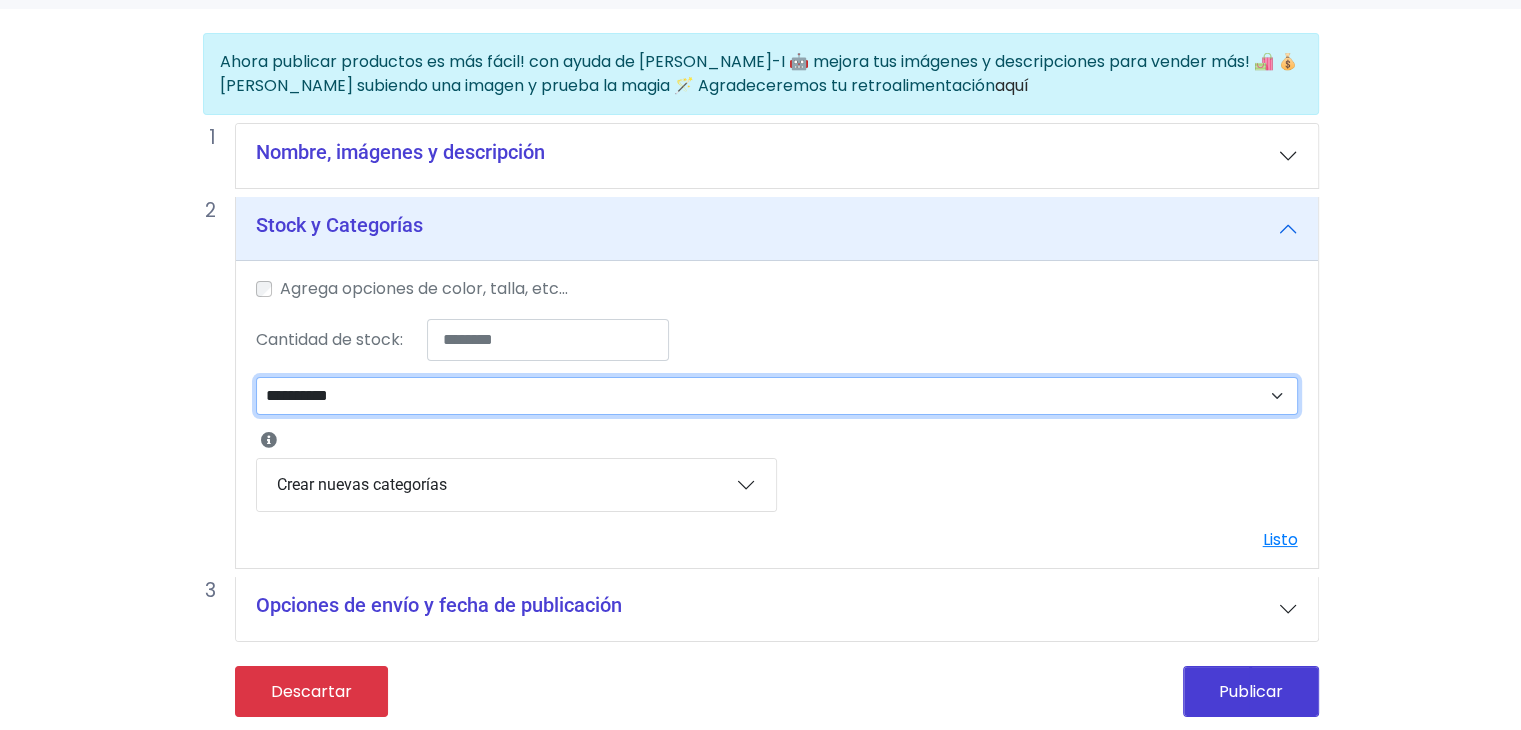 click on "**********" at bounding box center [777, 396] 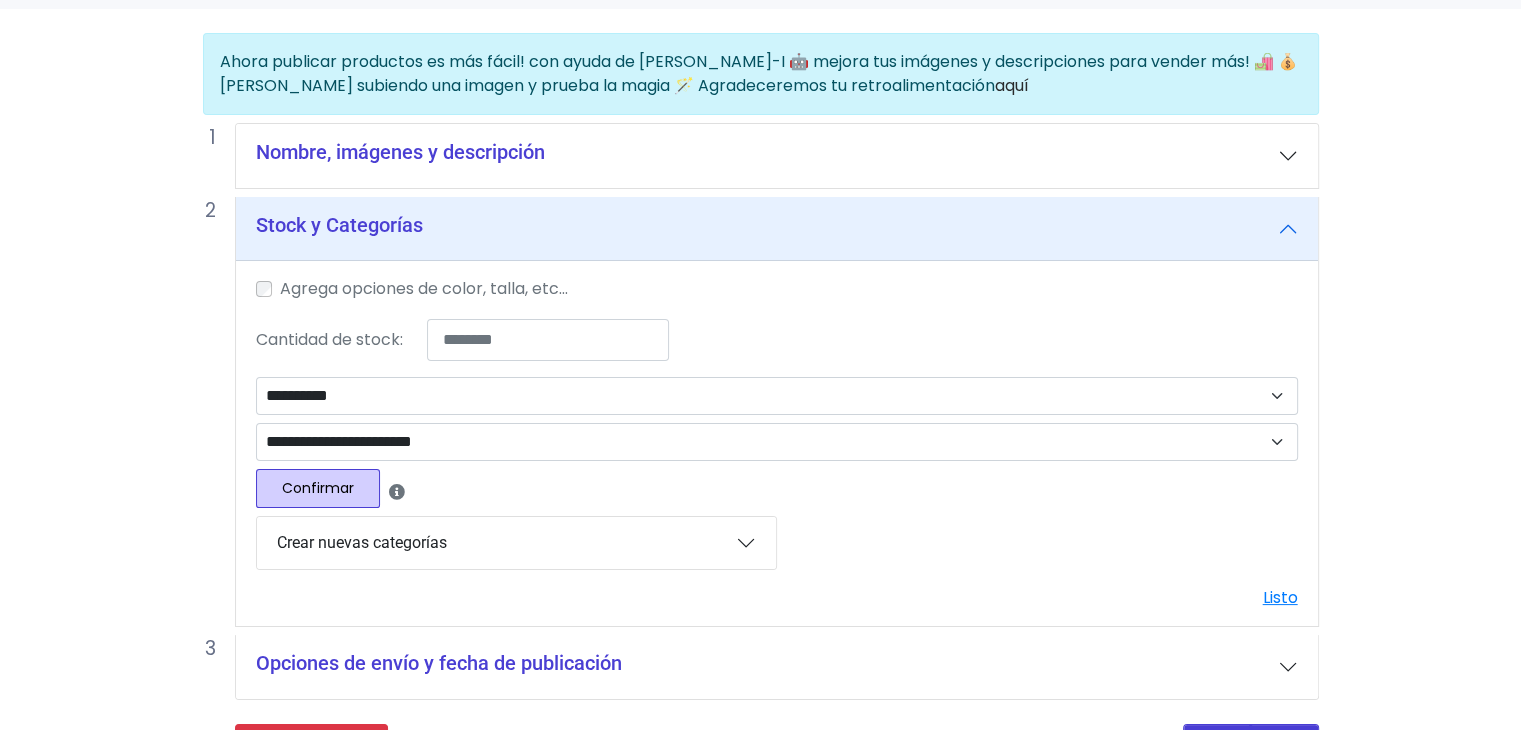 click on "Confirmar" at bounding box center (318, 488) 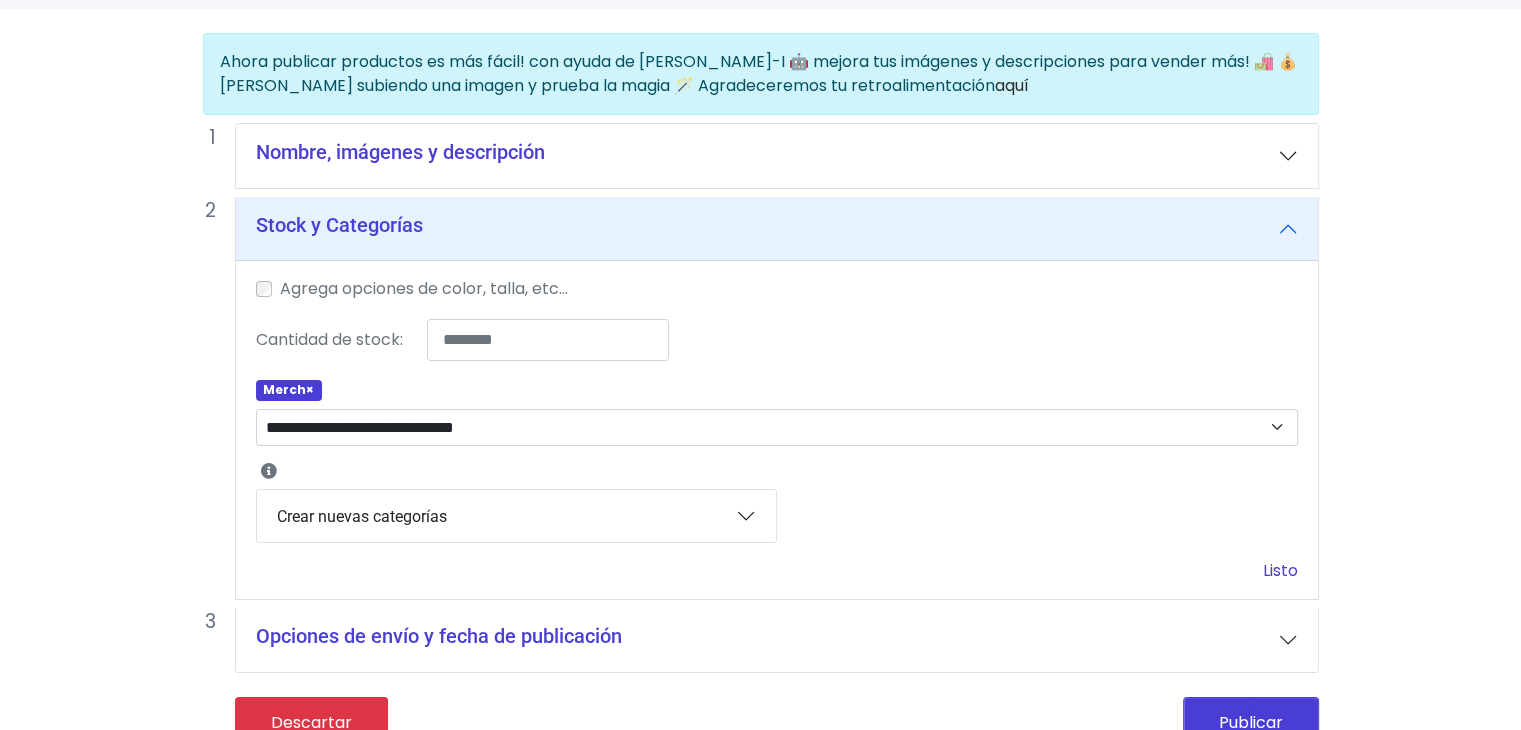 click on "Listo" at bounding box center (1280, 570) 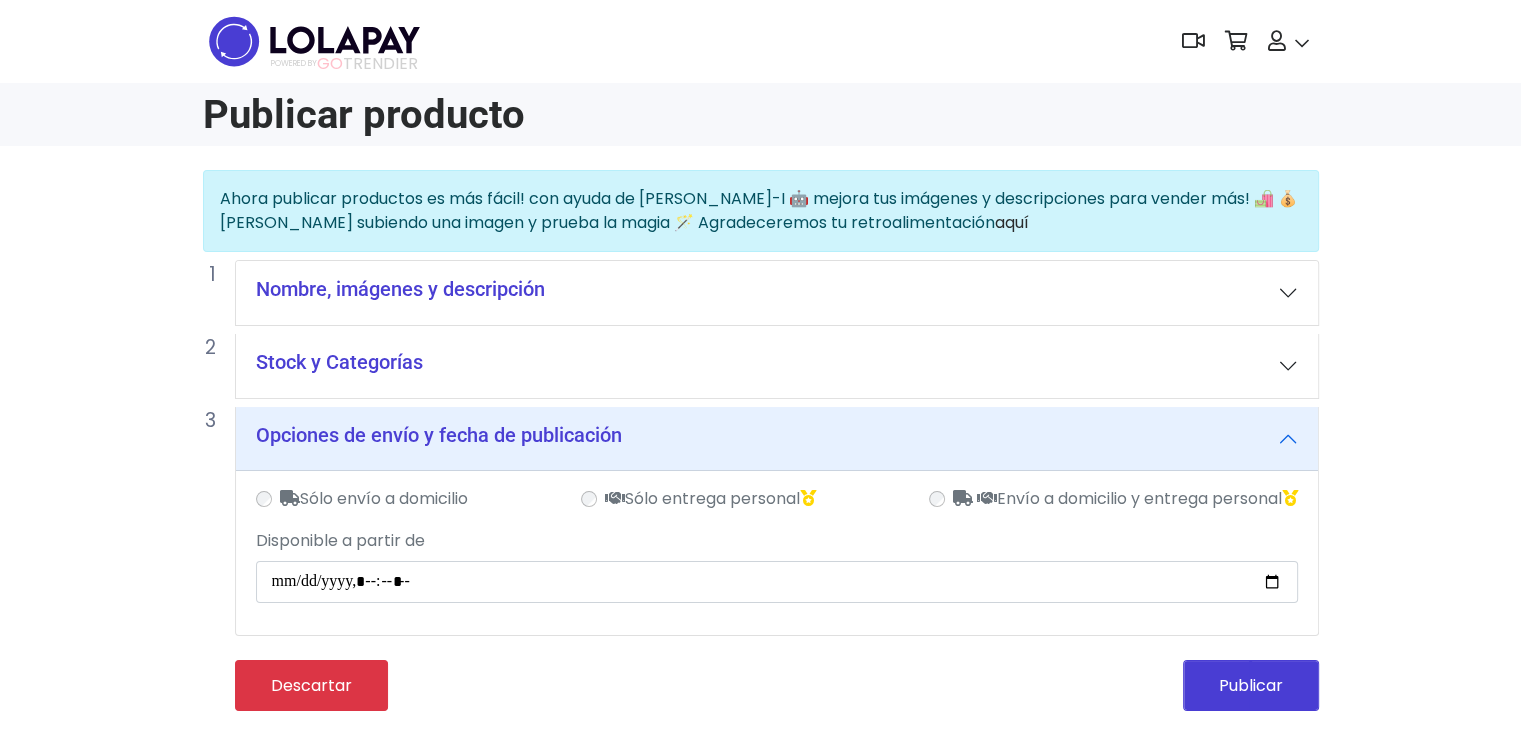 scroll, scrollTop: 0, scrollLeft: 0, axis: both 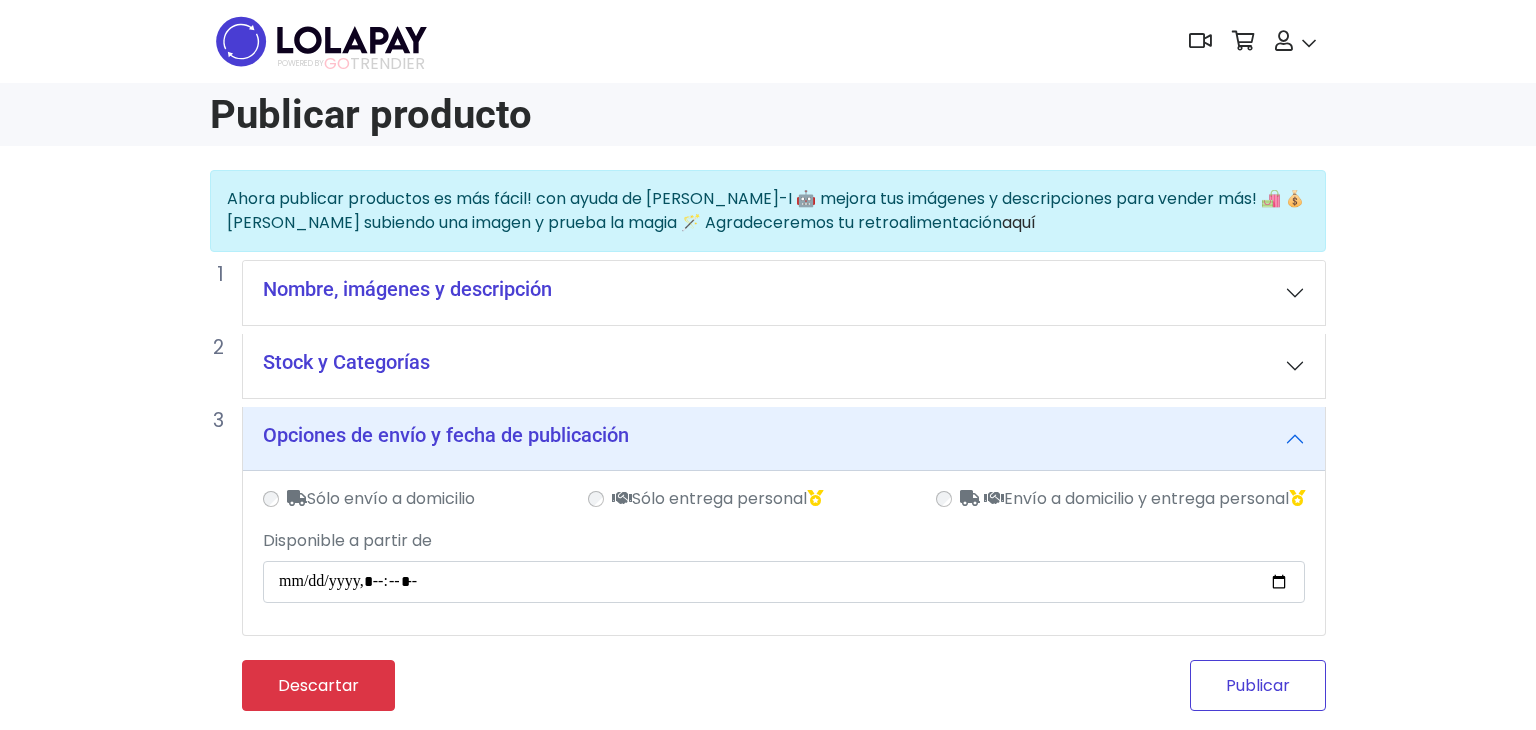 click on "Publicar" at bounding box center (1258, 685) 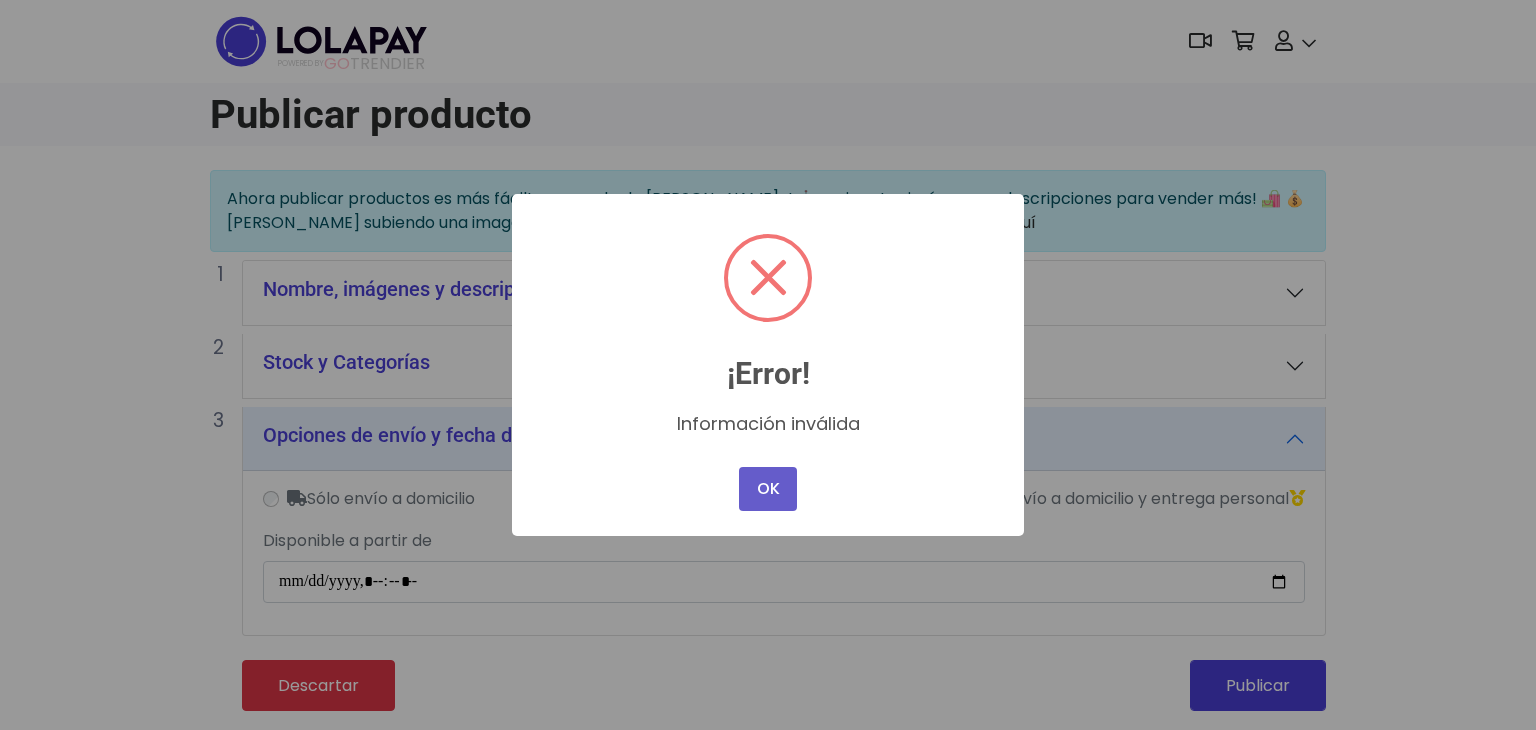 click on "OK" at bounding box center (768, 489) 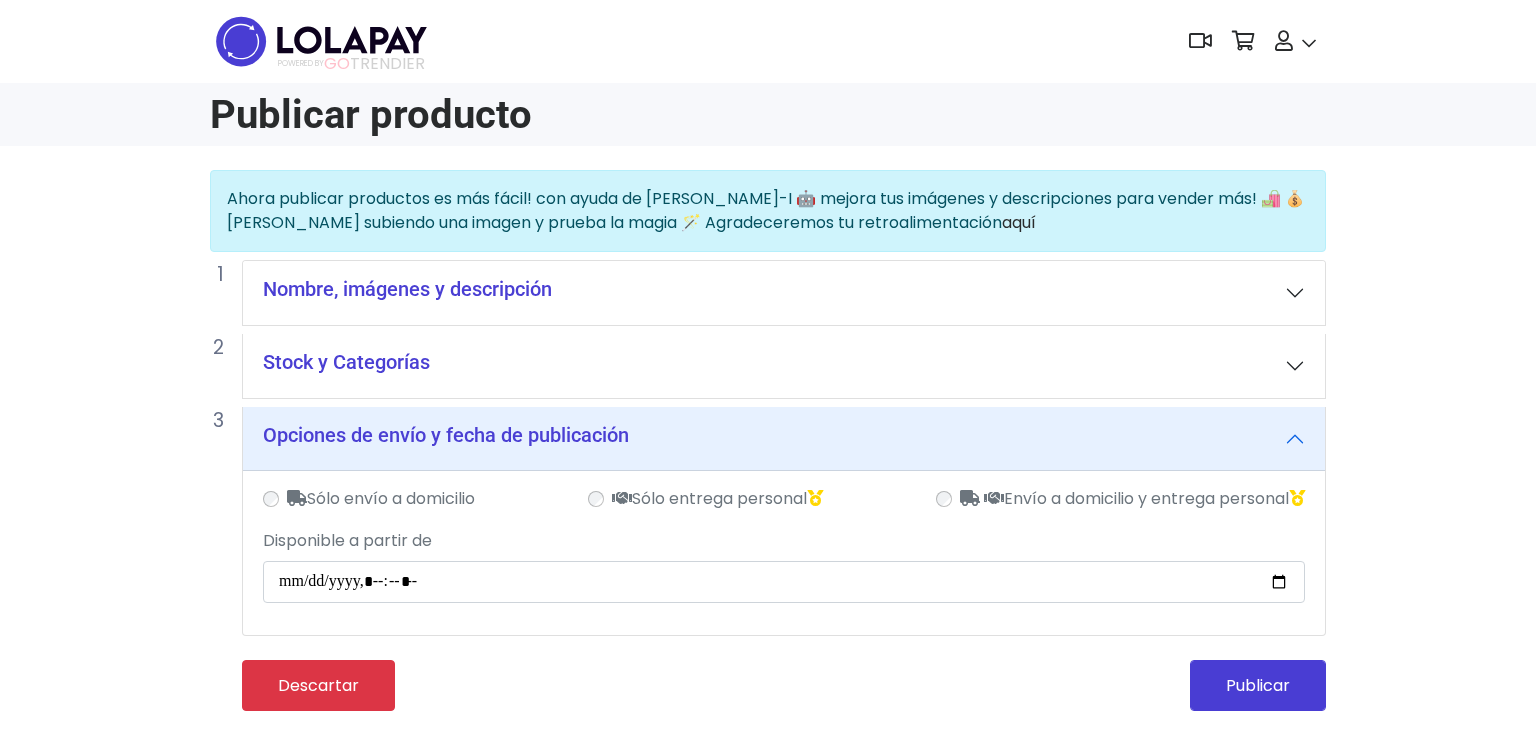 click on "Stock y Categorías" at bounding box center (784, 366) 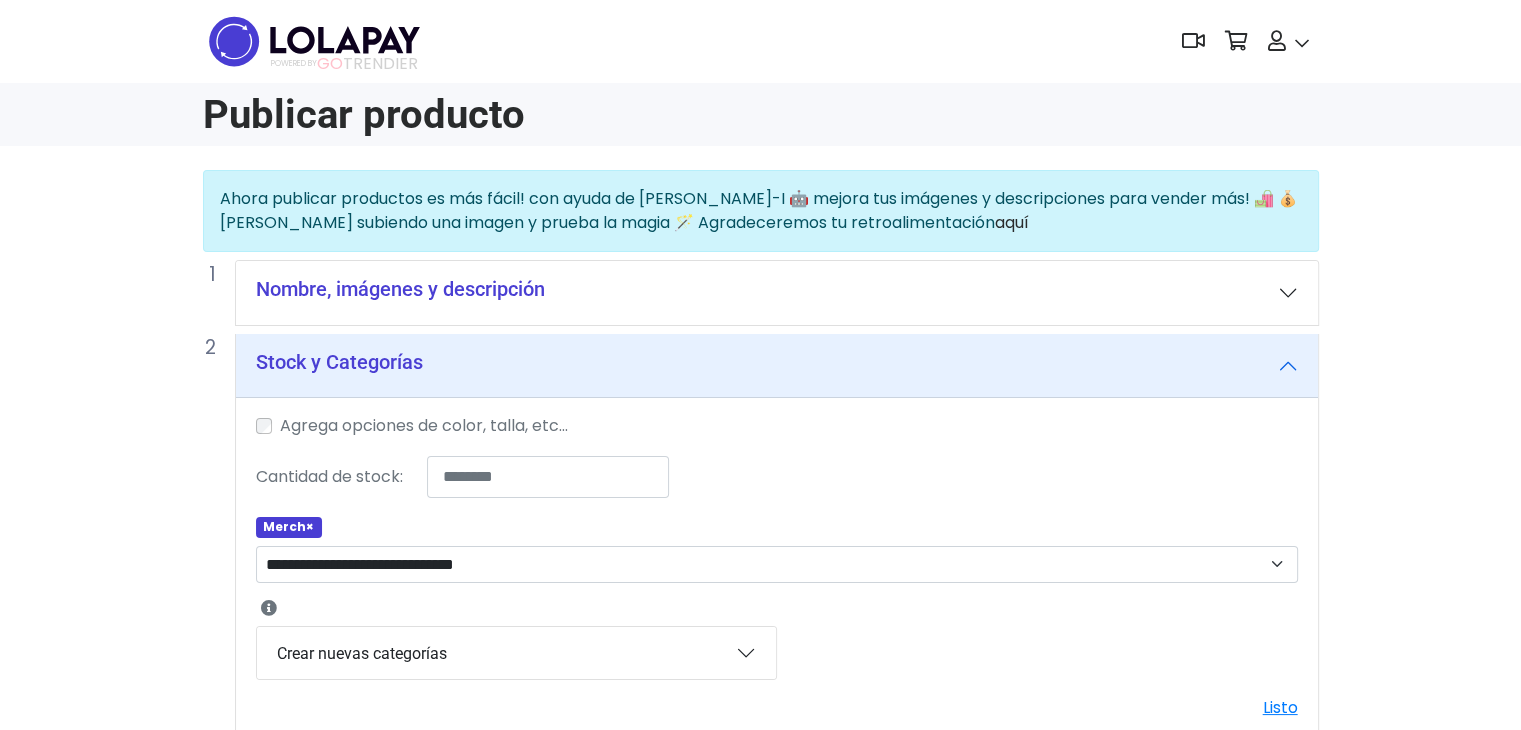 click on "Nombre, imágenes y descripción" at bounding box center (777, 293) 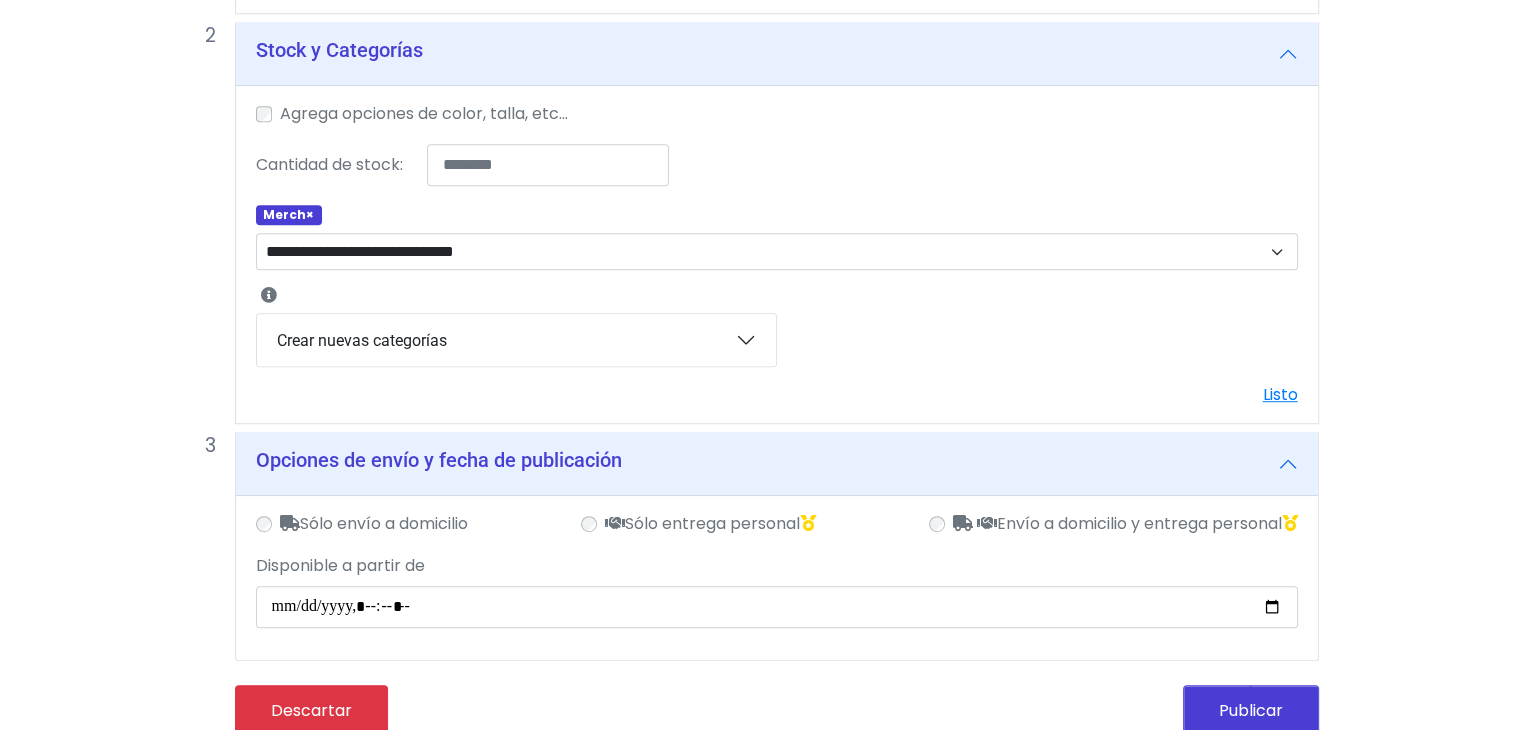 scroll, scrollTop: 1078, scrollLeft: 0, axis: vertical 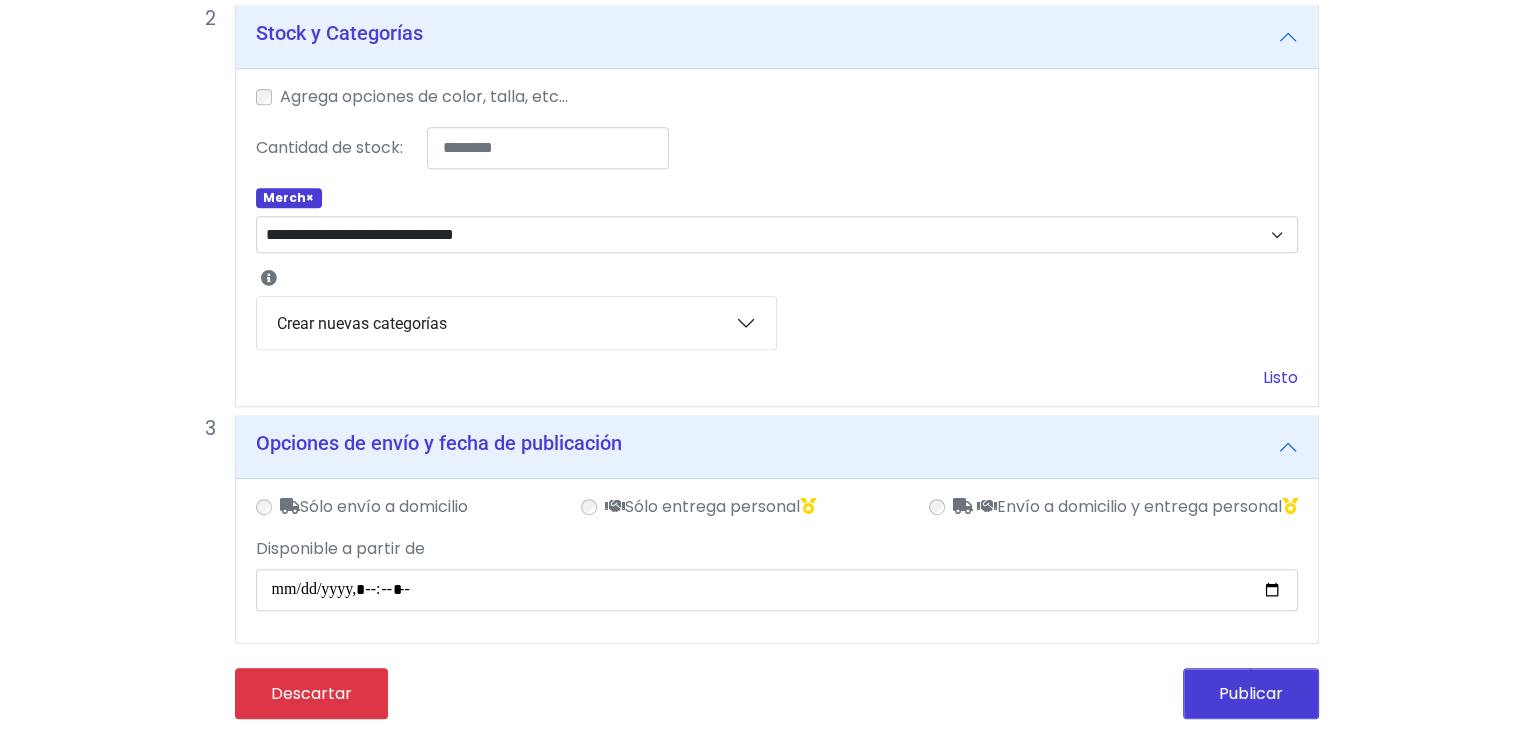 click on "Listo" at bounding box center [1280, 377] 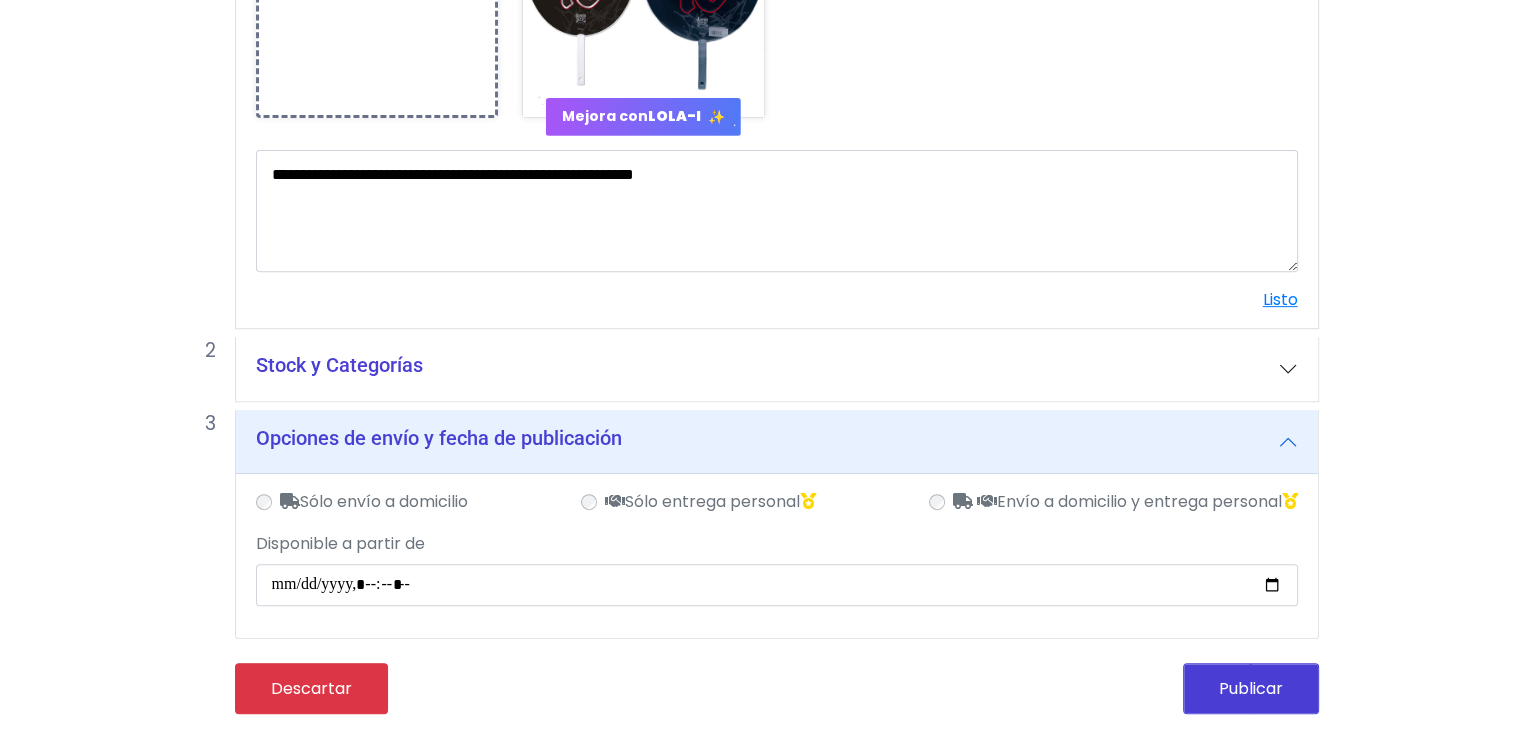 scroll, scrollTop: 743, scrollLeft: 0, axis: vertical 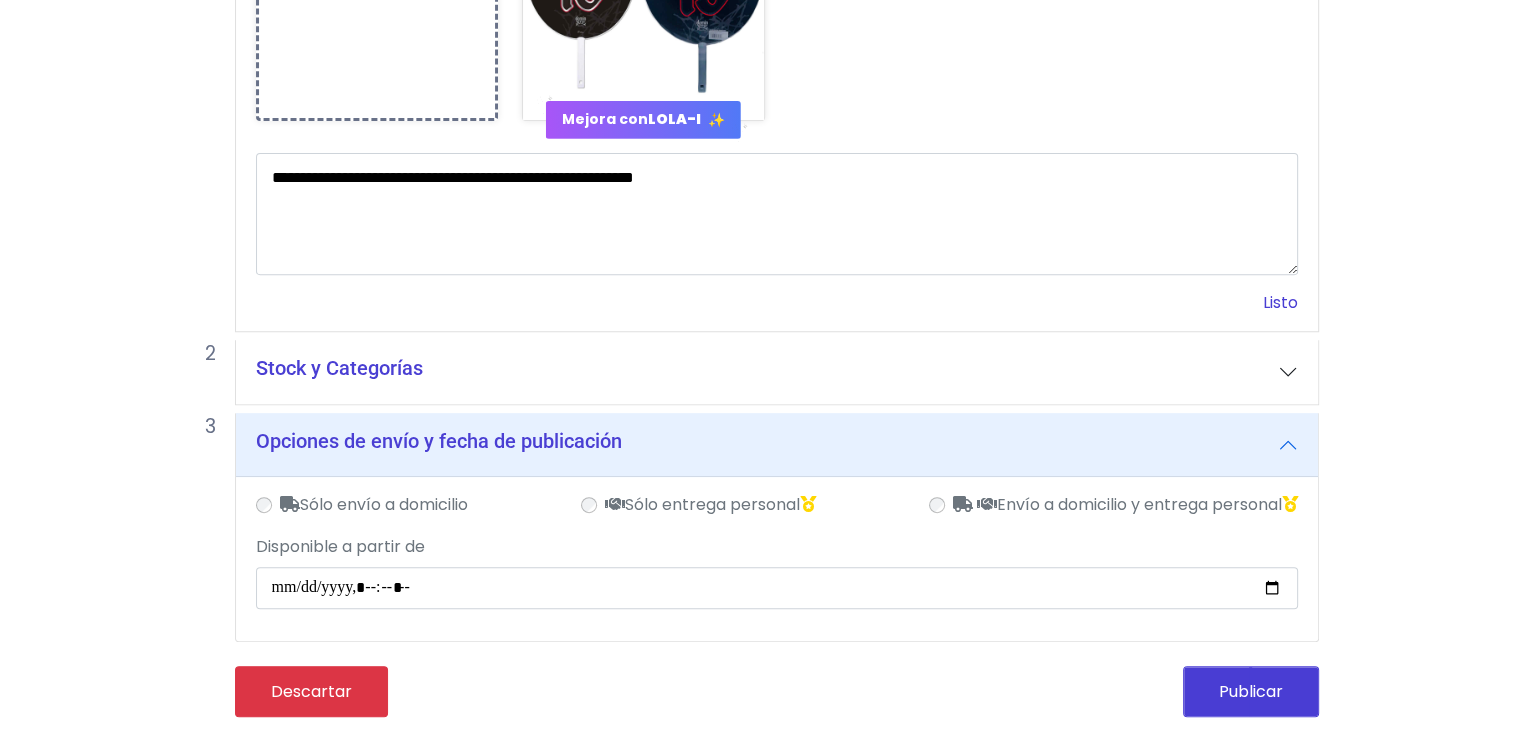 click on "Listo" at bounding box center [1280, 302] 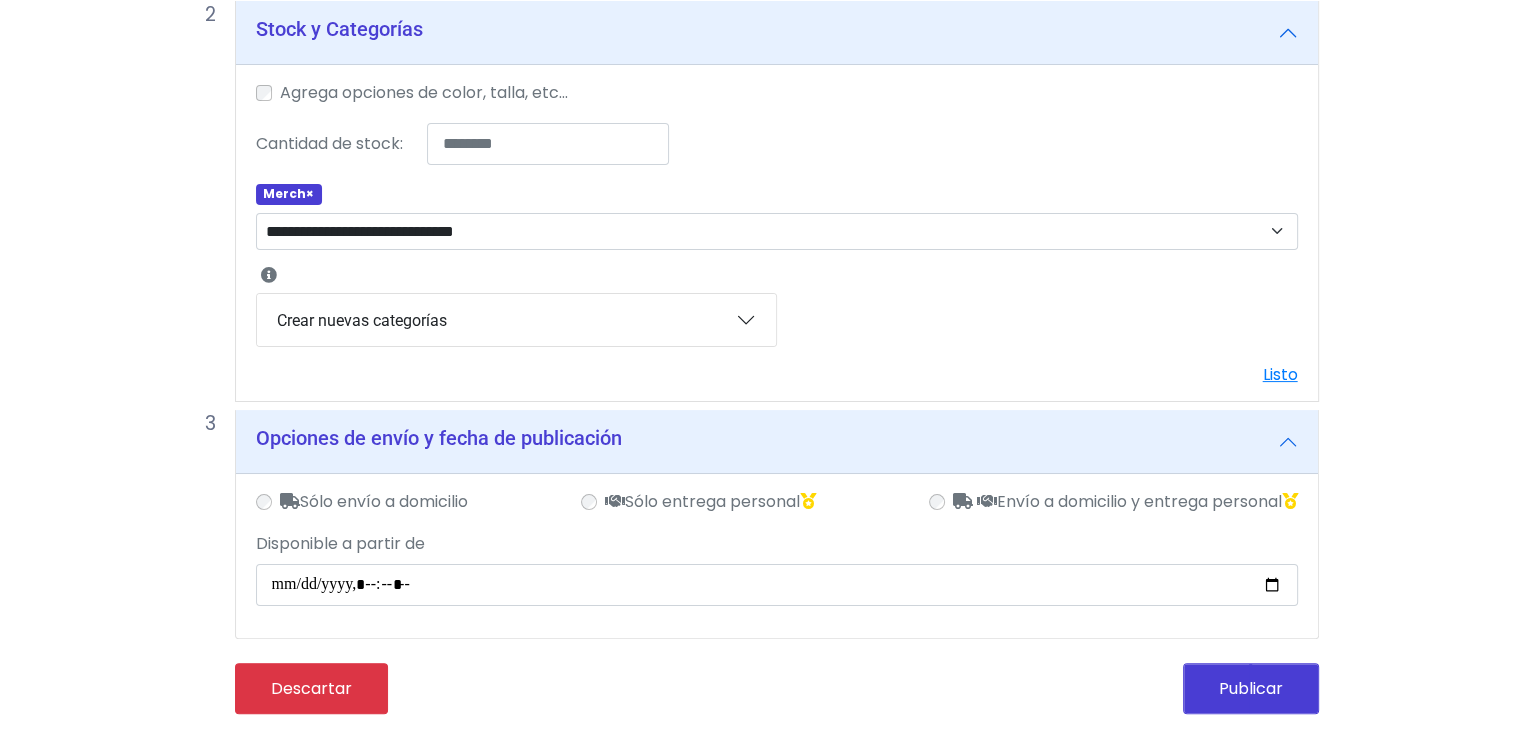scroll, scrollTop: 332, scrollLeft: 0, axis: vertical 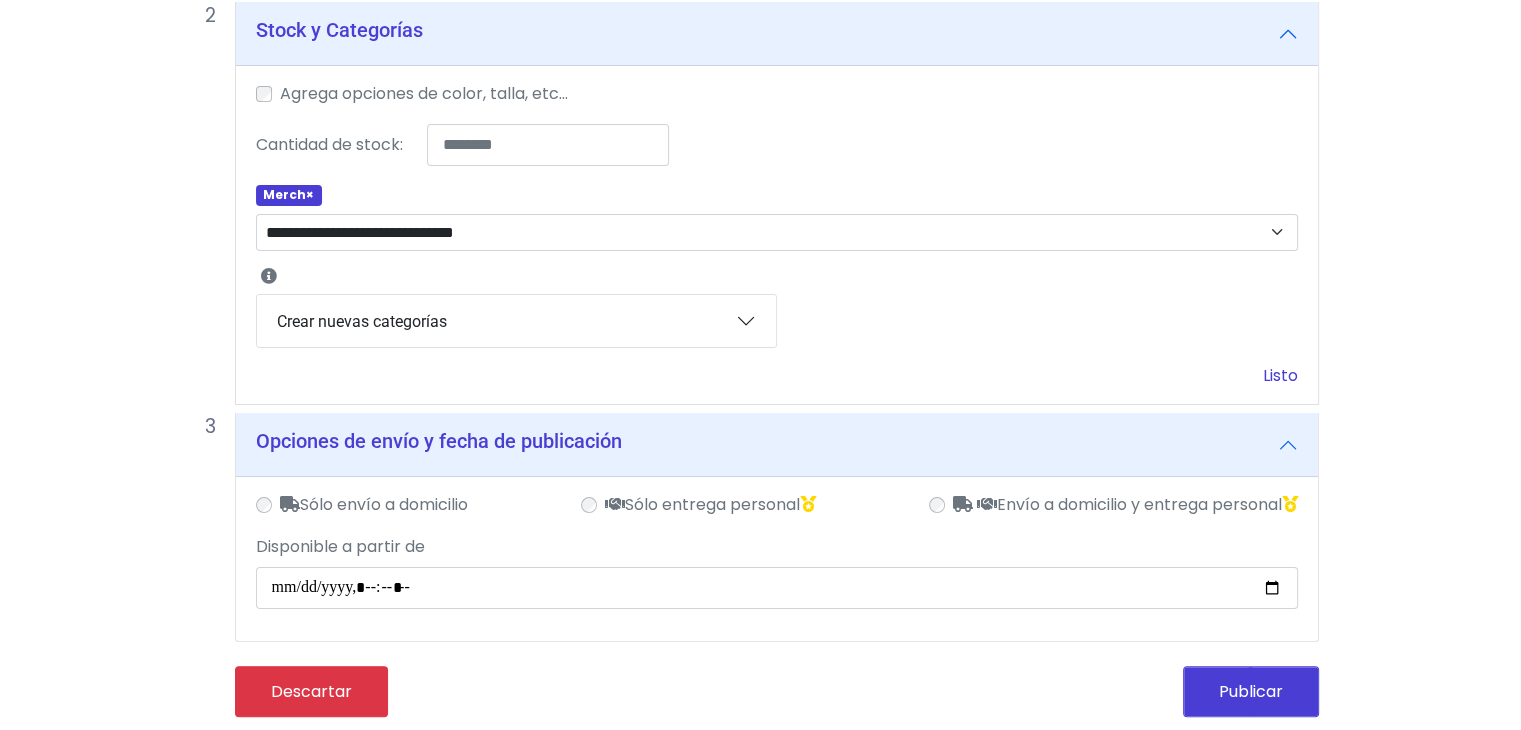 click on "Listo" at bounding box center [1280, 375] 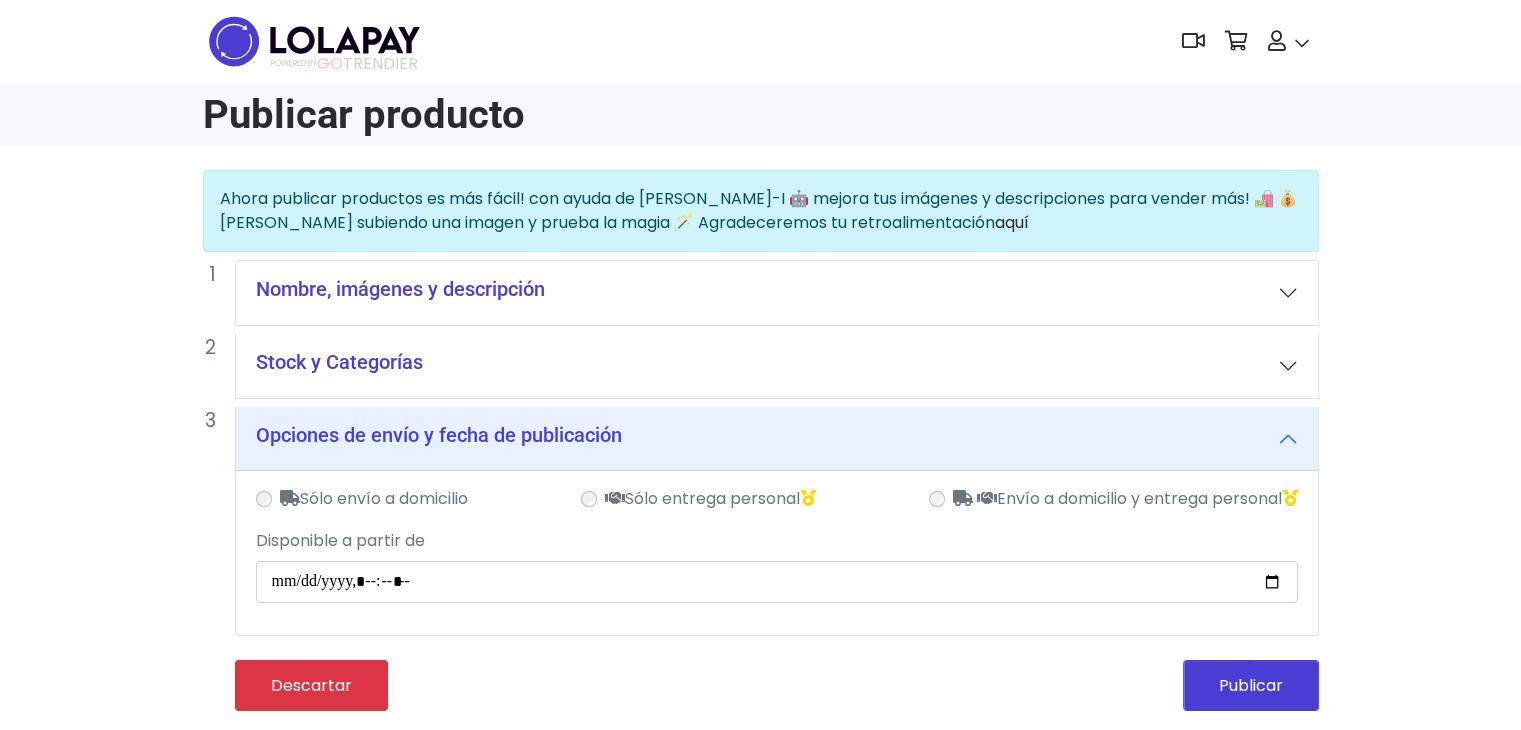 scroll, scrollTop: 0, scrollLeft: 0, axis: both 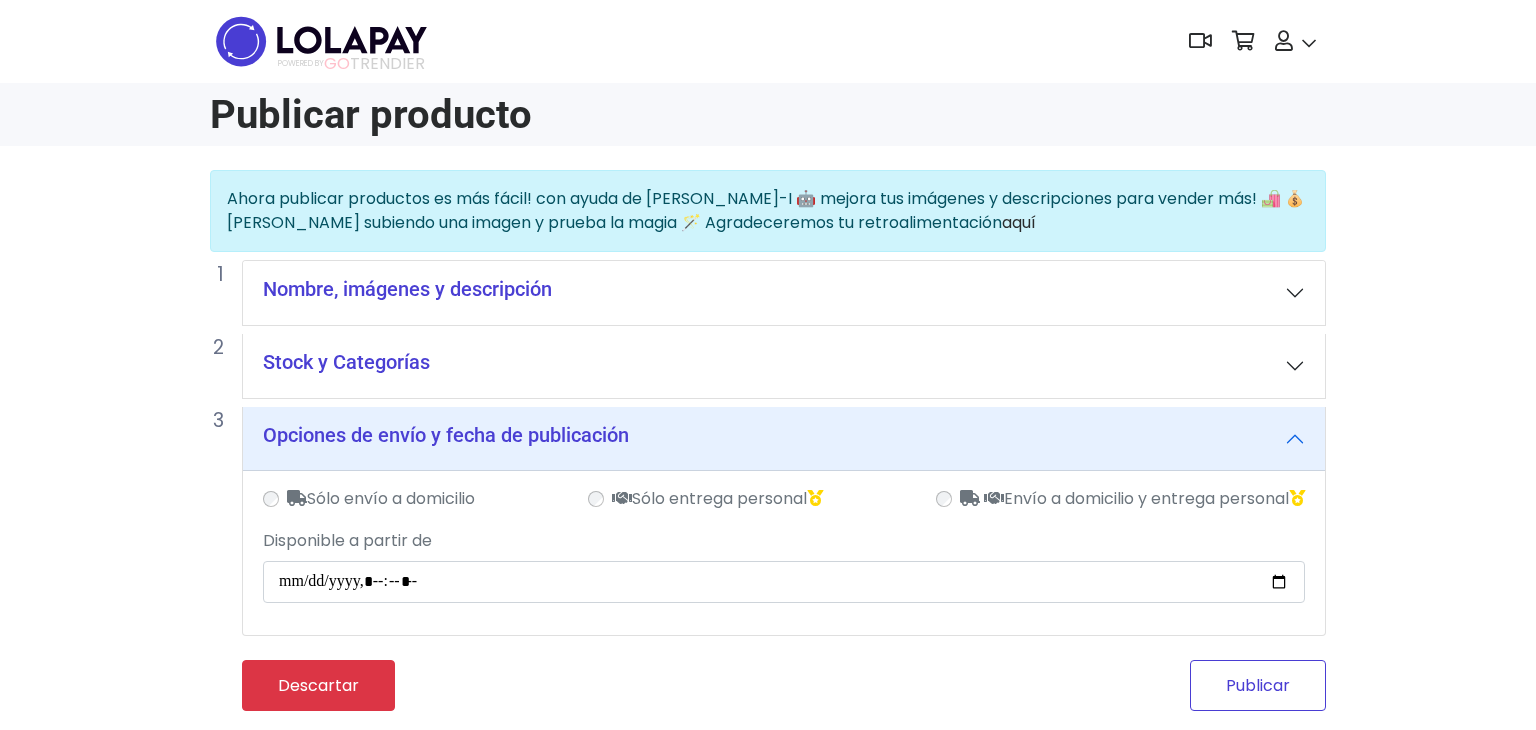 click on "Publicar" at bounding box center [1258, 685] 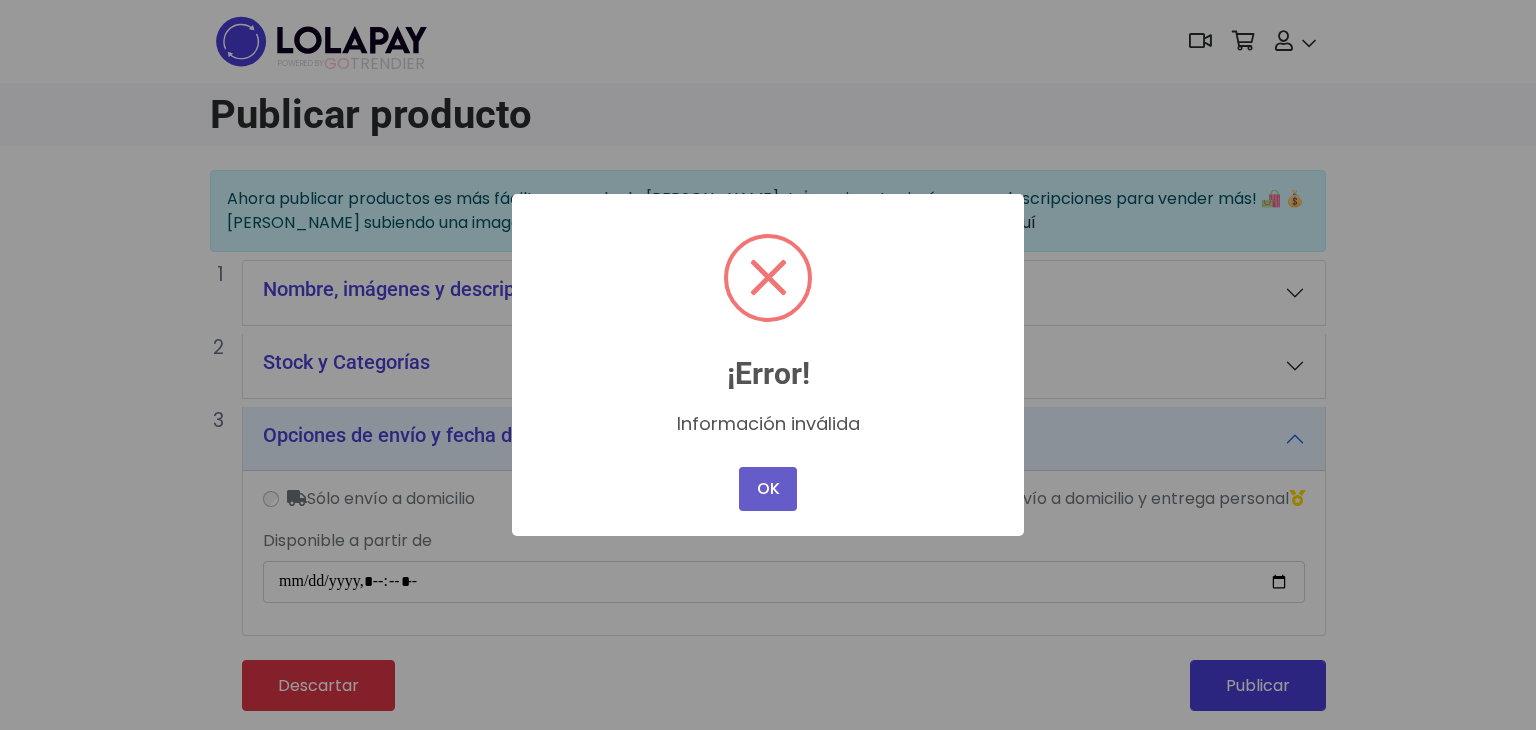 click on "OK" at bounding box center (768, 489) 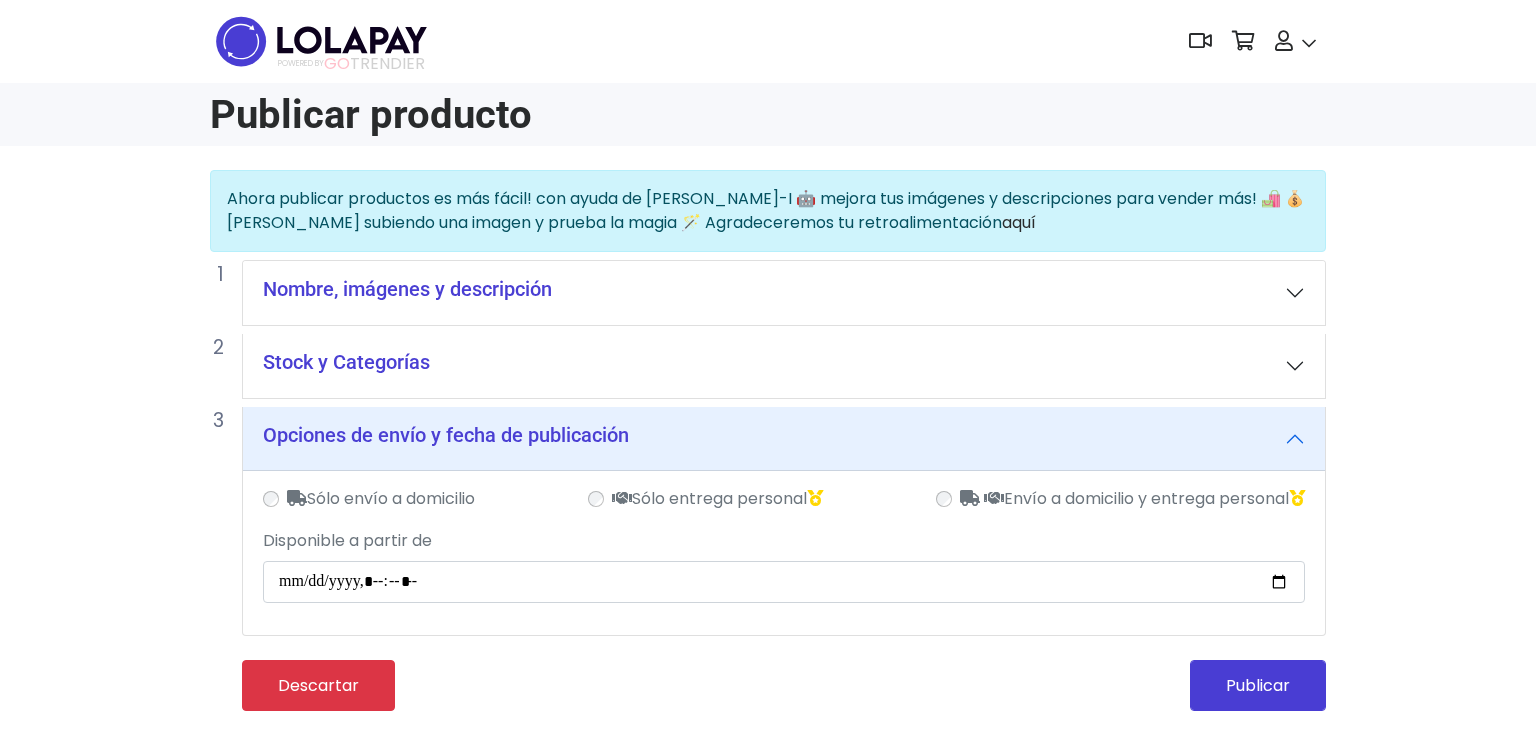 click on "Nombre, imágenes y descripción" at bounding box center [784, 293] 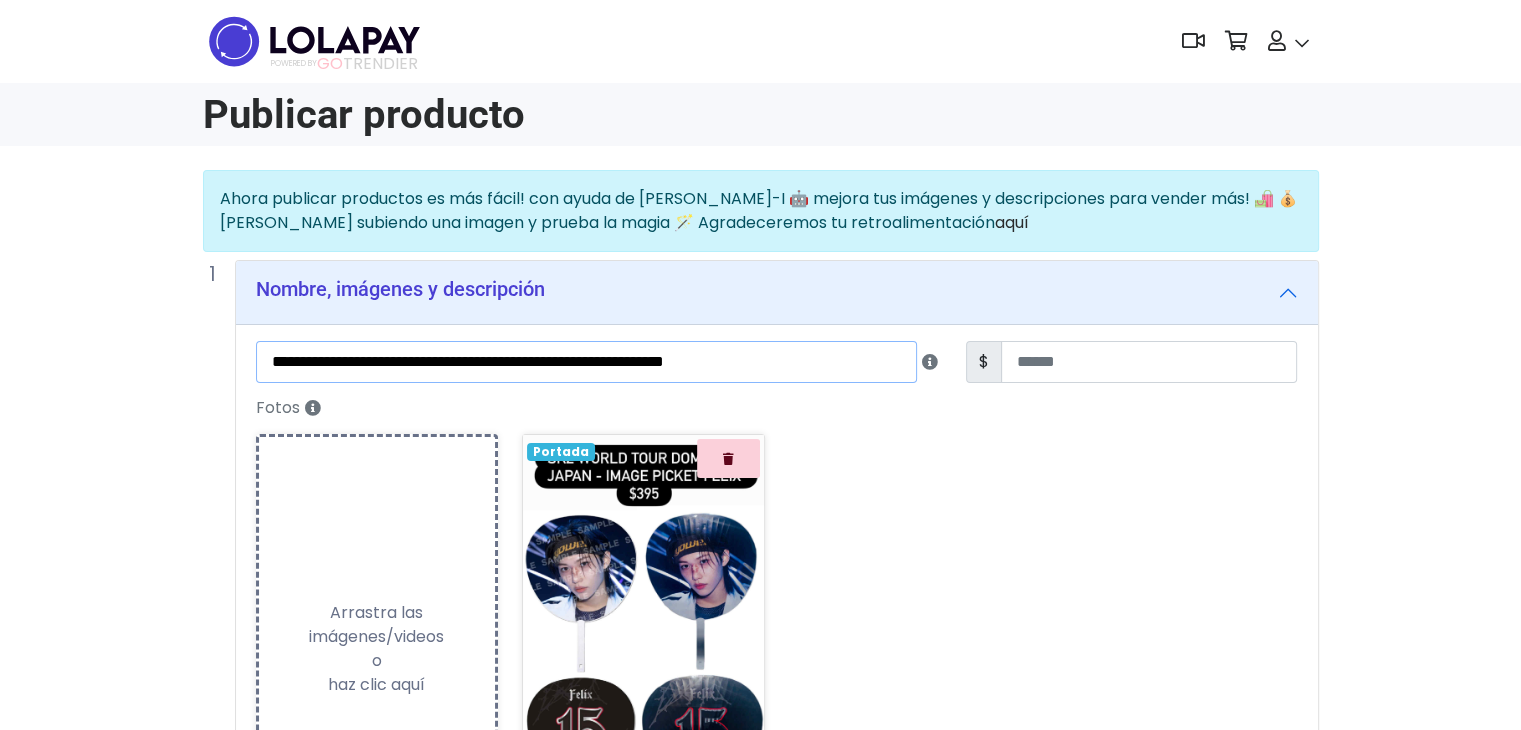 click on "**********" at bounding box center [586, 362] 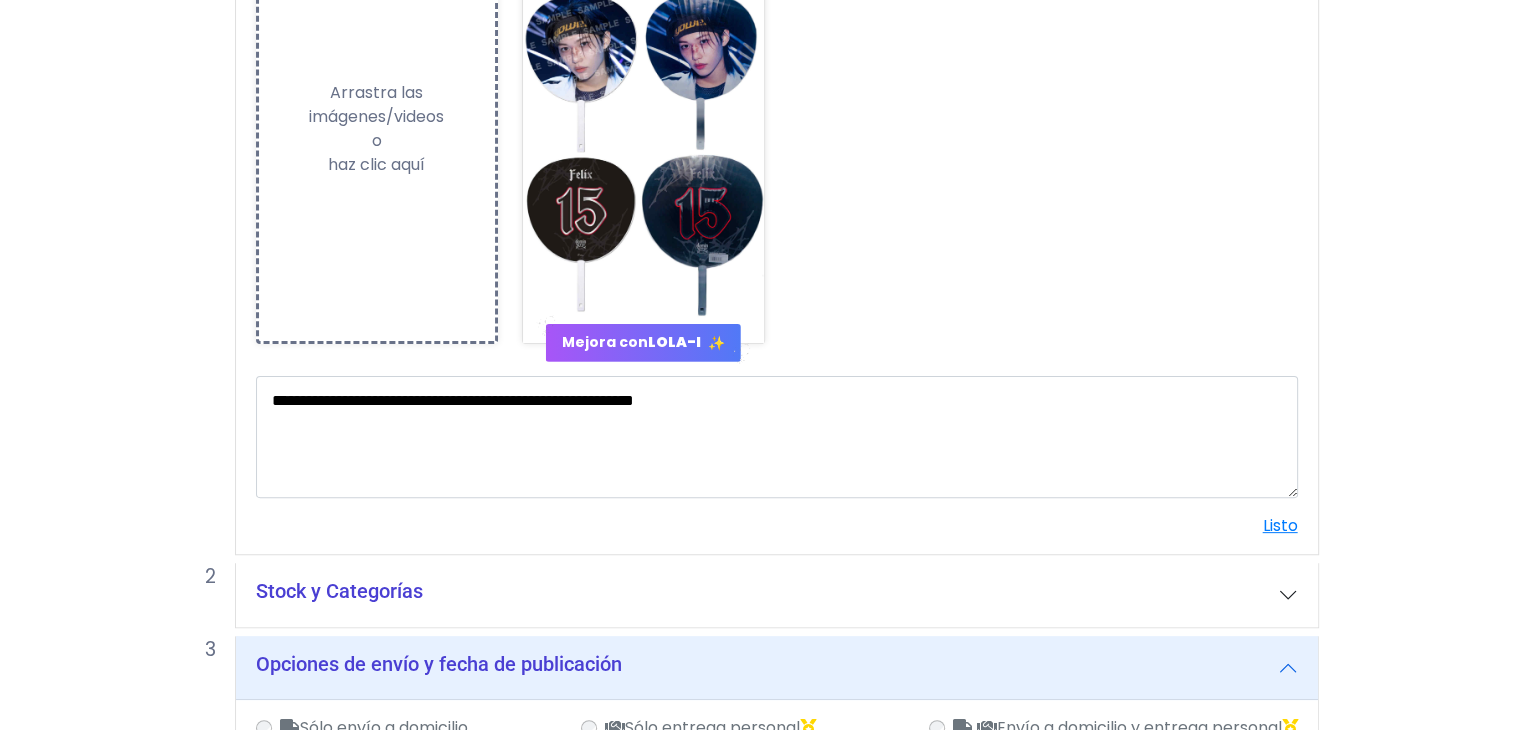 scroll, scrollTop: 743, scrollLeft: 0, axis: vertical 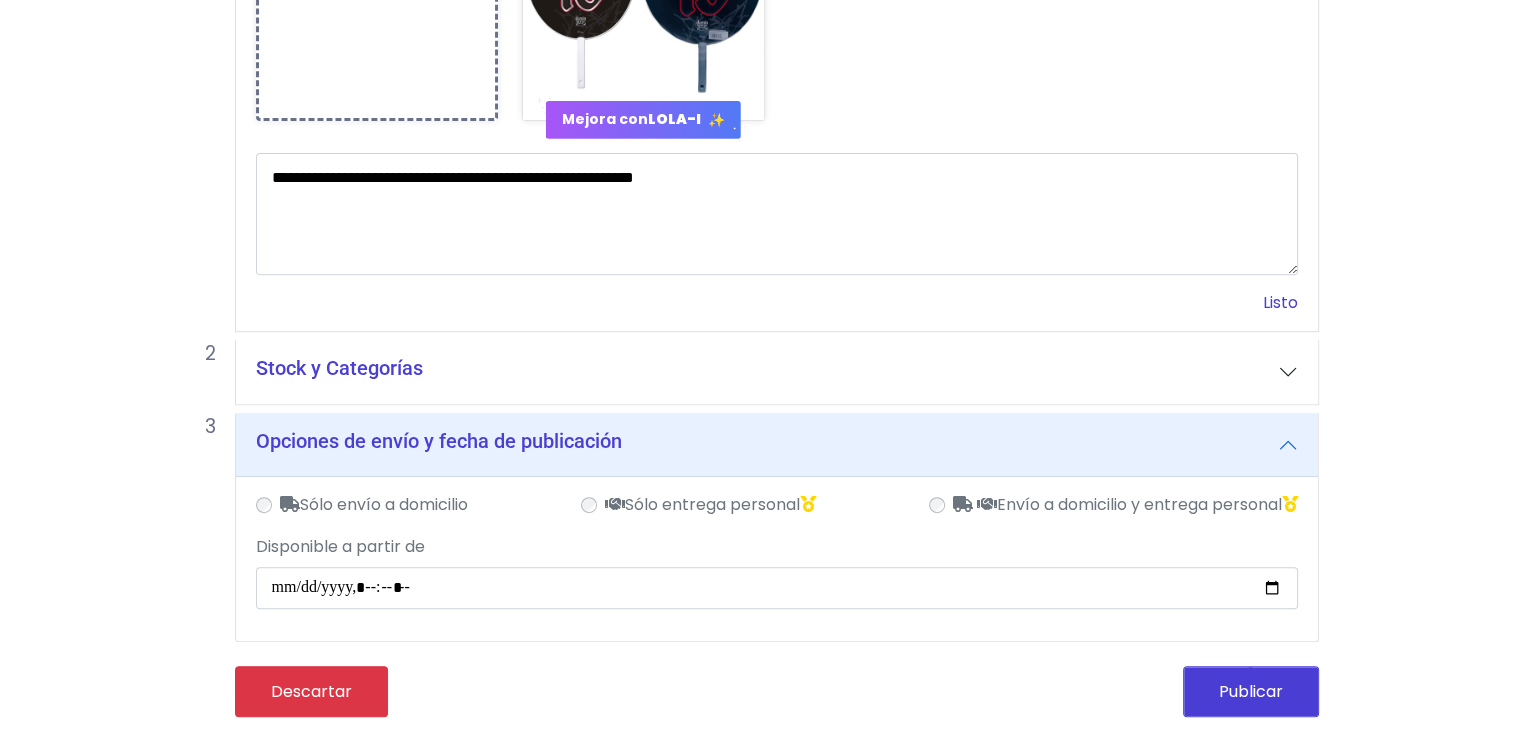 click on "Listo" at bounding box center [1280, 302] 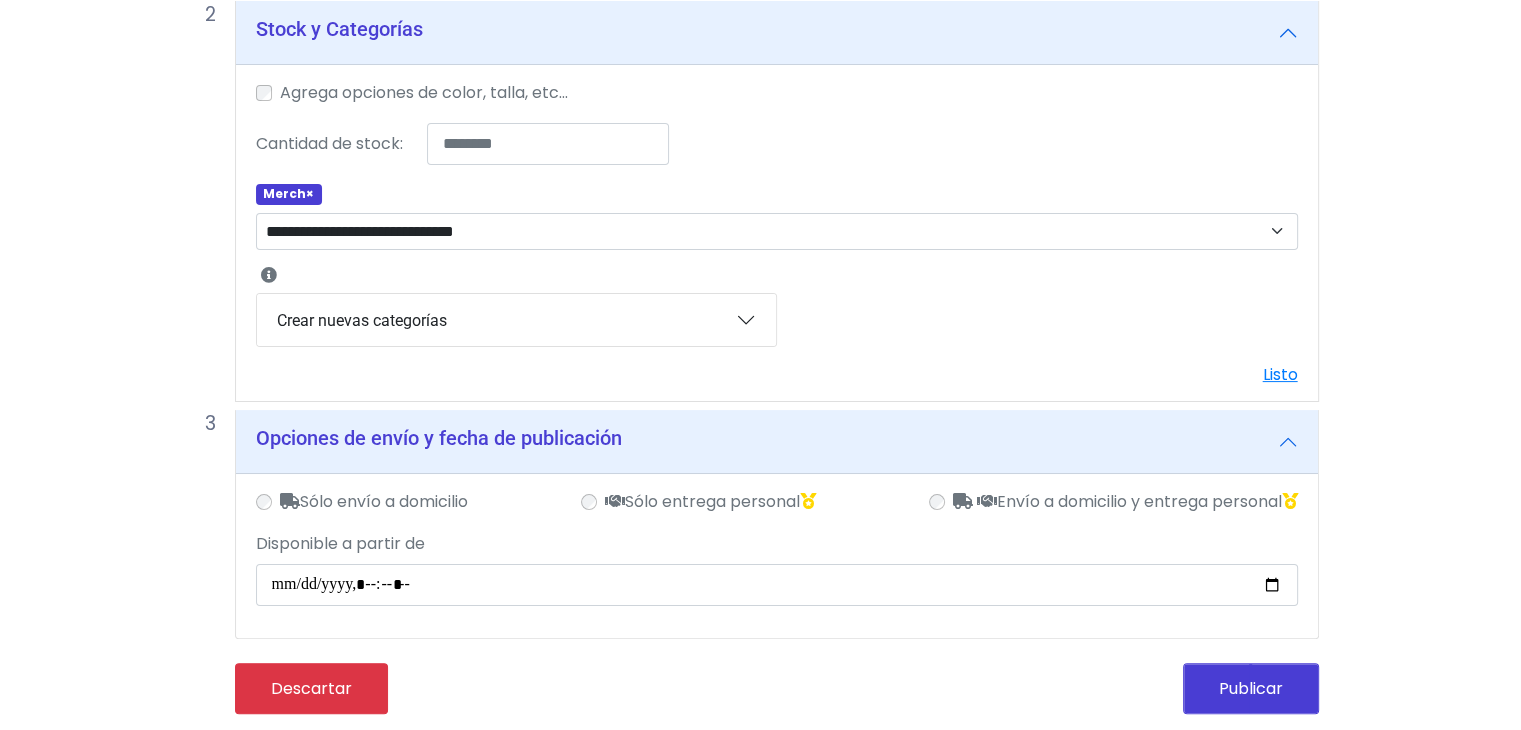 scroll, scrollTop: 332, scrollLeft: 0, axis: vertical 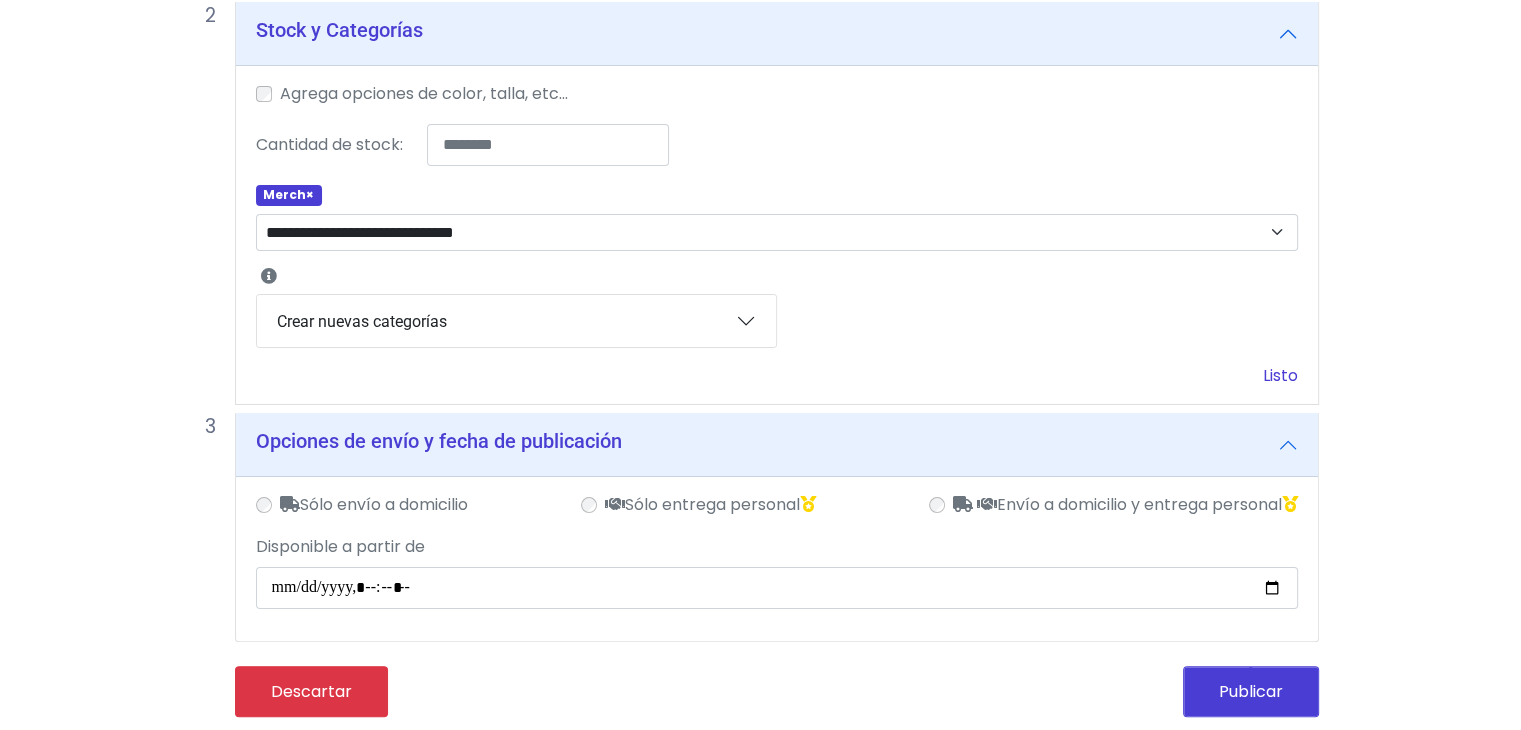 click on "Listo" at bounding box center [1280, 375] 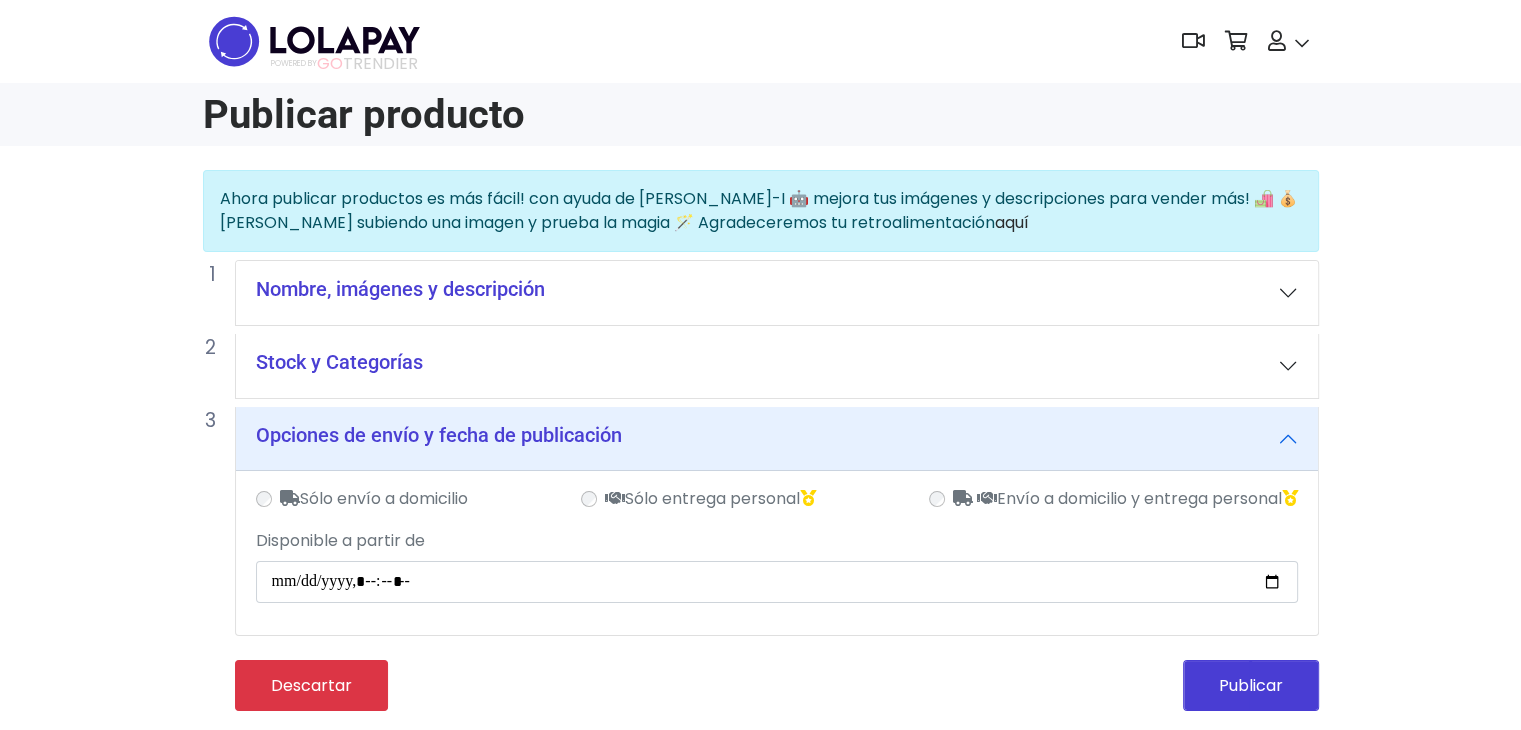 scroll, scrollTop: 0, scrollLeft: 0, axis: both 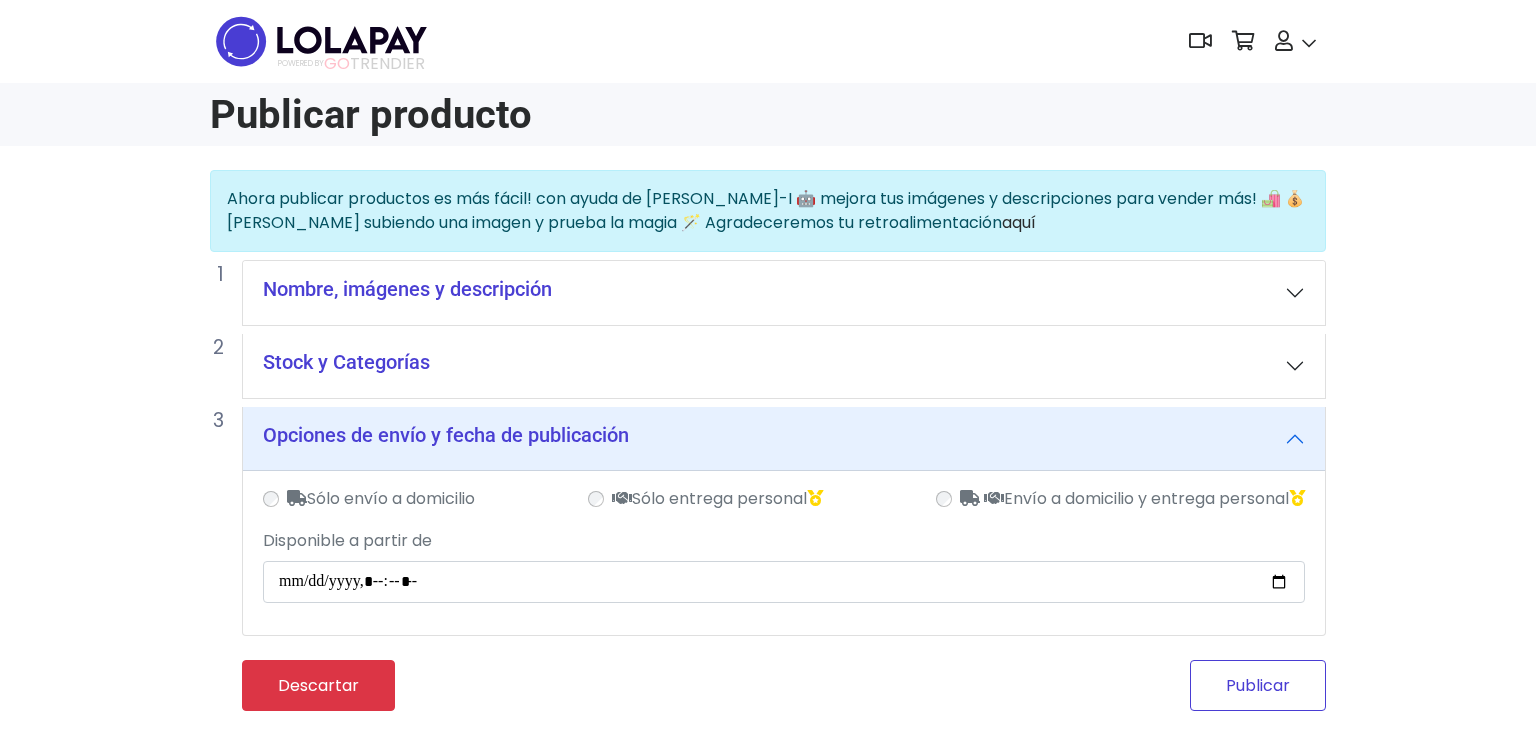 click on "Publicar" at bounding box center [1258, 685] 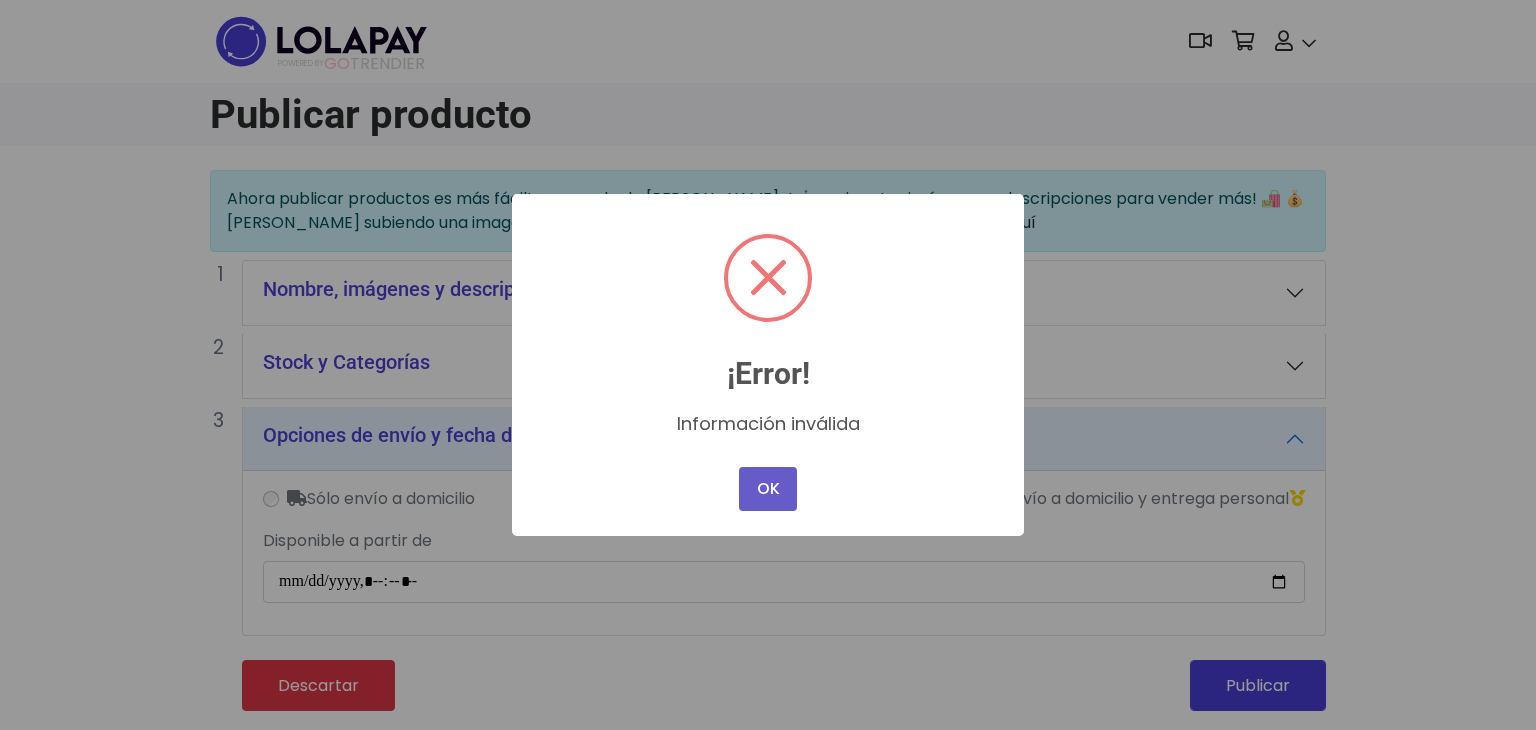 click on "OK" at bounding box center [768, 489] 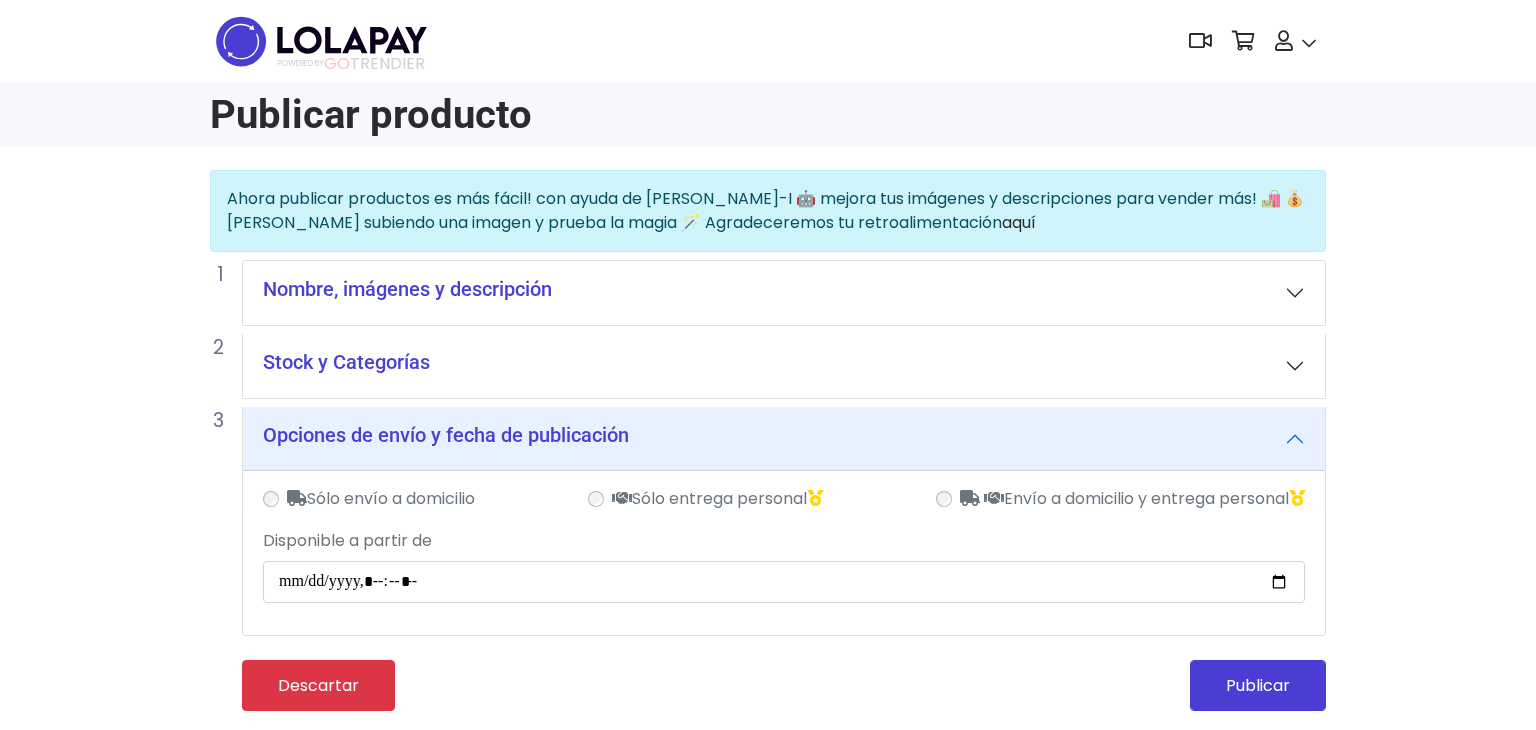 click on "Nombre, imágenes y descripción" at bounding box center [784, 293] 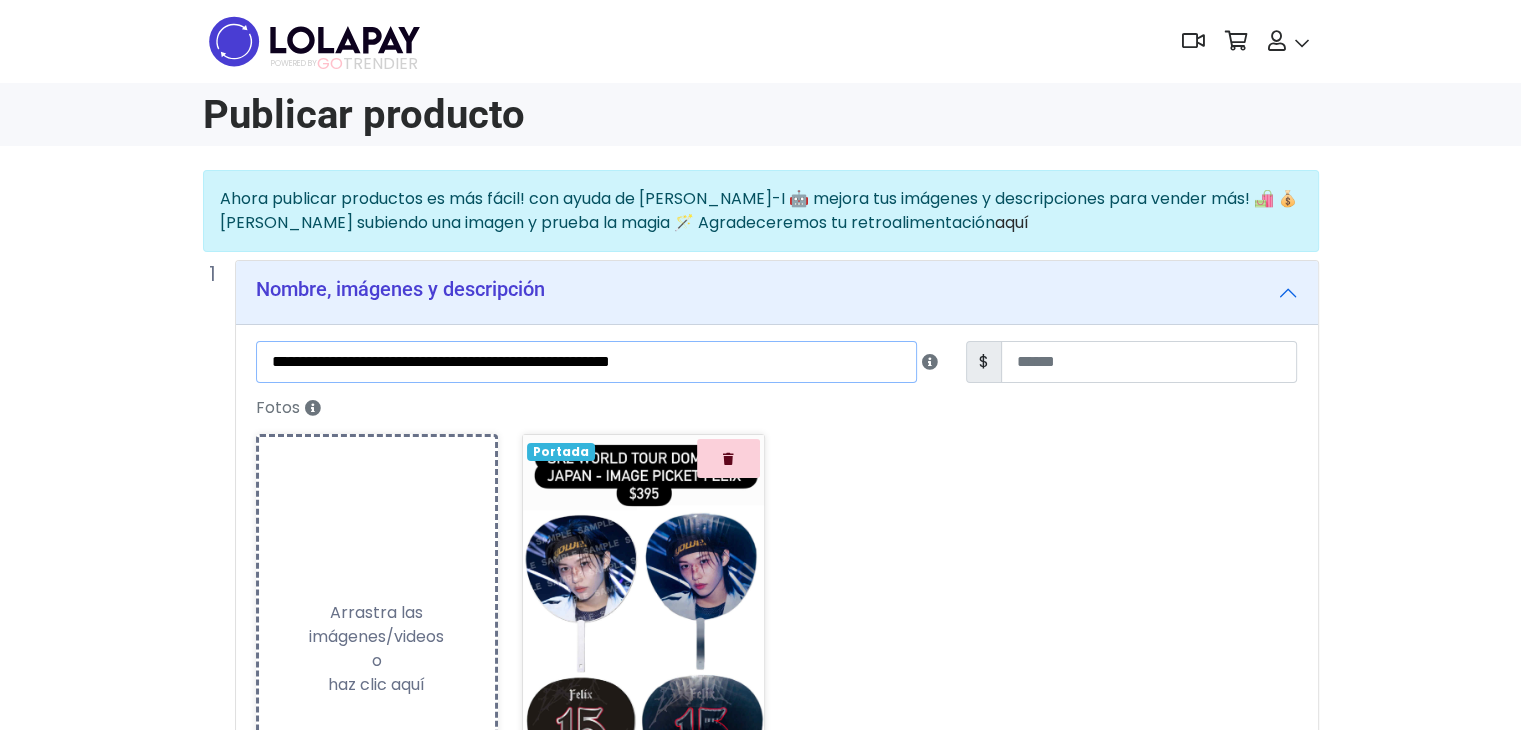 click on "**********" at bounding box center [586, 362] 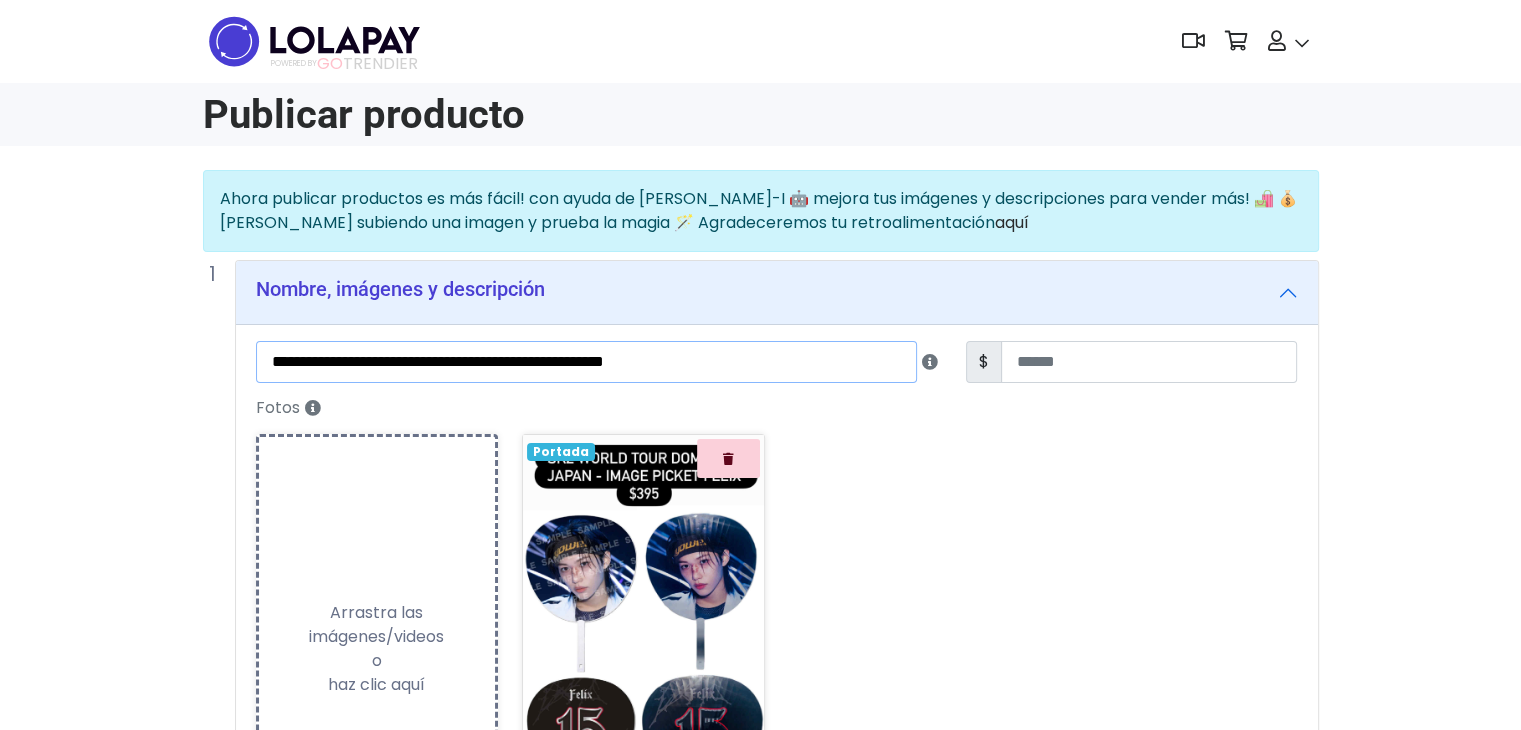 click on "**********" at bounding box center (586, 362) 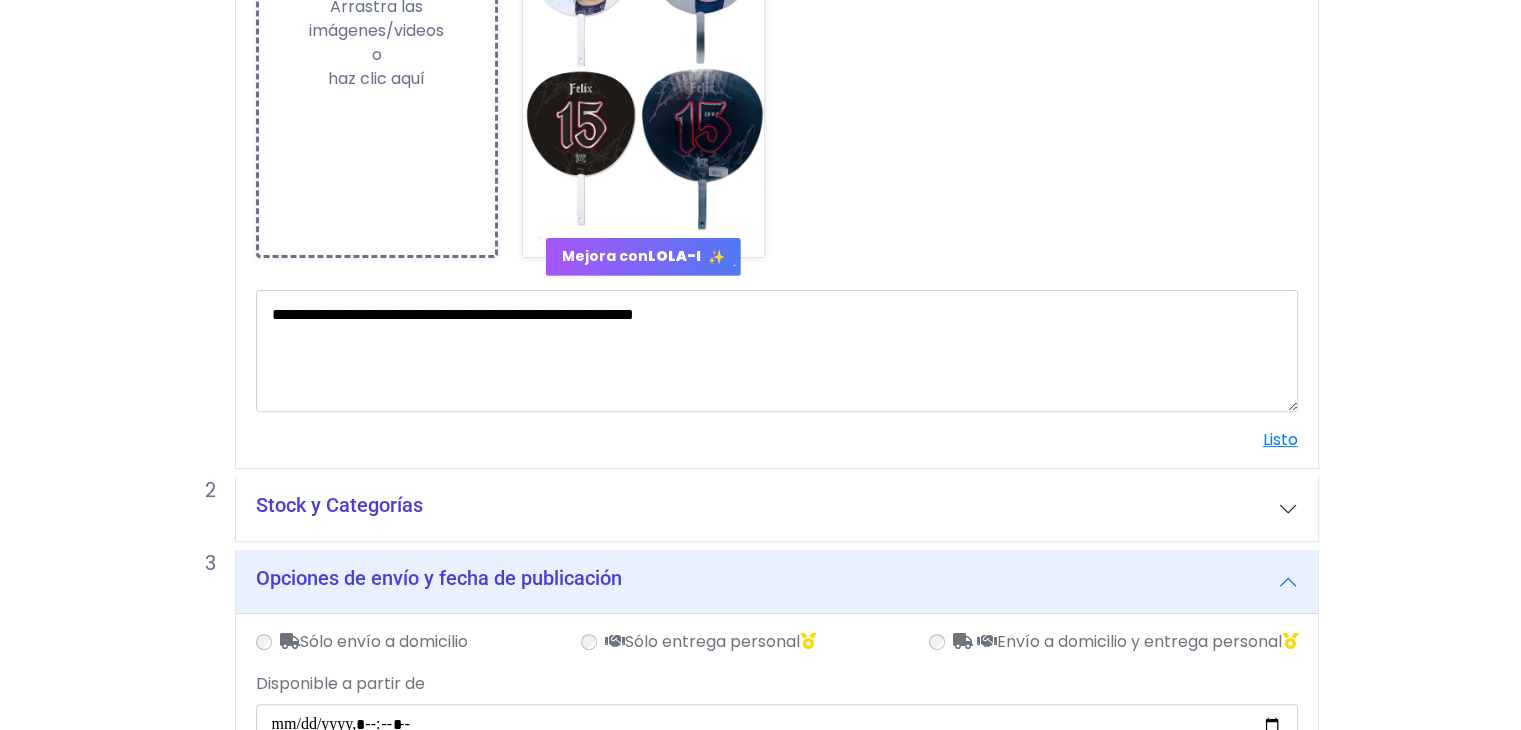 scroll, scrollTop: 680, scrollLeft: 0, axis: vertical 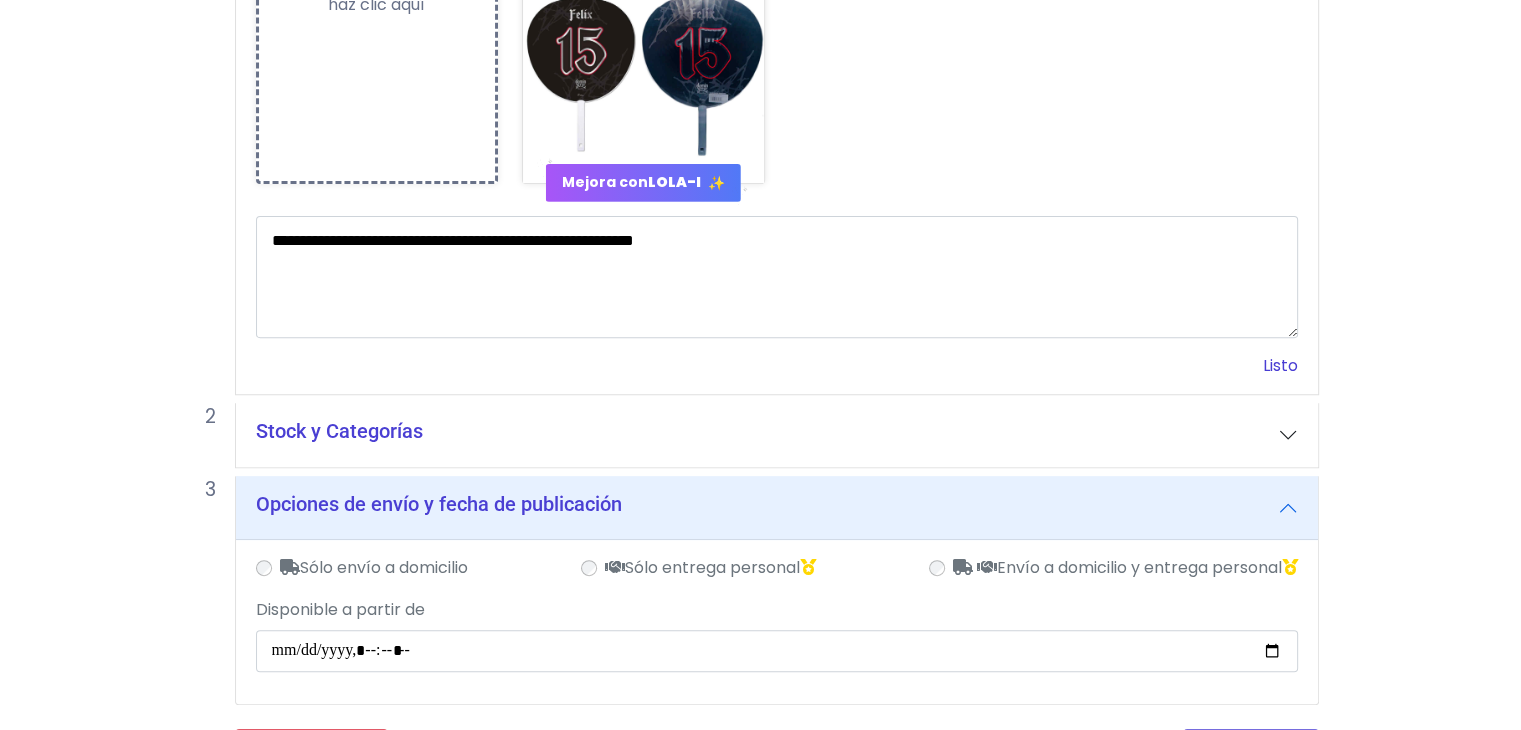 click on "Listo" at bounding box center [1280, 365] 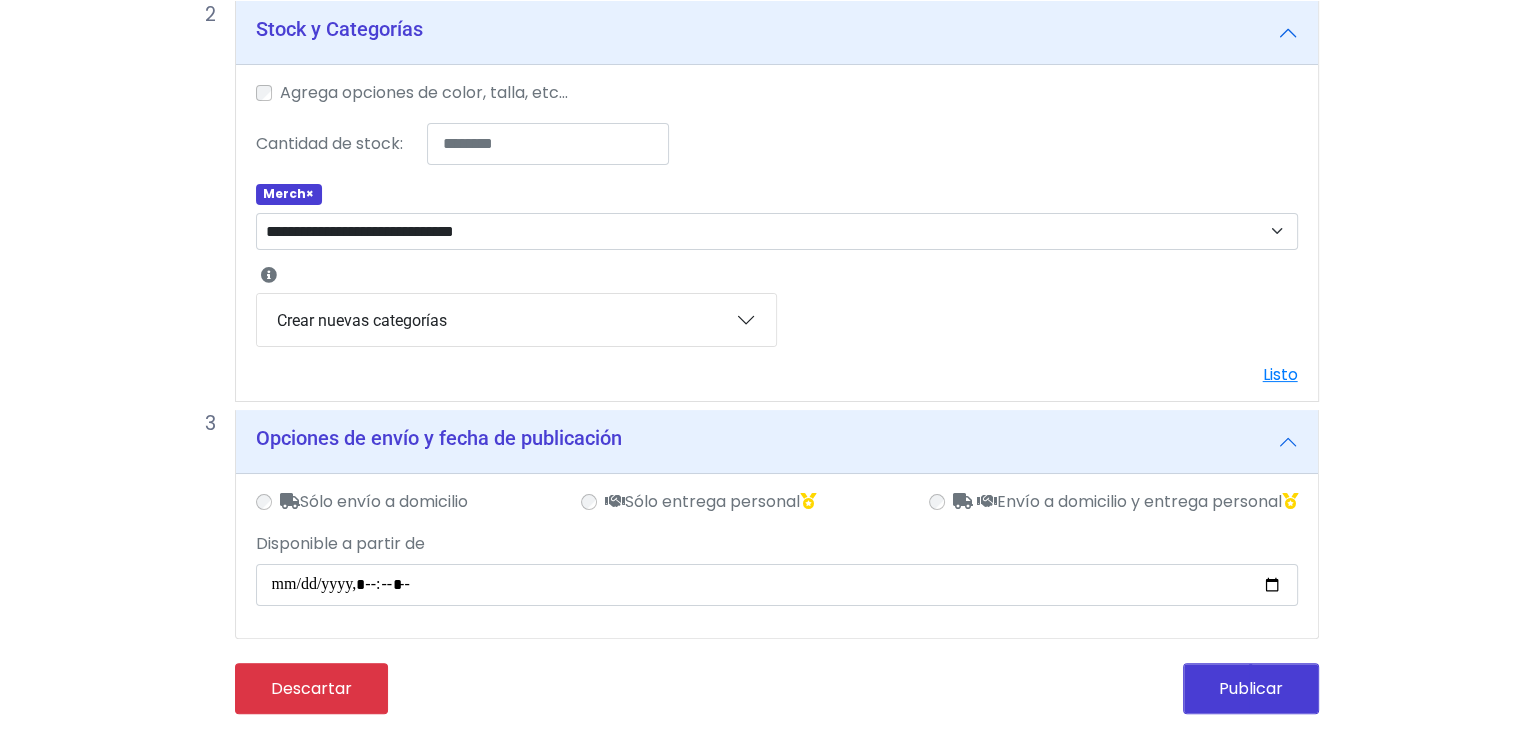 scroll, scrollTop: 332, scrollLeft: 0, axis: vertical 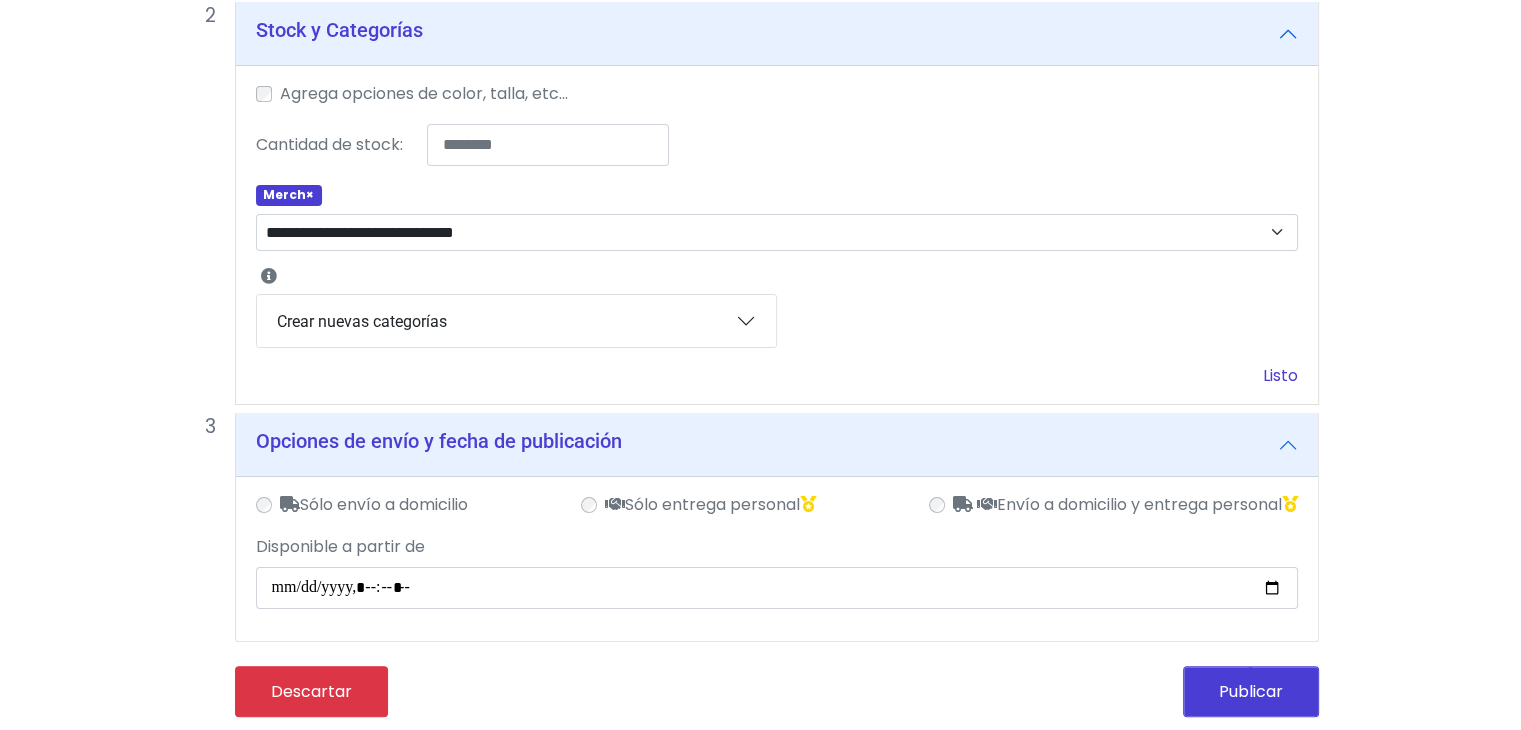 click on "Listo" at bounding box center [1280, 375] 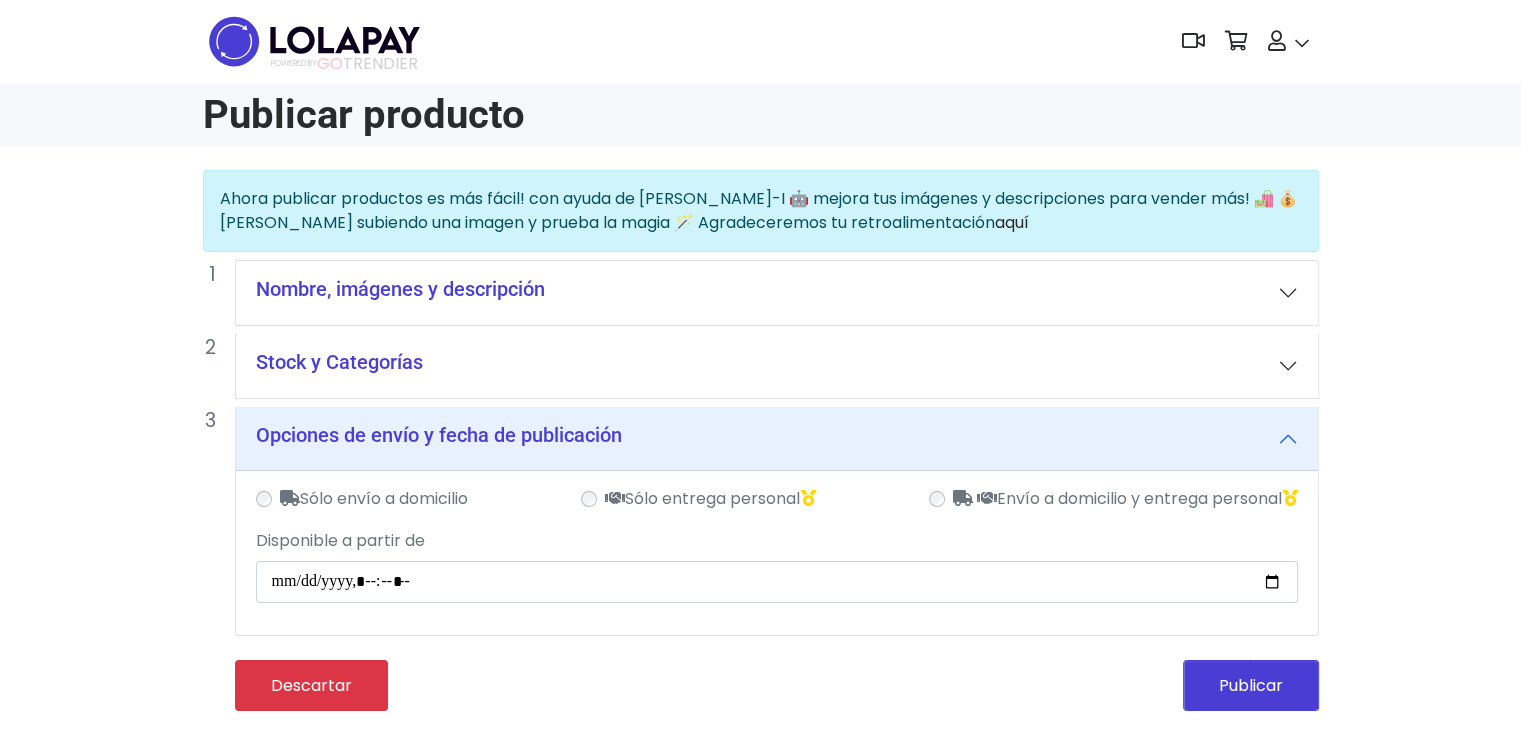 scroll, scrollTop: 0, scrollLeft: 0, axis: both 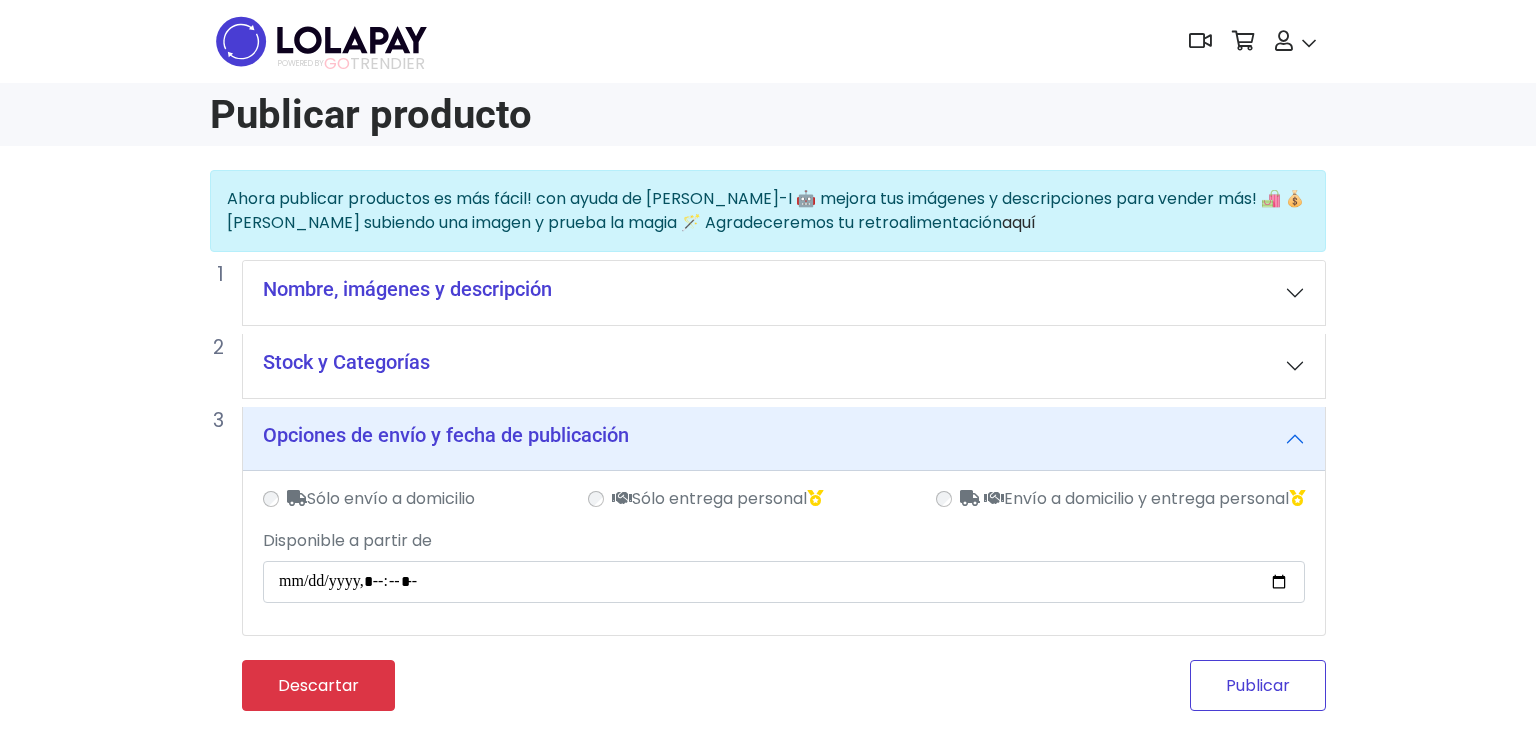 click on "Publicar" at bounding box center [1258, 685] 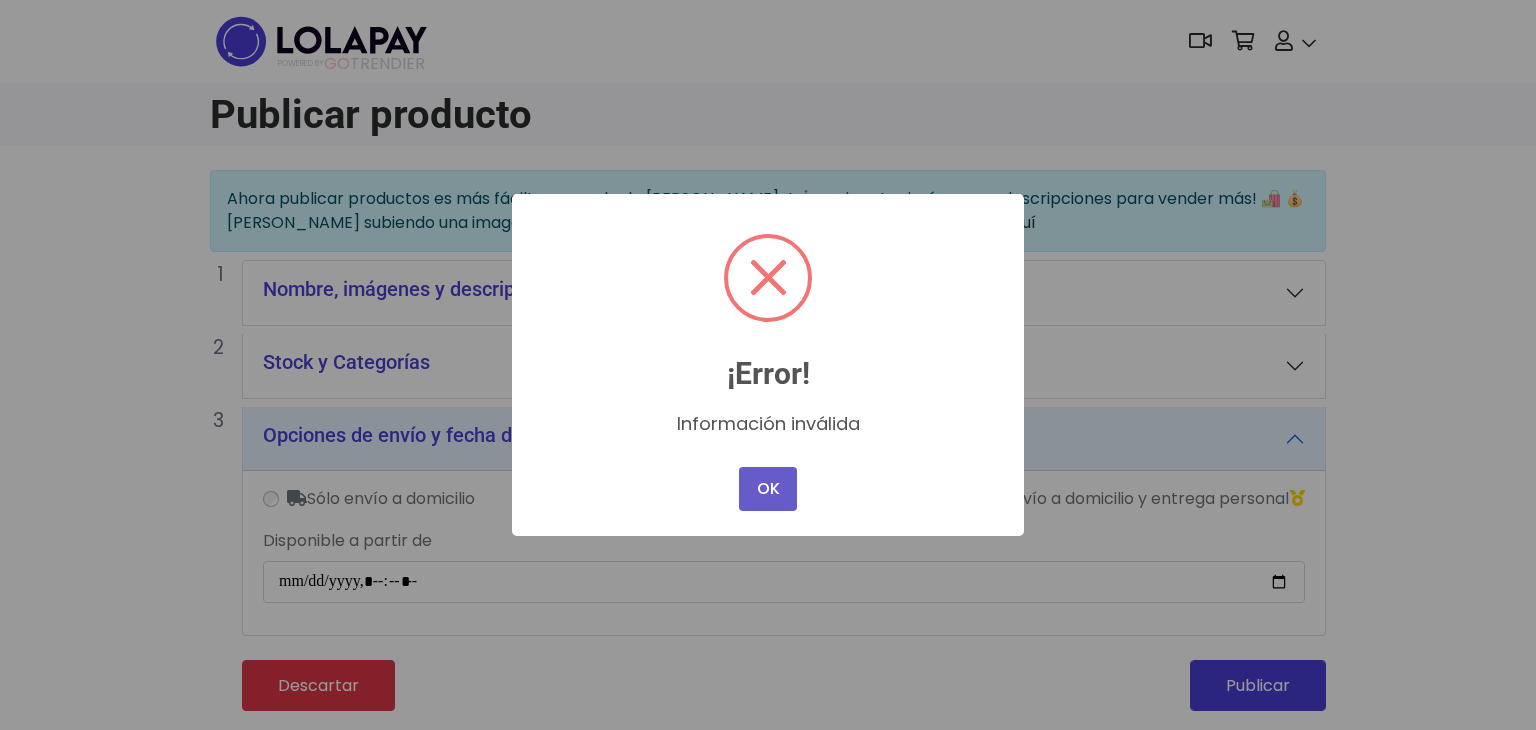 click on "OK" at bounding box center (768, 489) 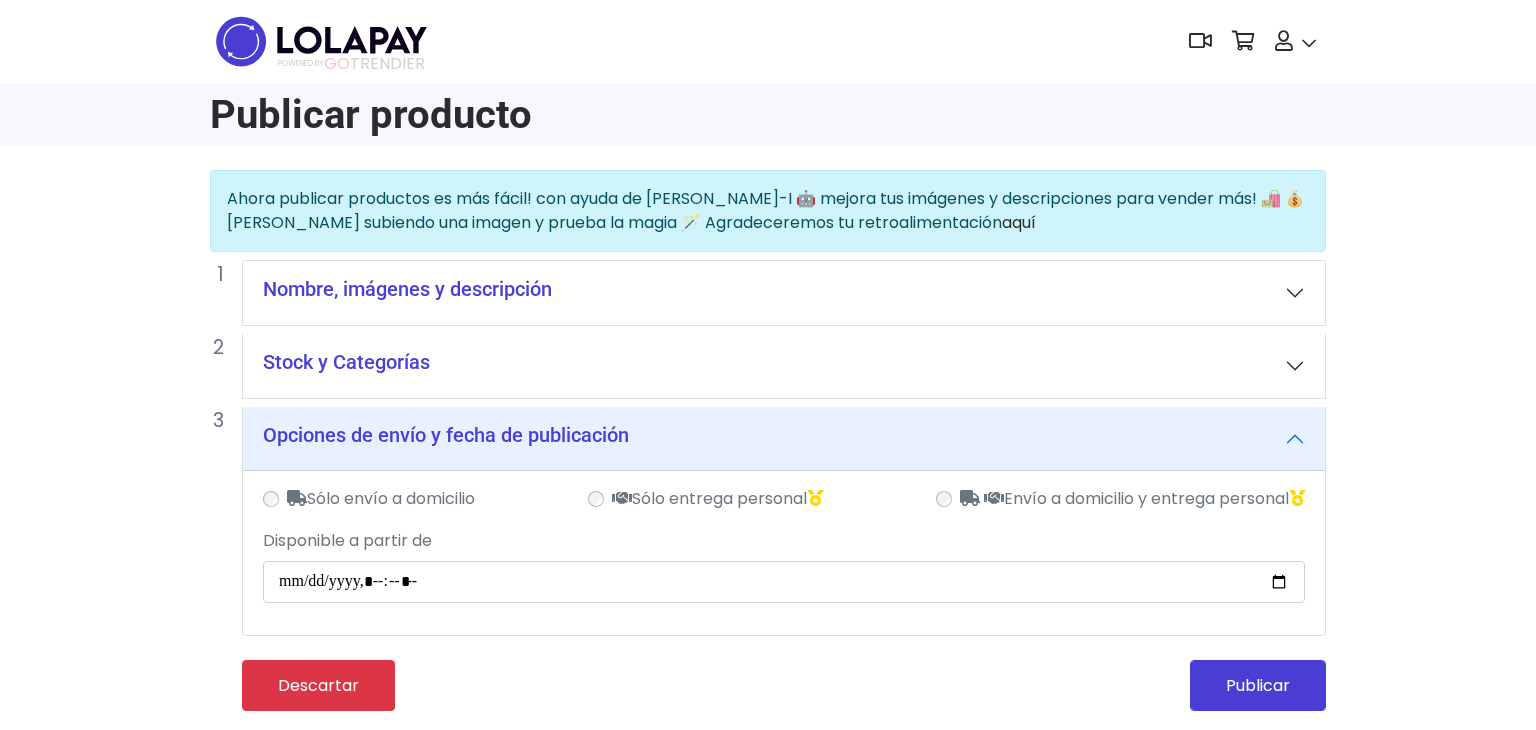 click on "Nombre, imágenes y descripción" at bounding box center (784, 293) 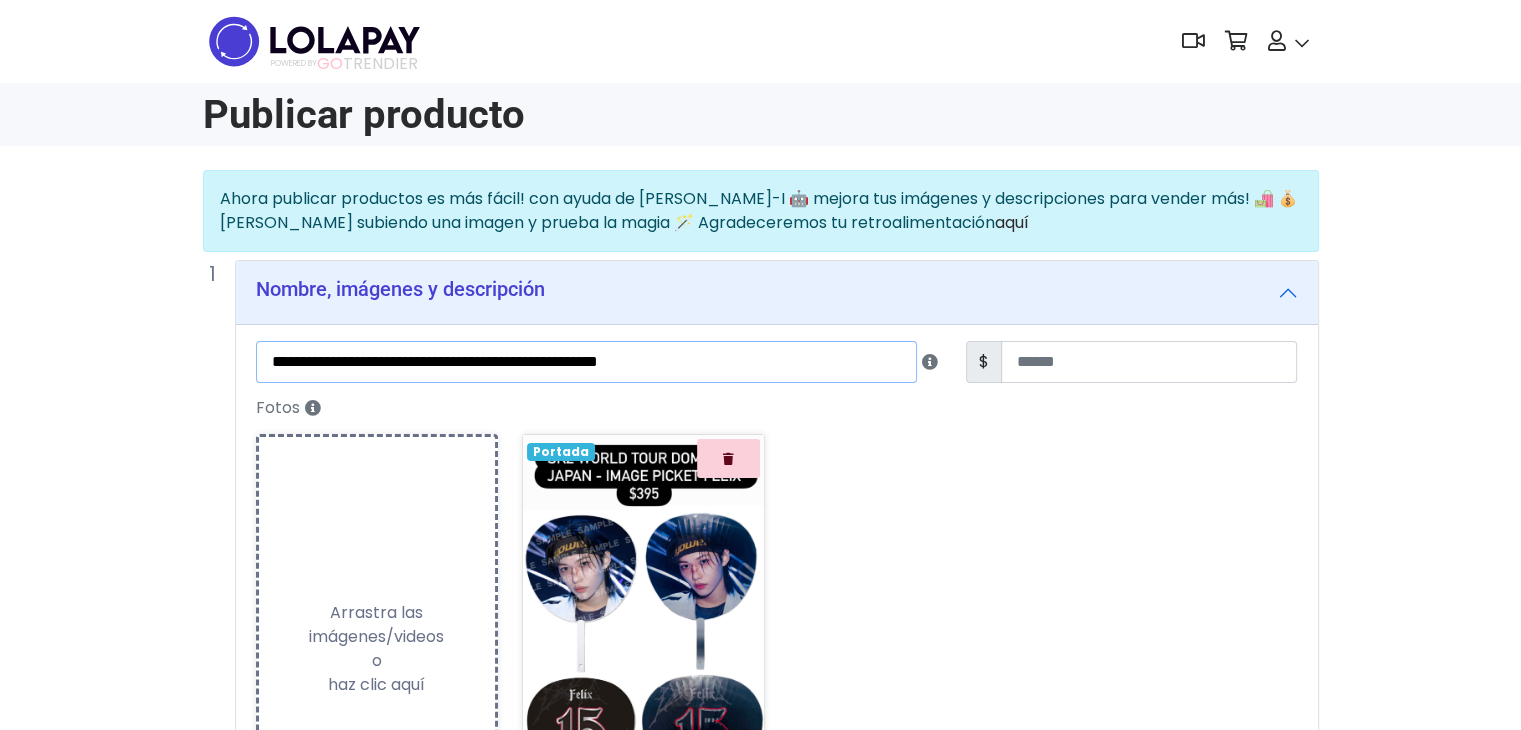 click on "**********" at bounding box center [586, 362] 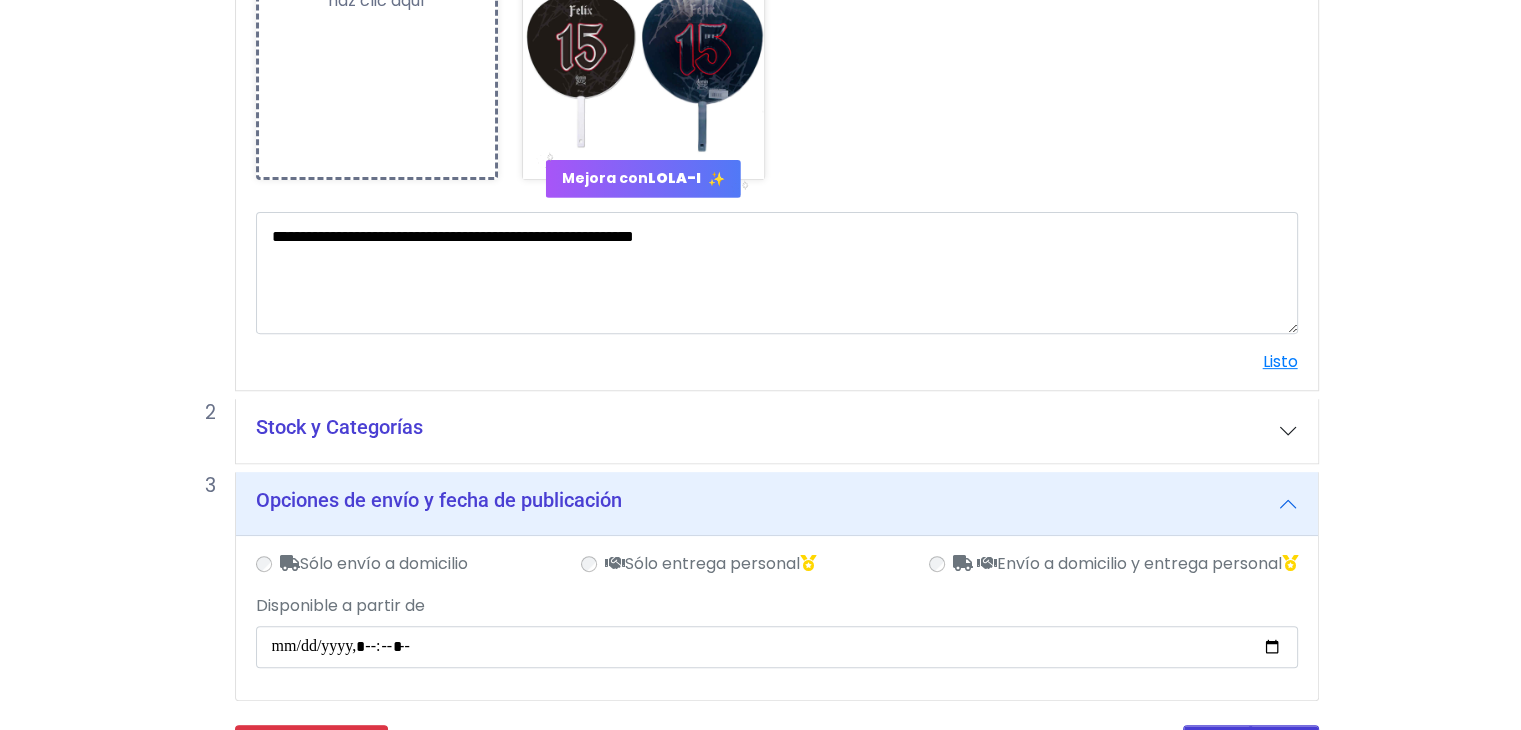 scroll, scrollTop: 743, scrollLeft: 0, axis: vertical 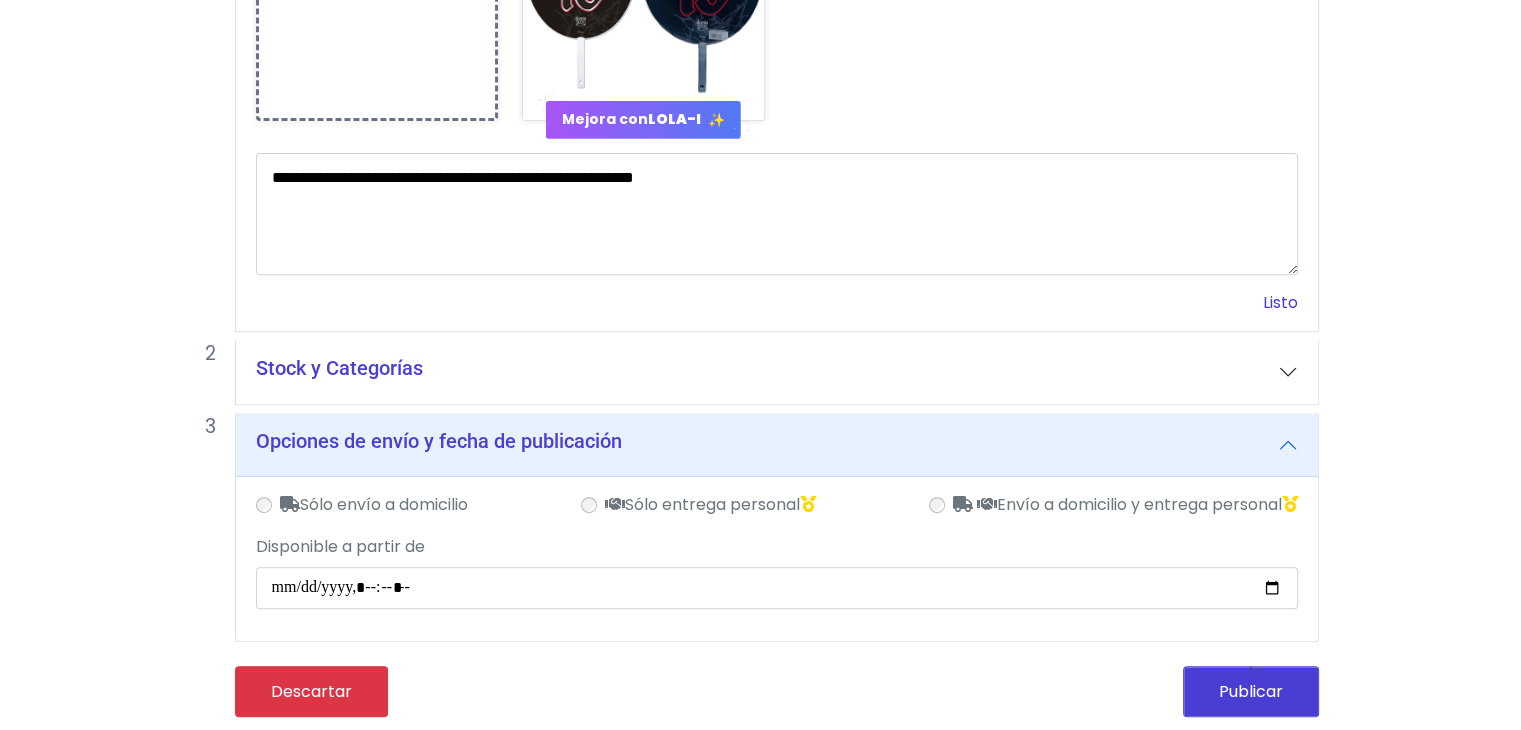 type on "**********" 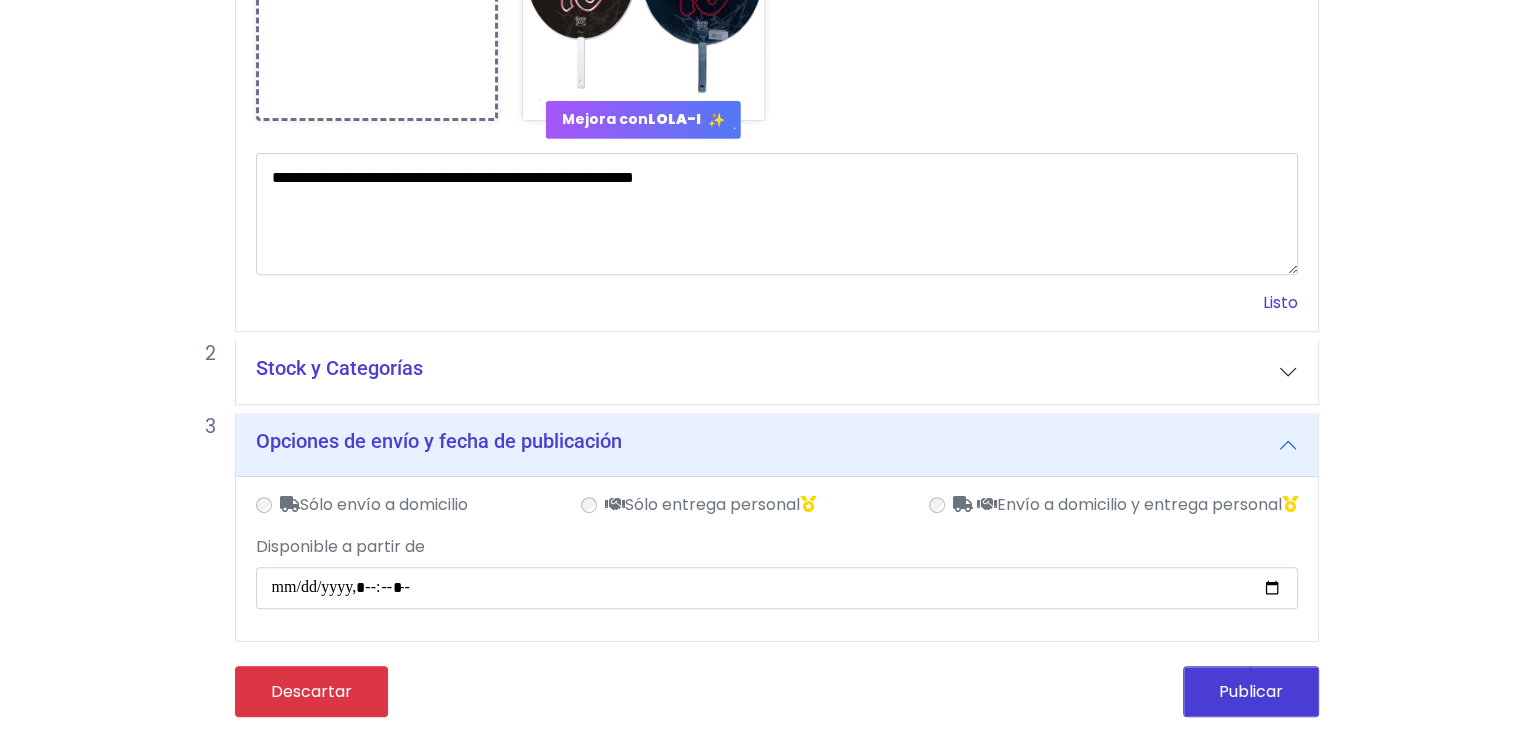 click on "Listo" at bounding box center [1280, 302] 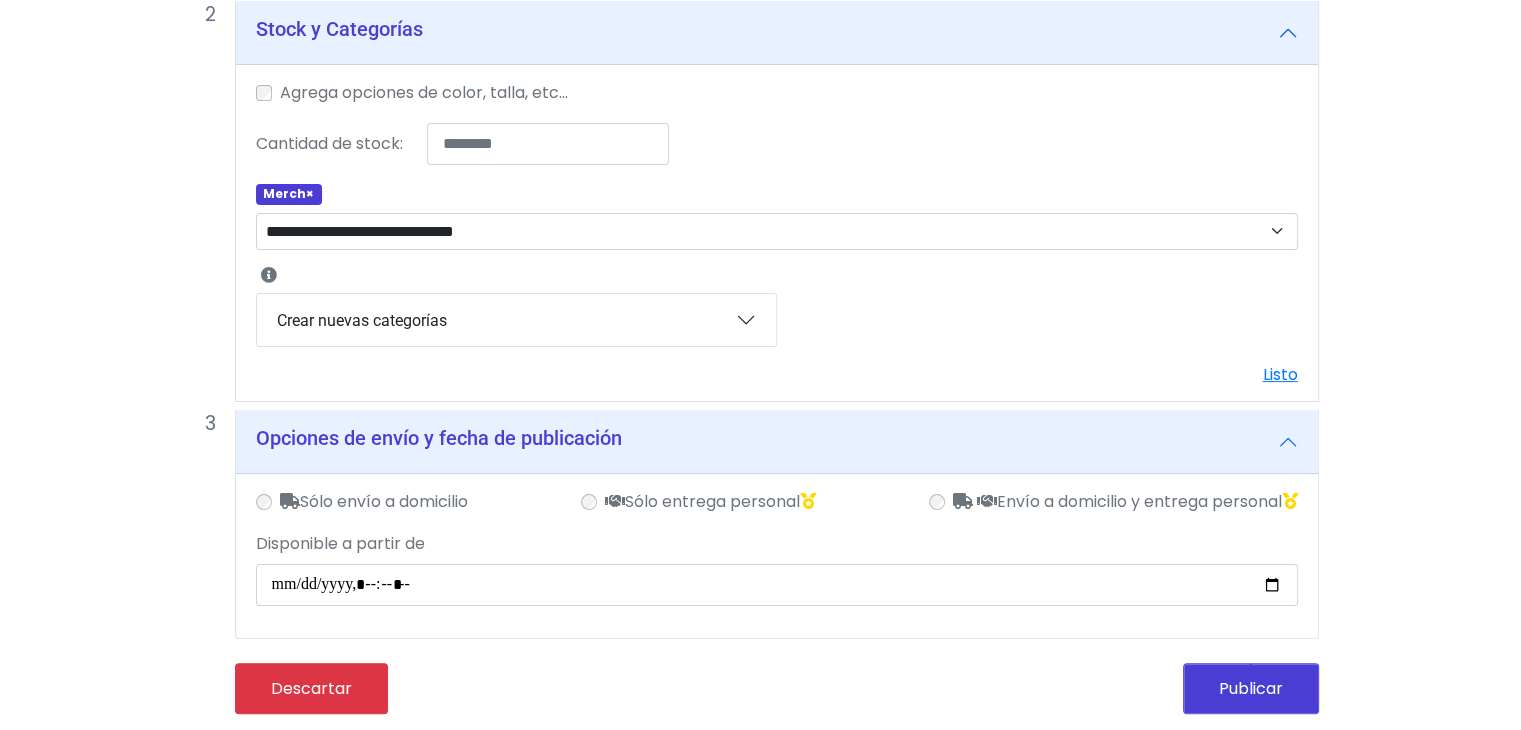 scroll, scrollTop: 332, scrollLeft: 0, axis: vertical 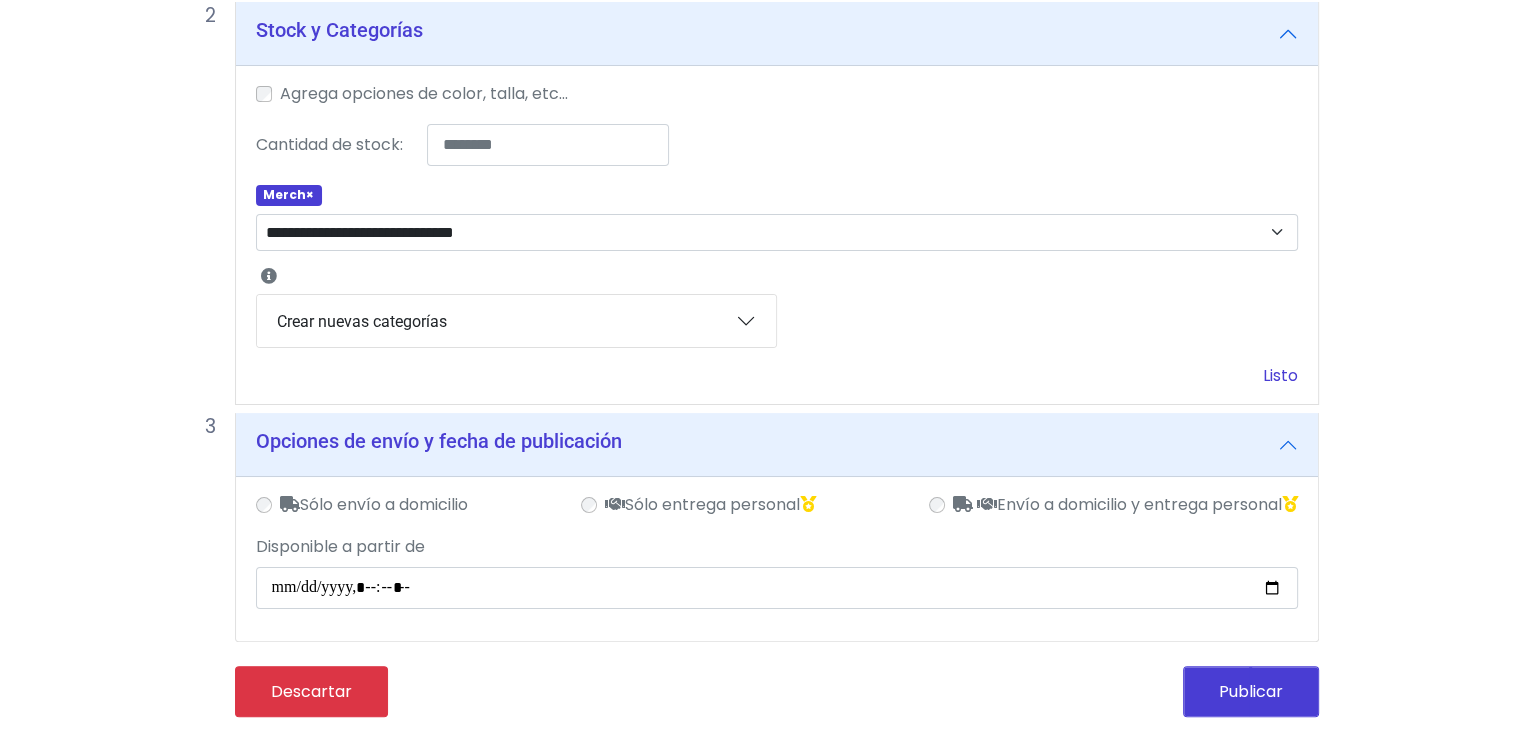 click on "Listo" at bounding box center [1280, 375] 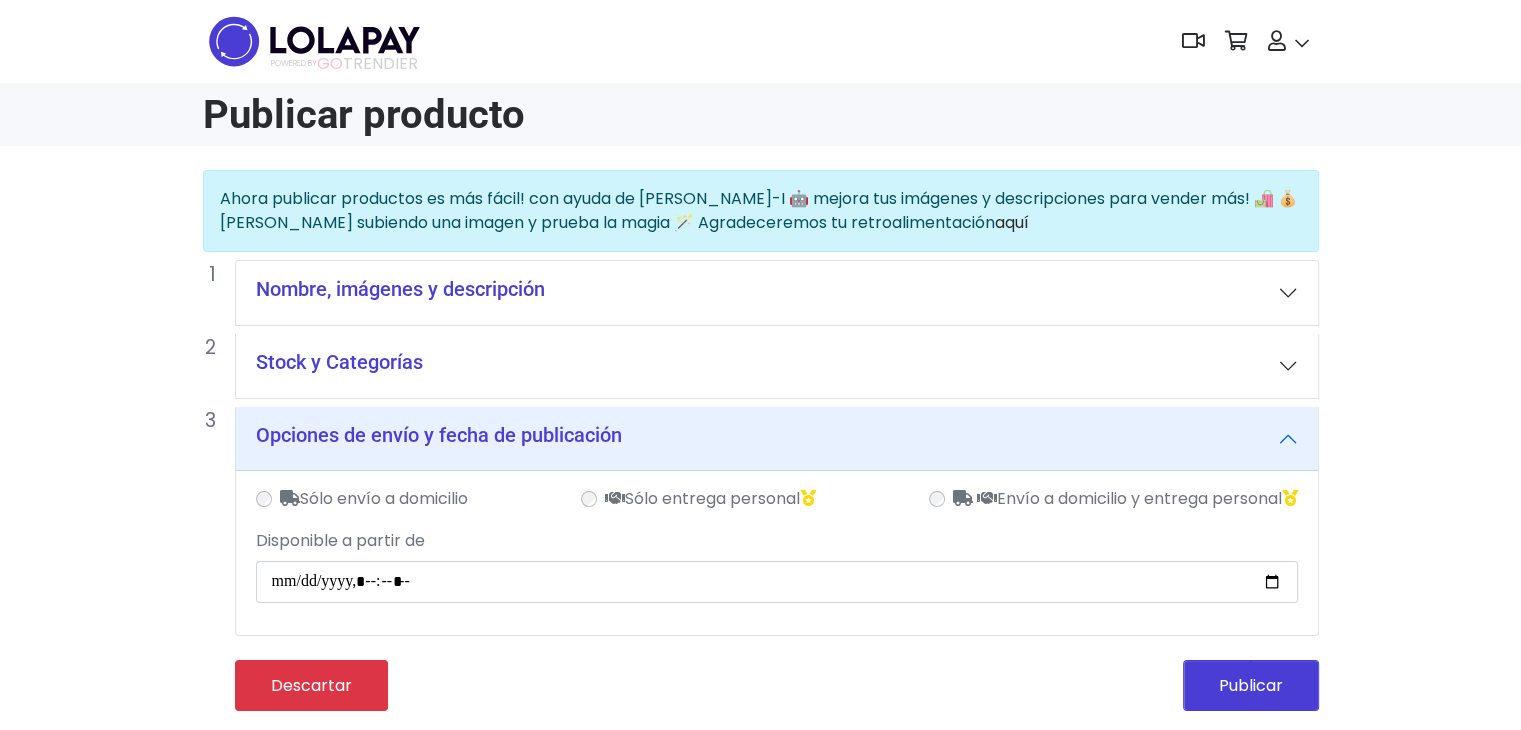 scroll, scrollTop: 0, scrollLeft: 0, axis: both 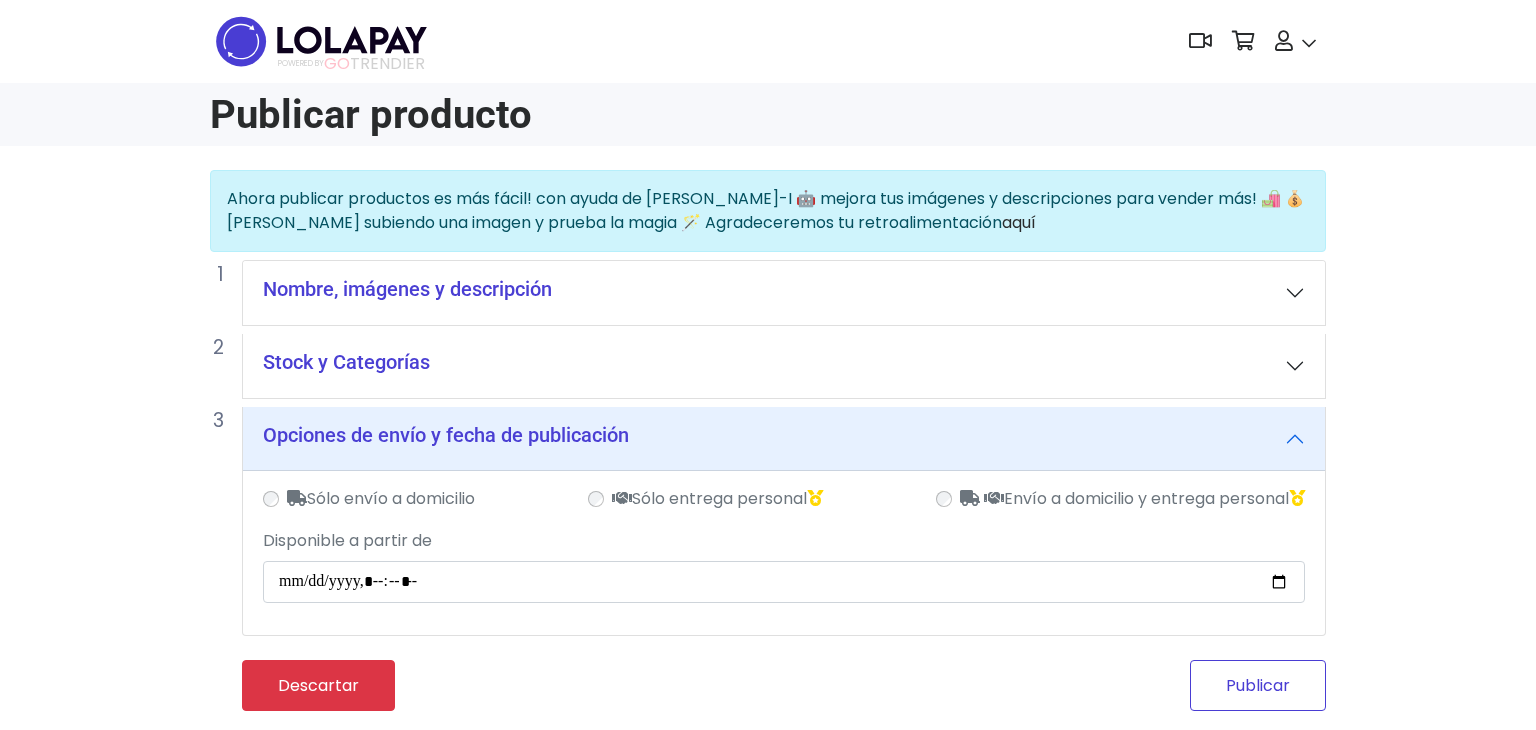 click on "Publicar" at bounding box center (1258, 685) 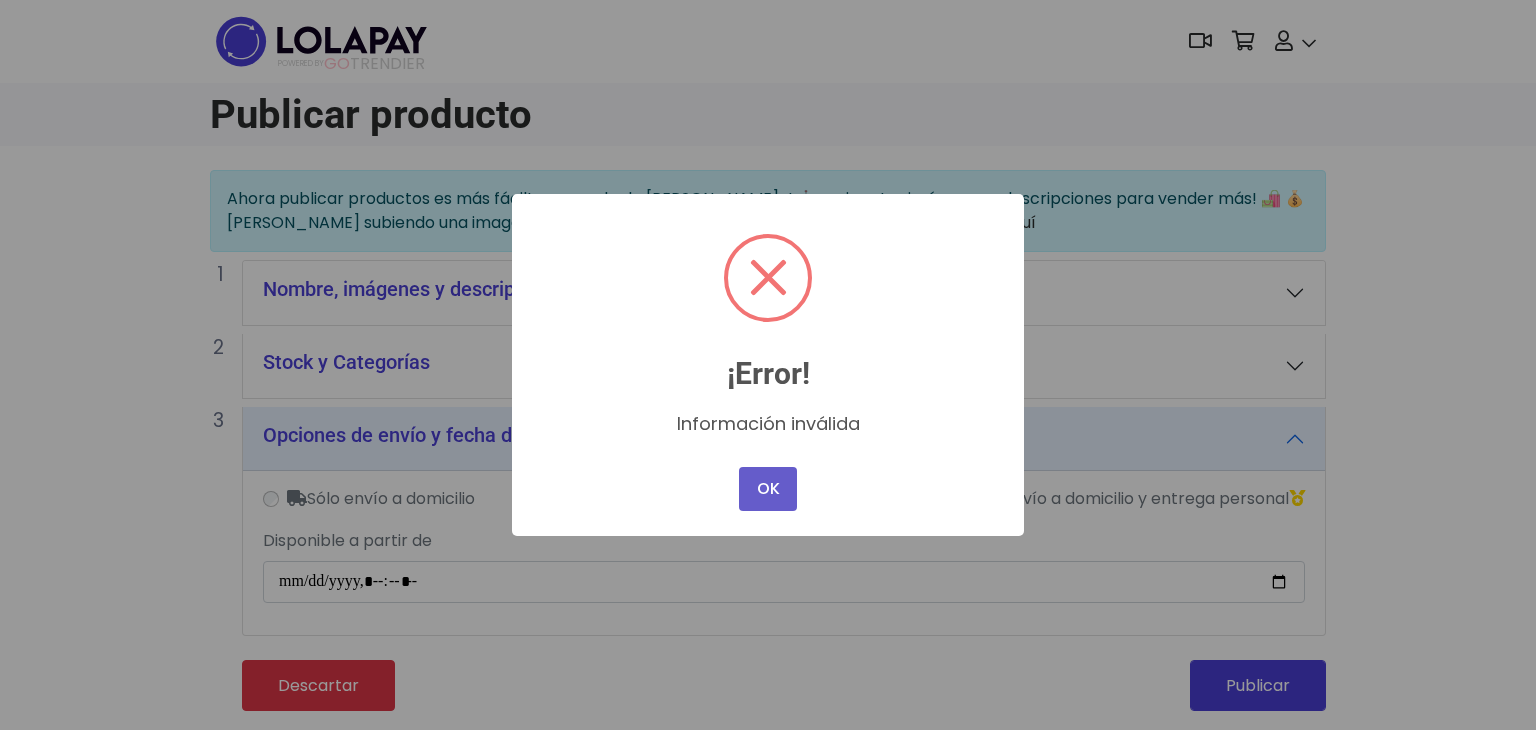 click on "OK" at bounding box center [768, 489] 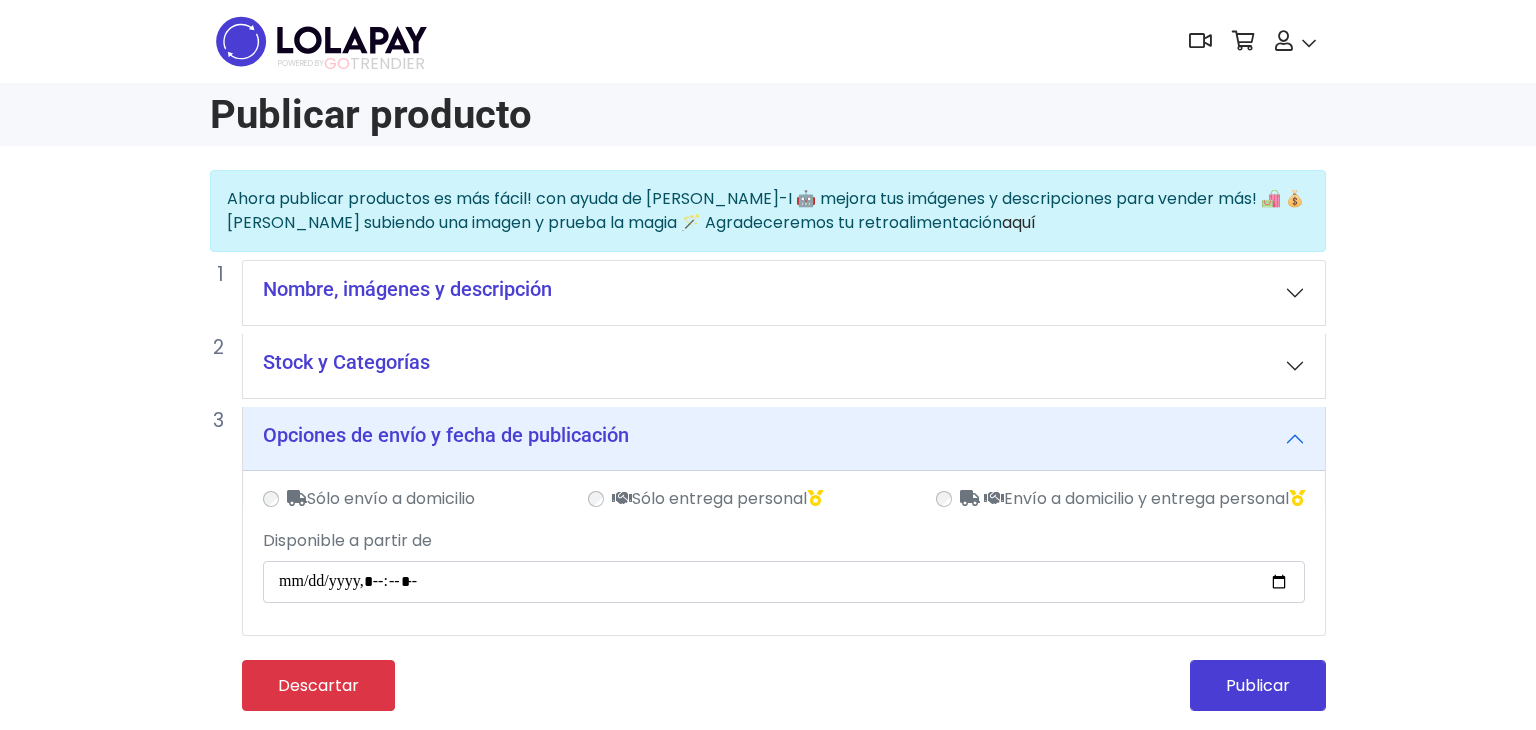 click on "Nombre, imágenes y descripción" at bounding box center [784, 293] 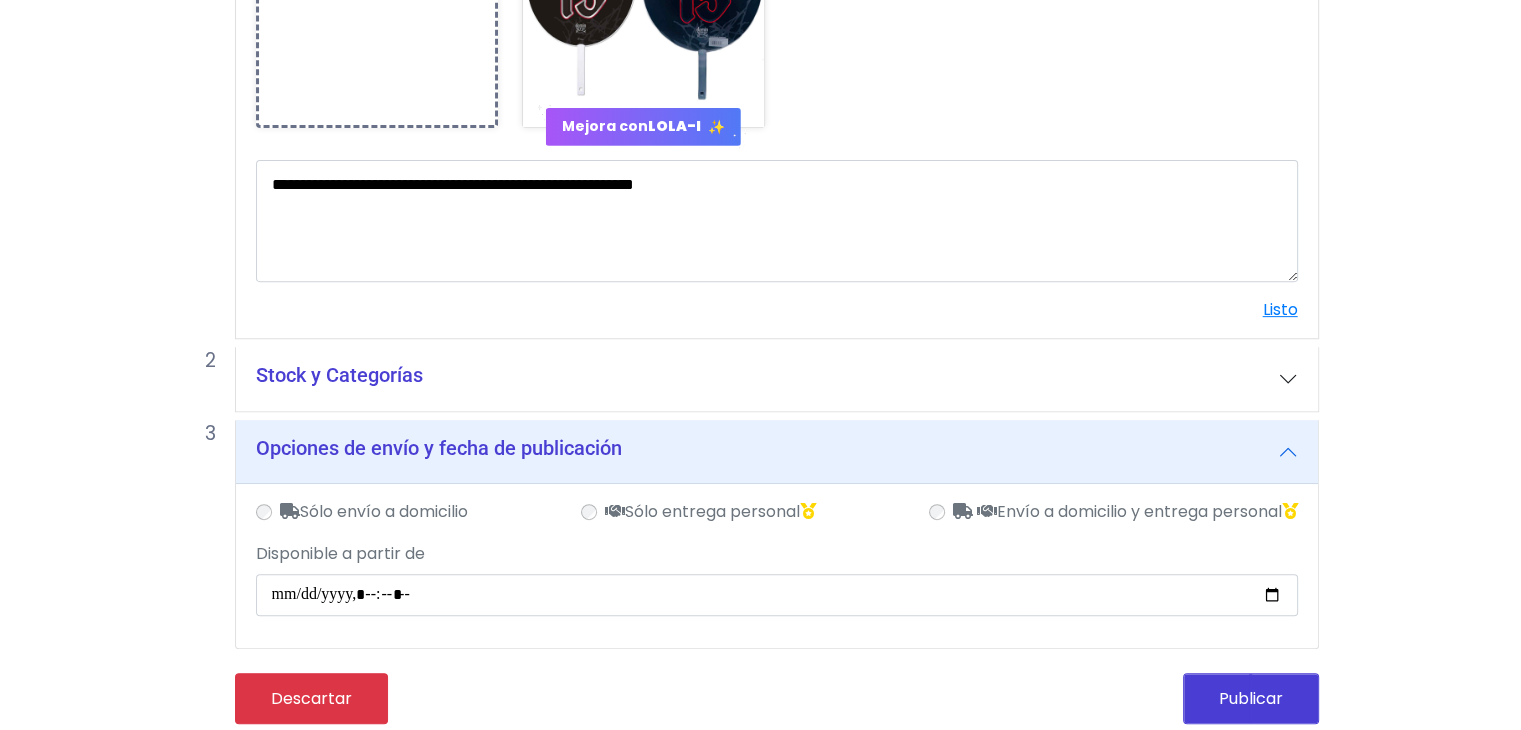 scroll, scrollTop: 743, scrollLeft: 0, axis: vertical 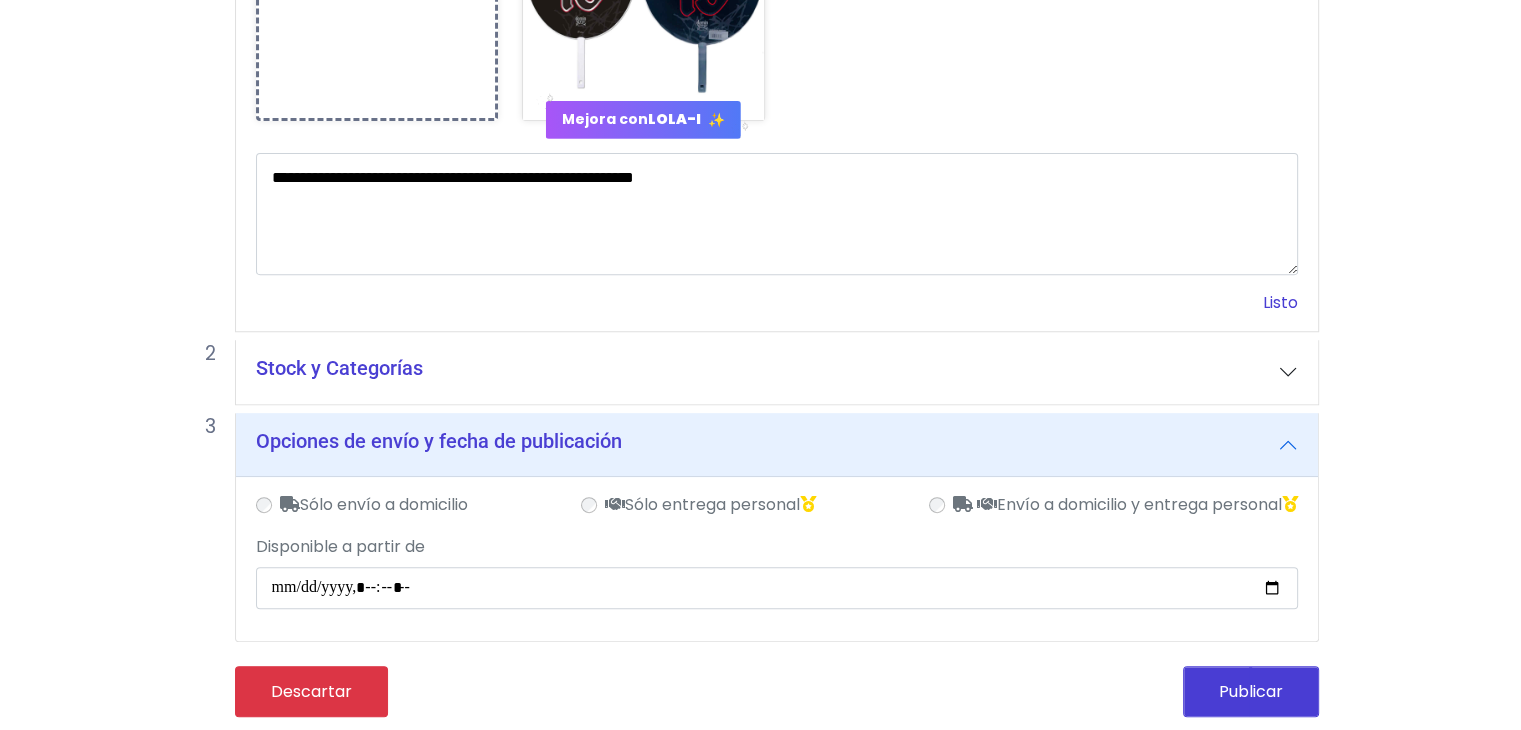 click on "Listo" at bounding box center (1280, 302) 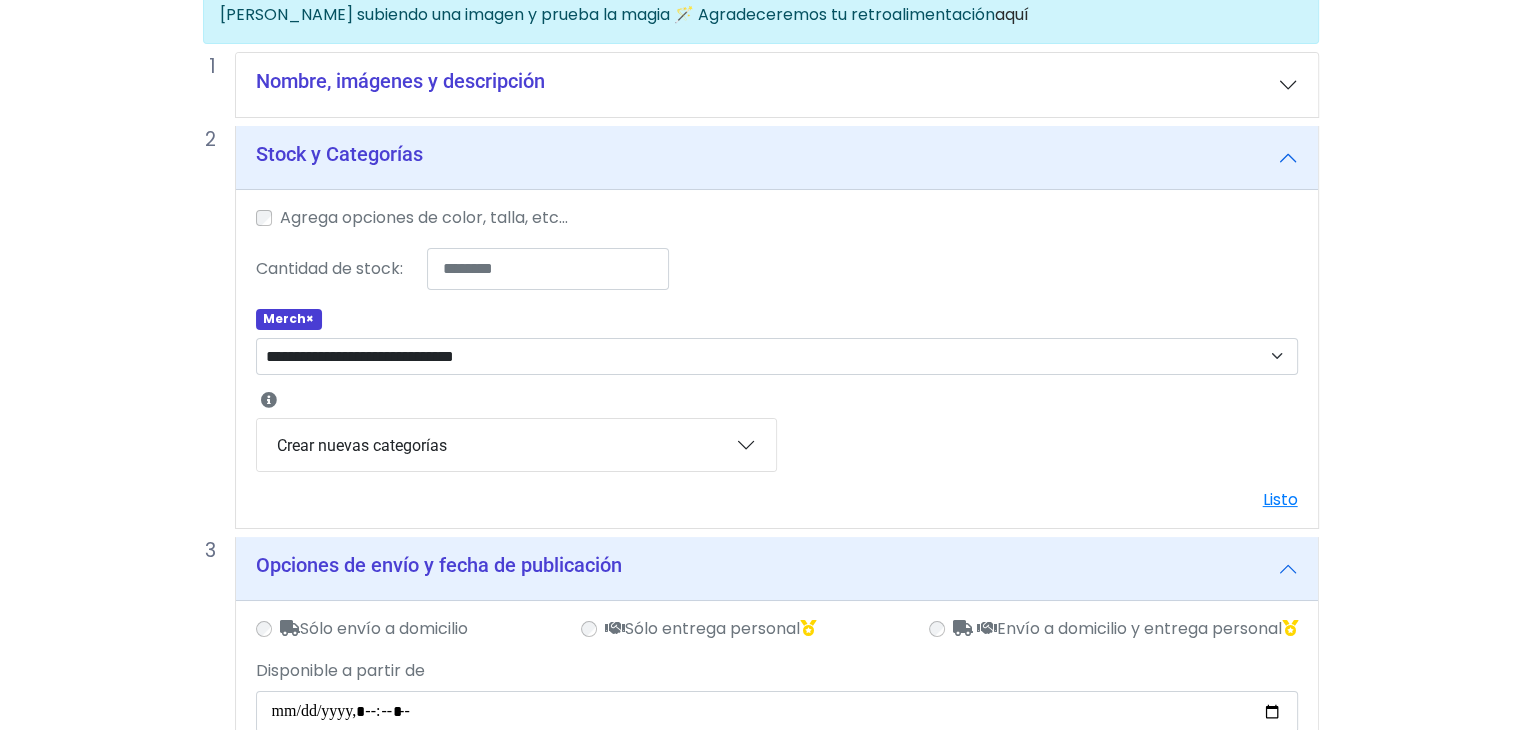 scroll, scrollTop: 193, scrollLeft: 0, axis: vertical 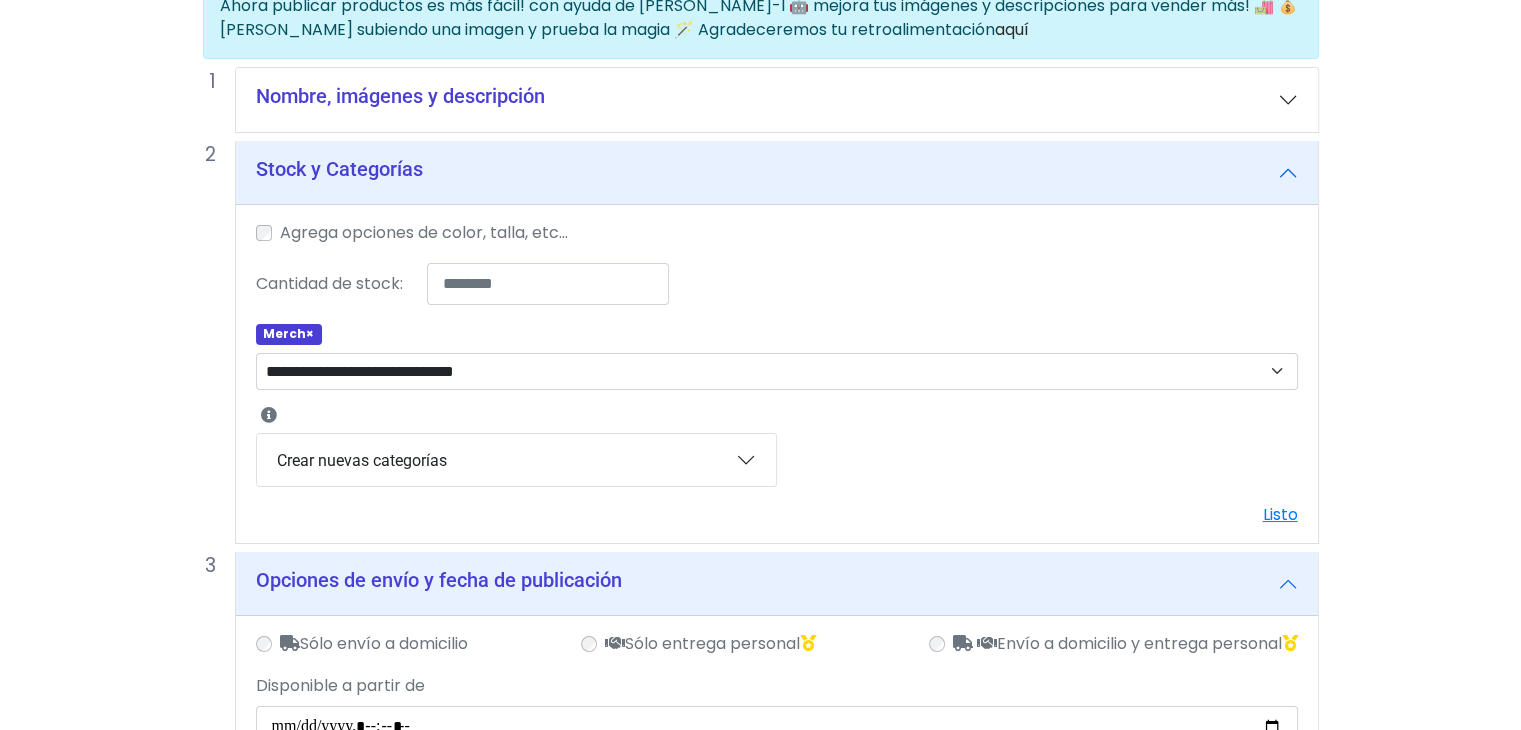 click on "Nombre, imágenes y descripción" at bounding box center (777, 100) 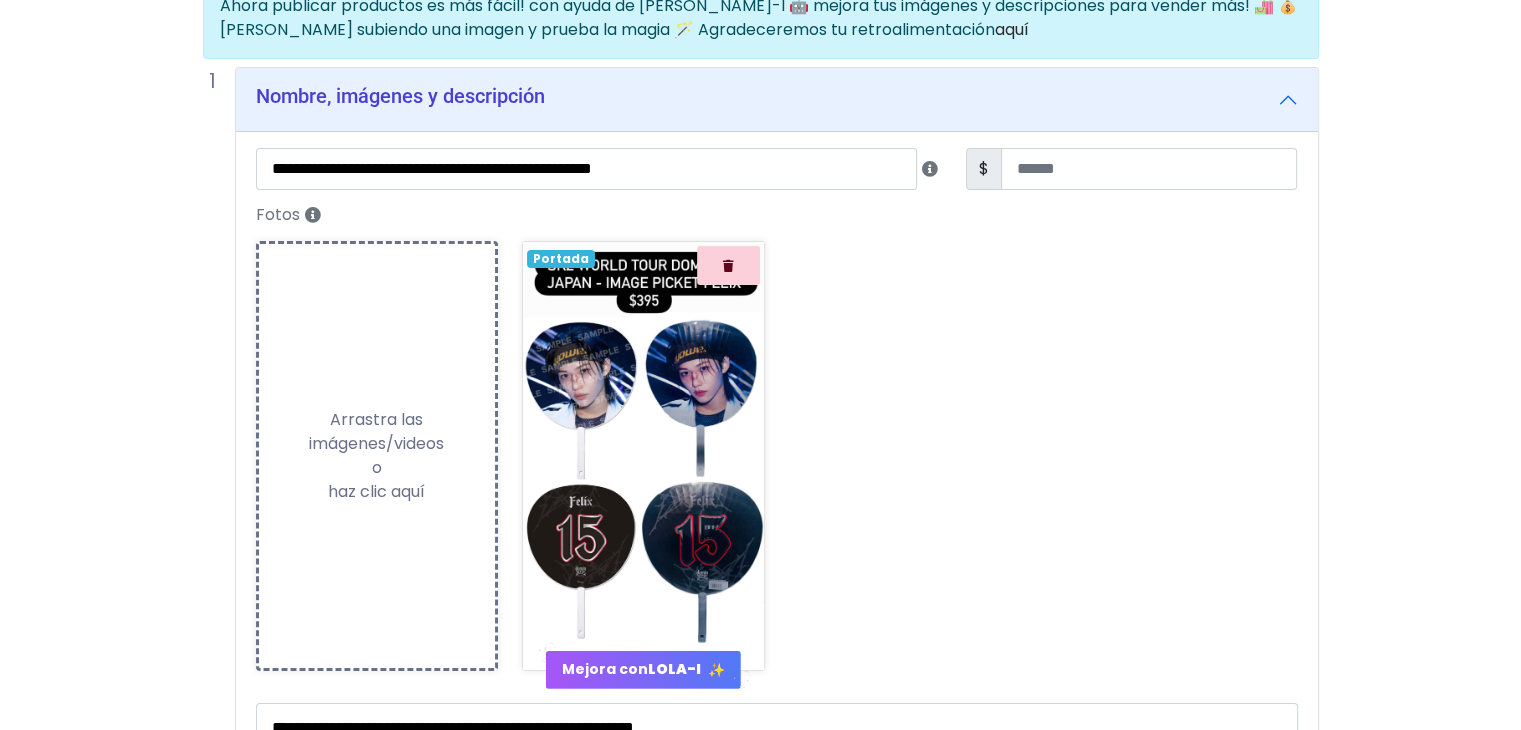 click on "**********" at bounding box center [760, 798] 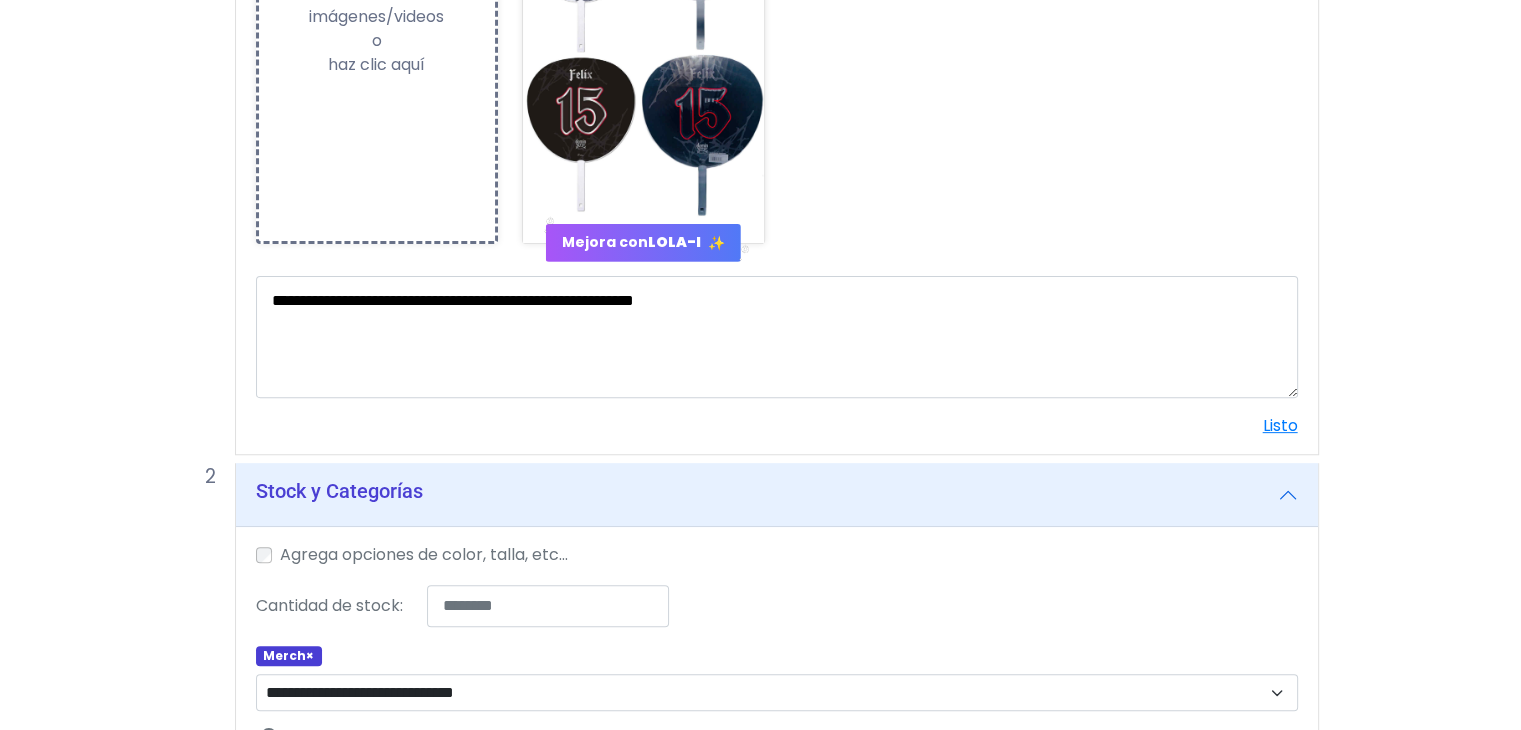 scroll, scrollTop: 627, scrollLeft: 0, axis: vertical 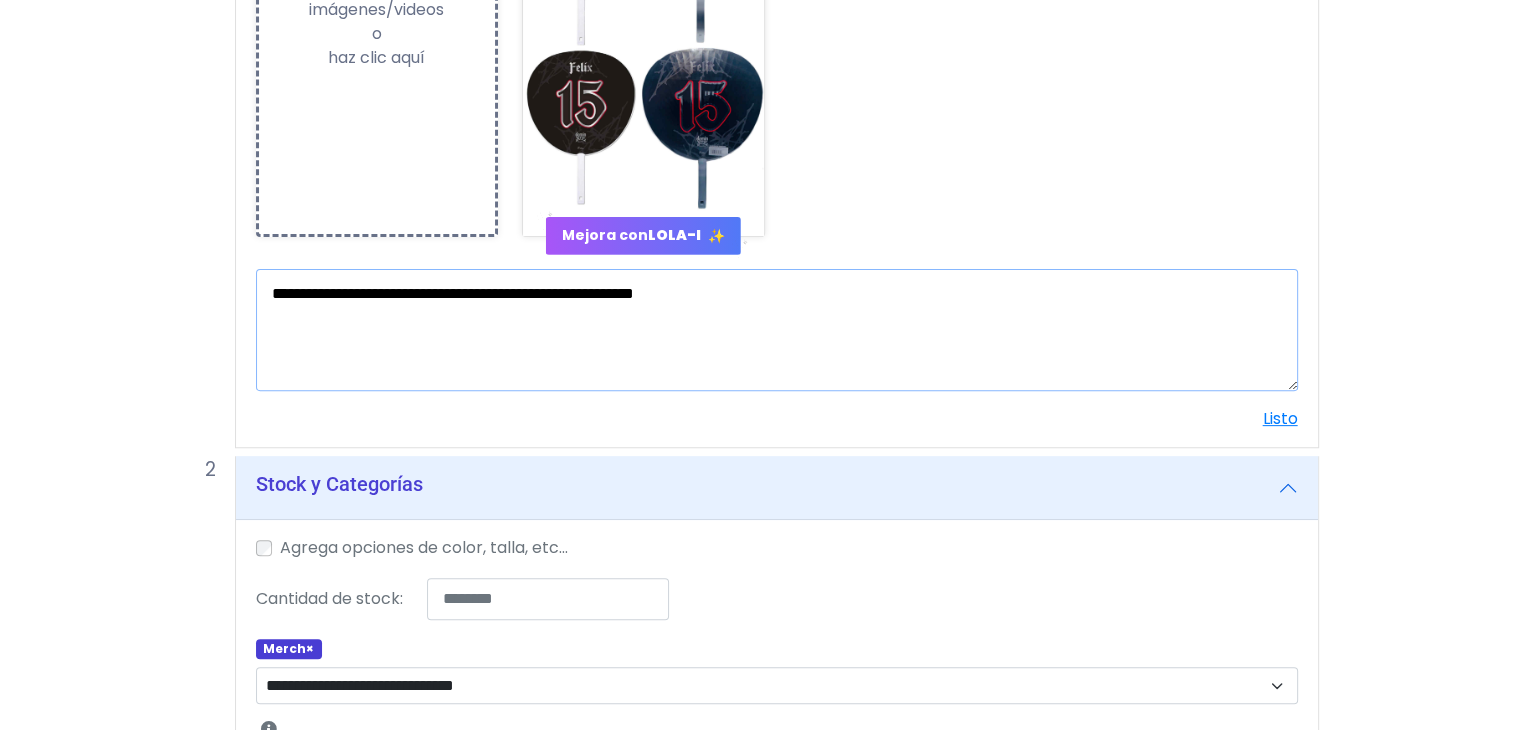 click on "**********" at bounding box center (777, 330) 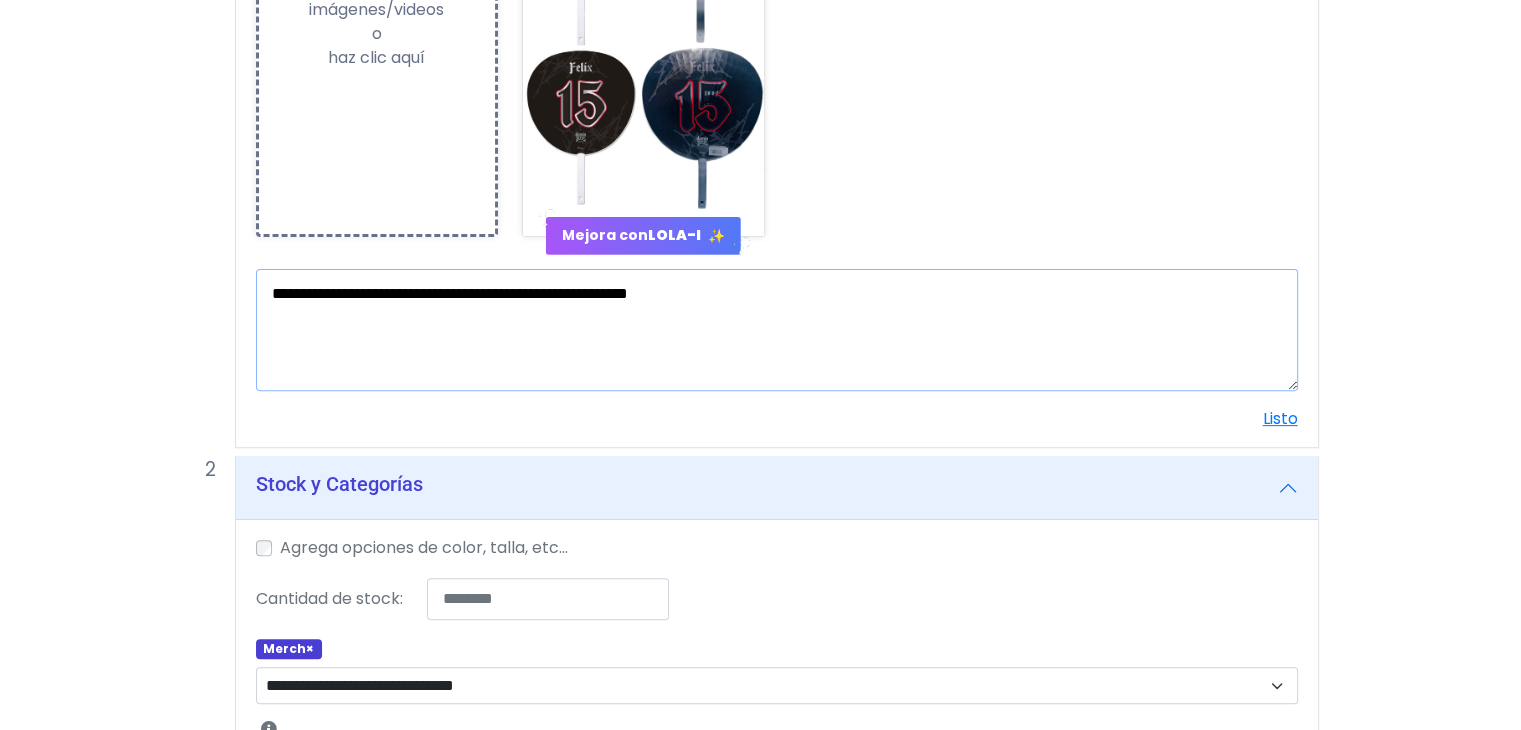 click on "**********" at bounding box center [777, 330] 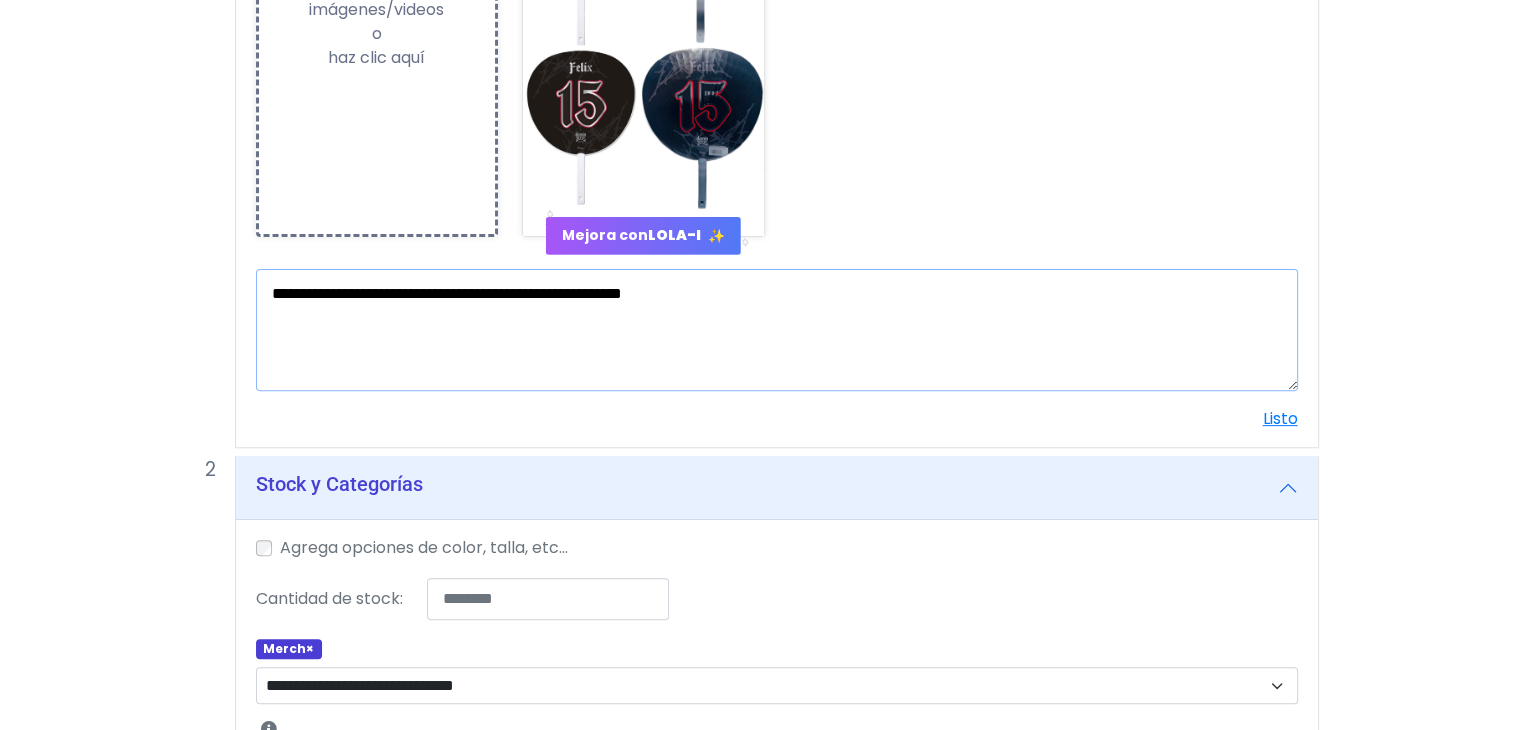 click on "**********" at bounding box center (777, 330) 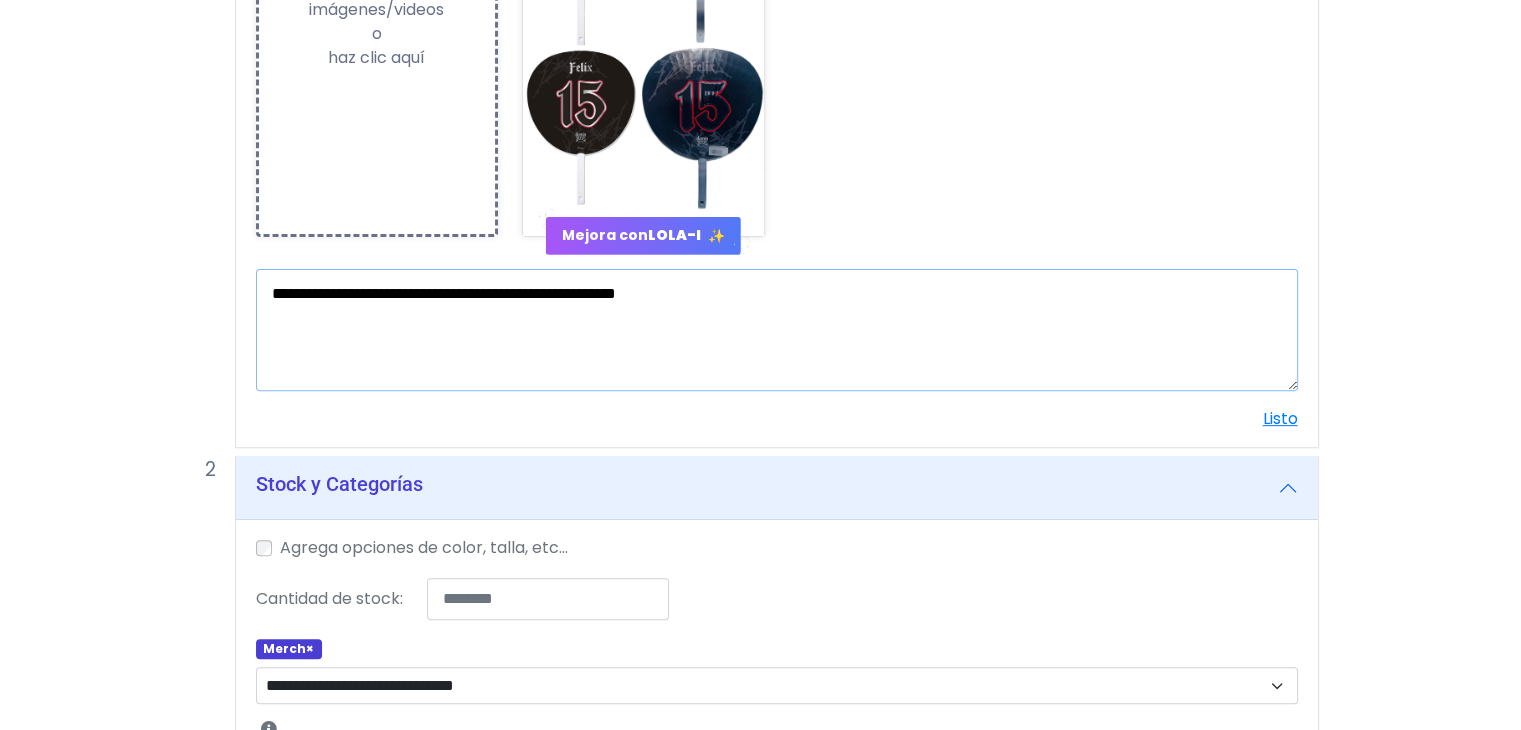 click on "**********" at bounding box center [777, 330] 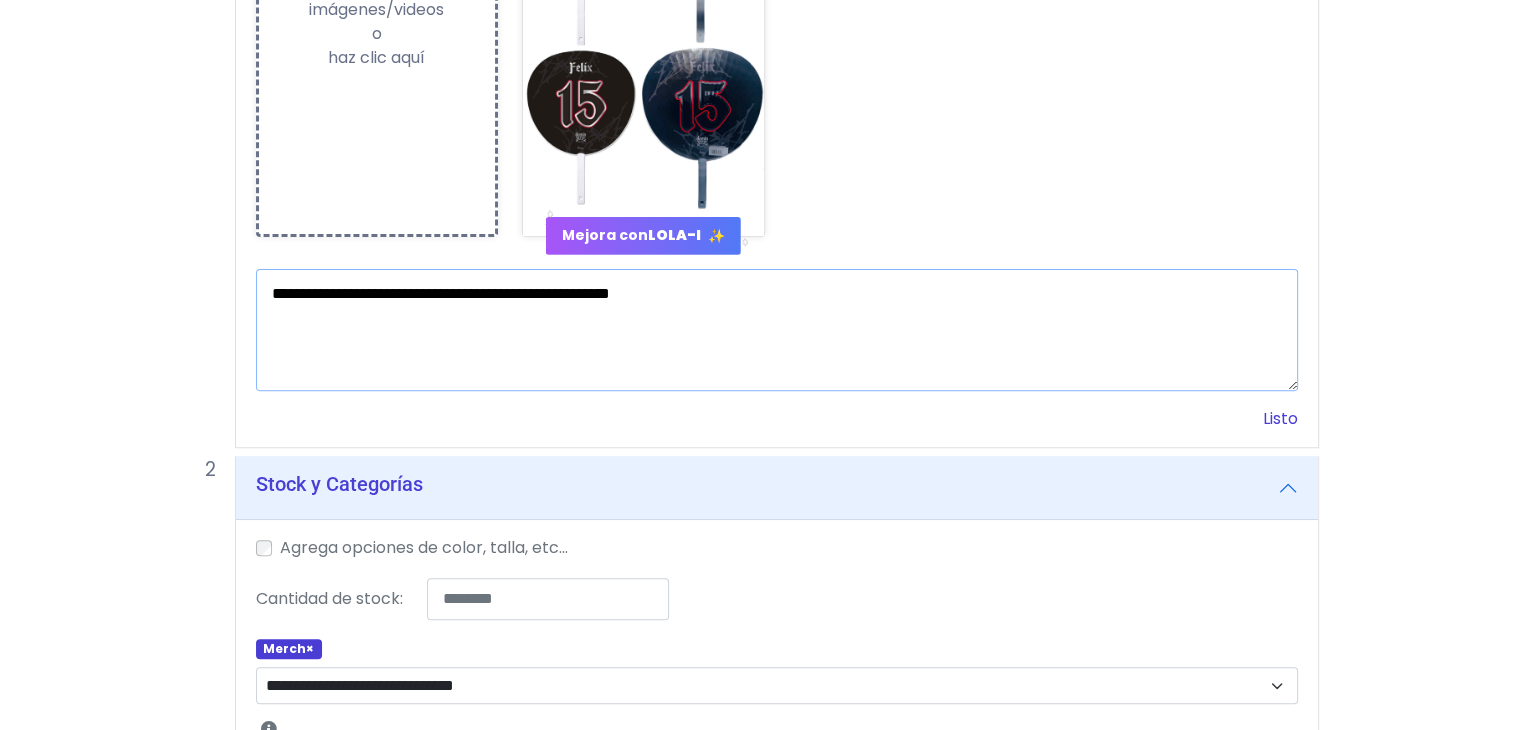 type on "**********" 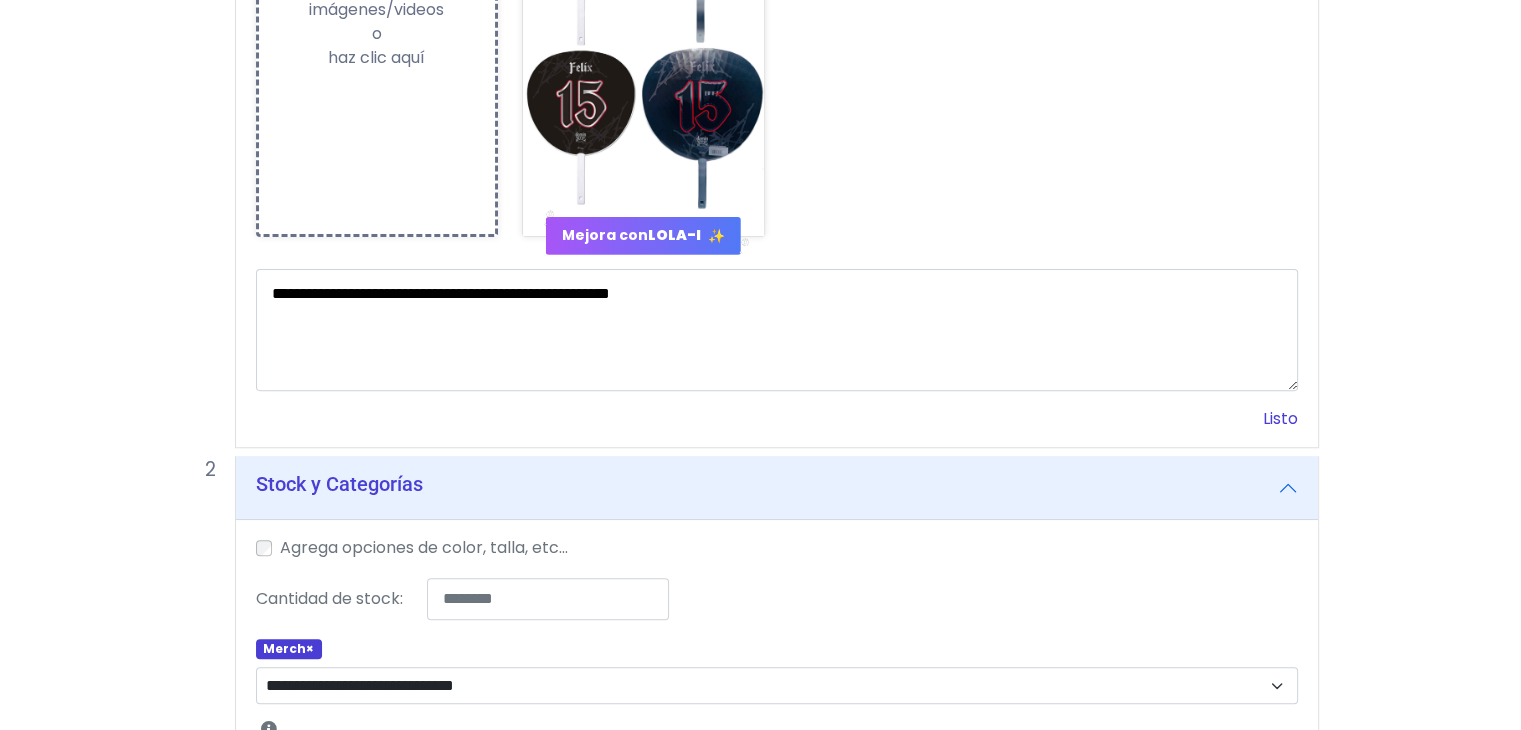 click on "Listo" at bounding box center [1280, 418] 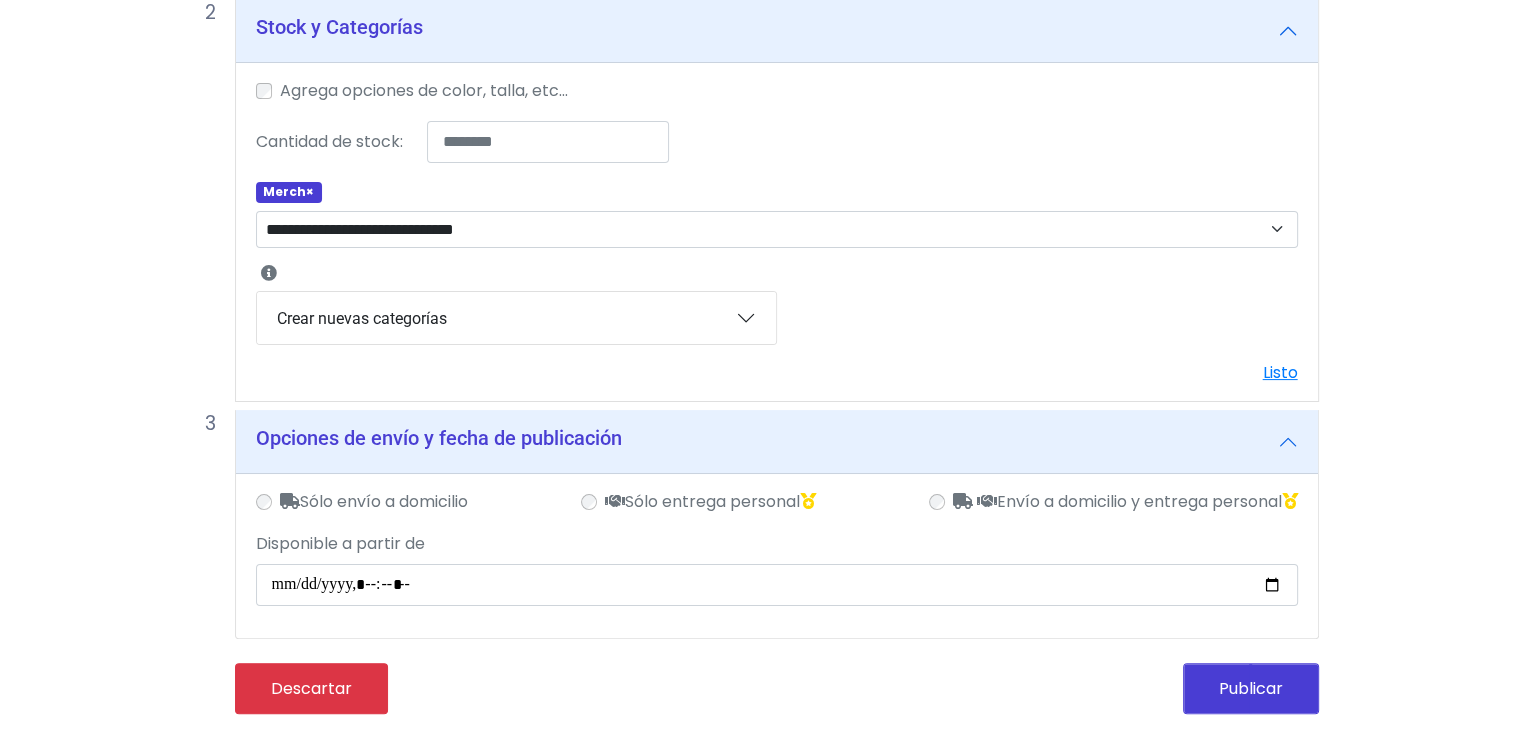scroll, scrollTop: 332, scrollLeft: 0, axis: vertical 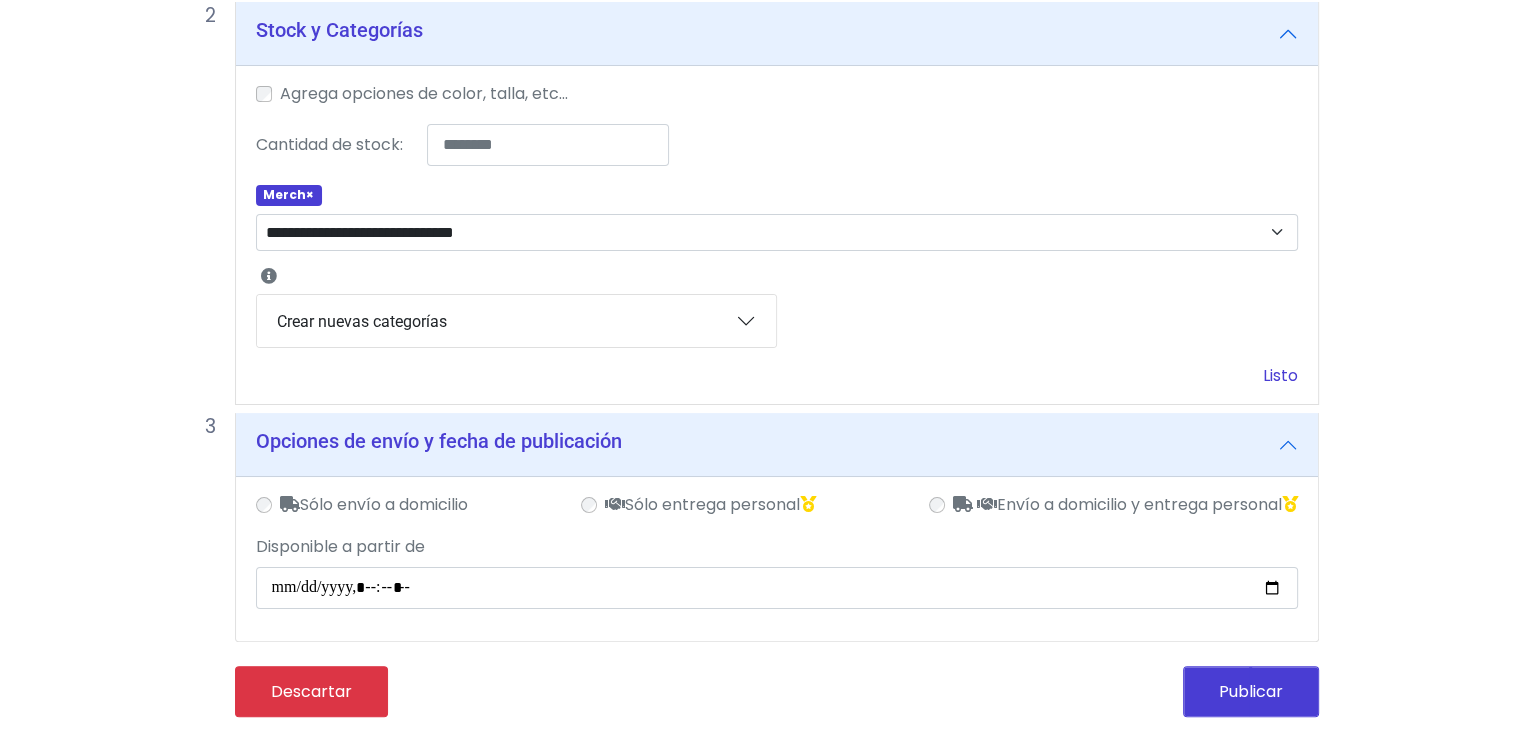 click on "Listo" at bounding box center (1280, 375) 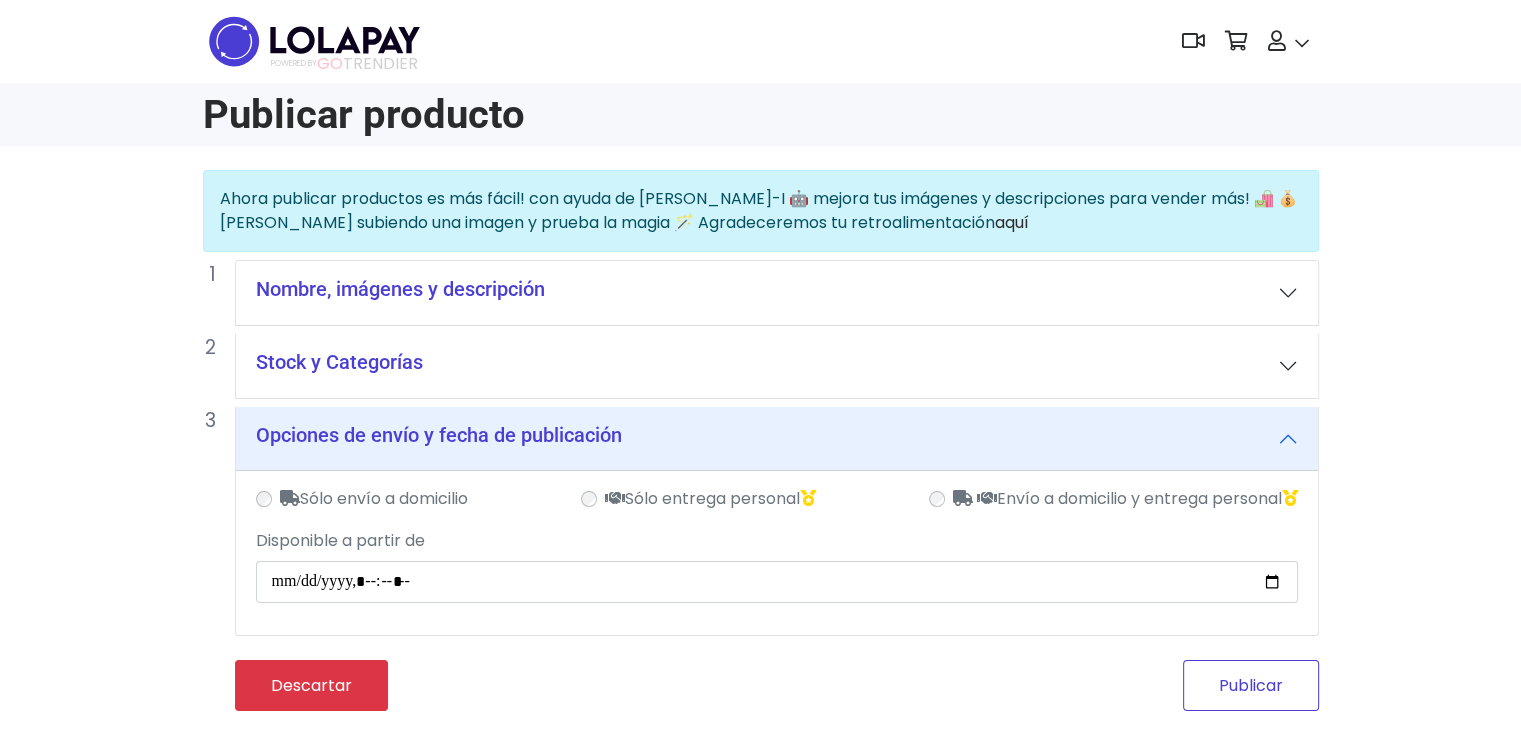 scroll, scrollTop: 0, scrollLeft: 0, axis: both 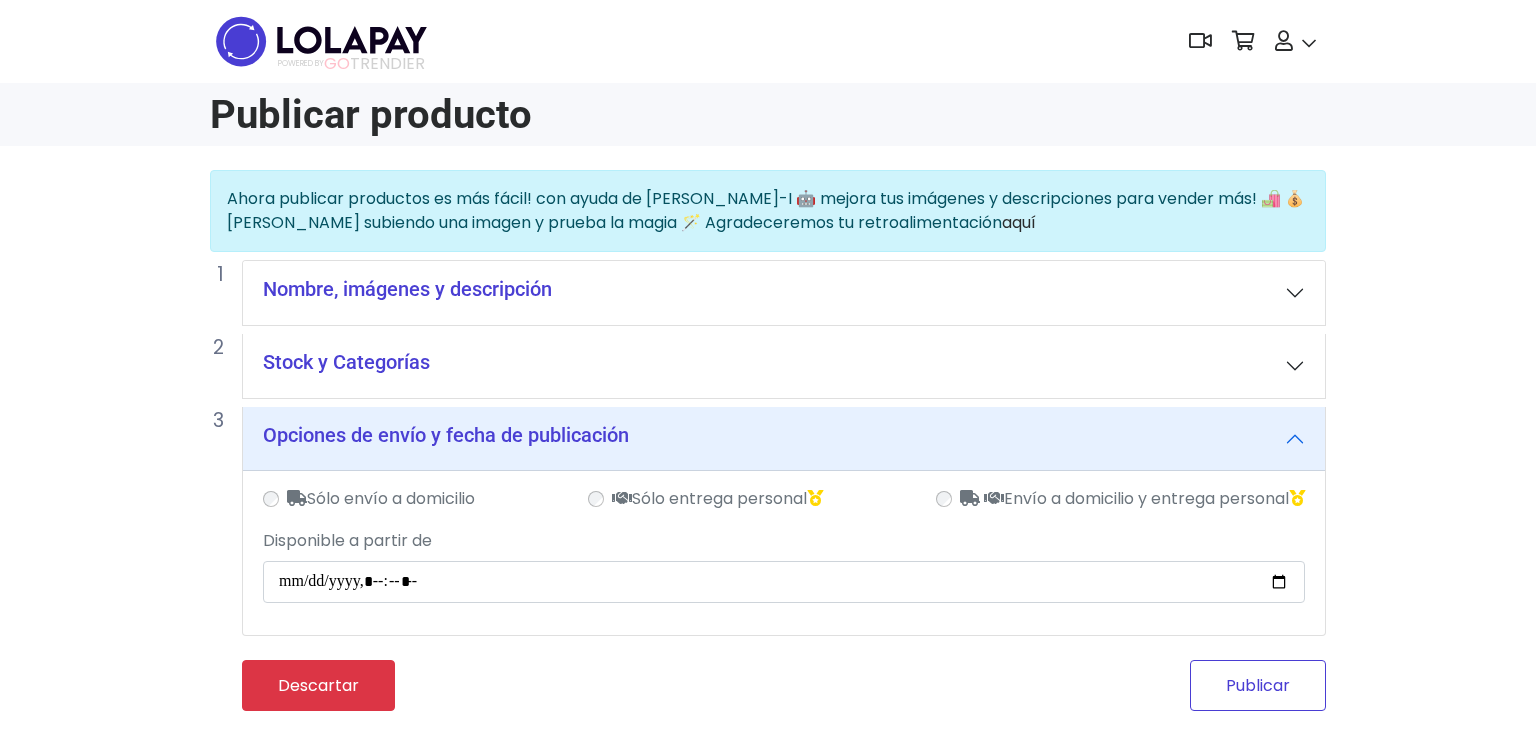 click on "Publicar" at bounding box center (1258, 685) 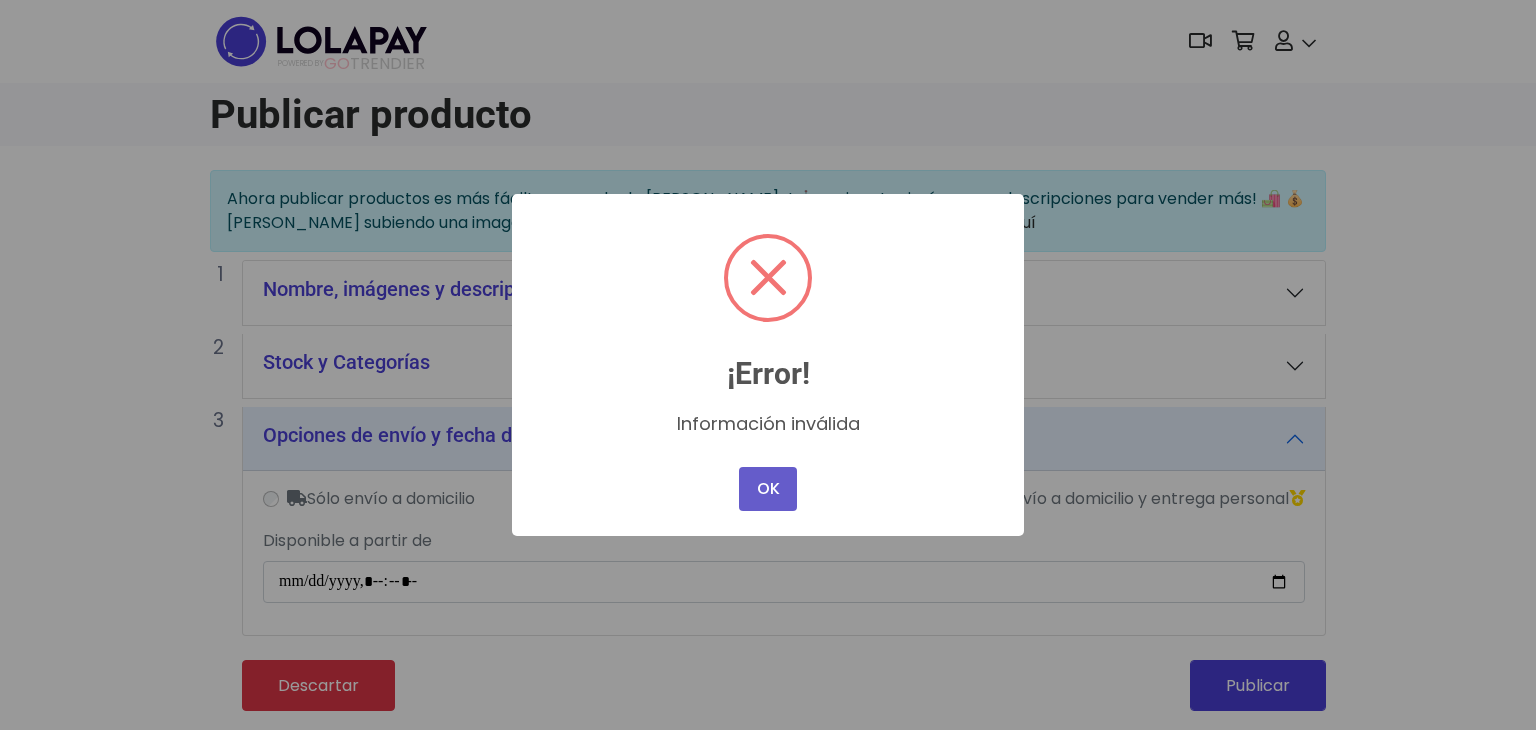click on "OK" at bounding box center (768, 489) 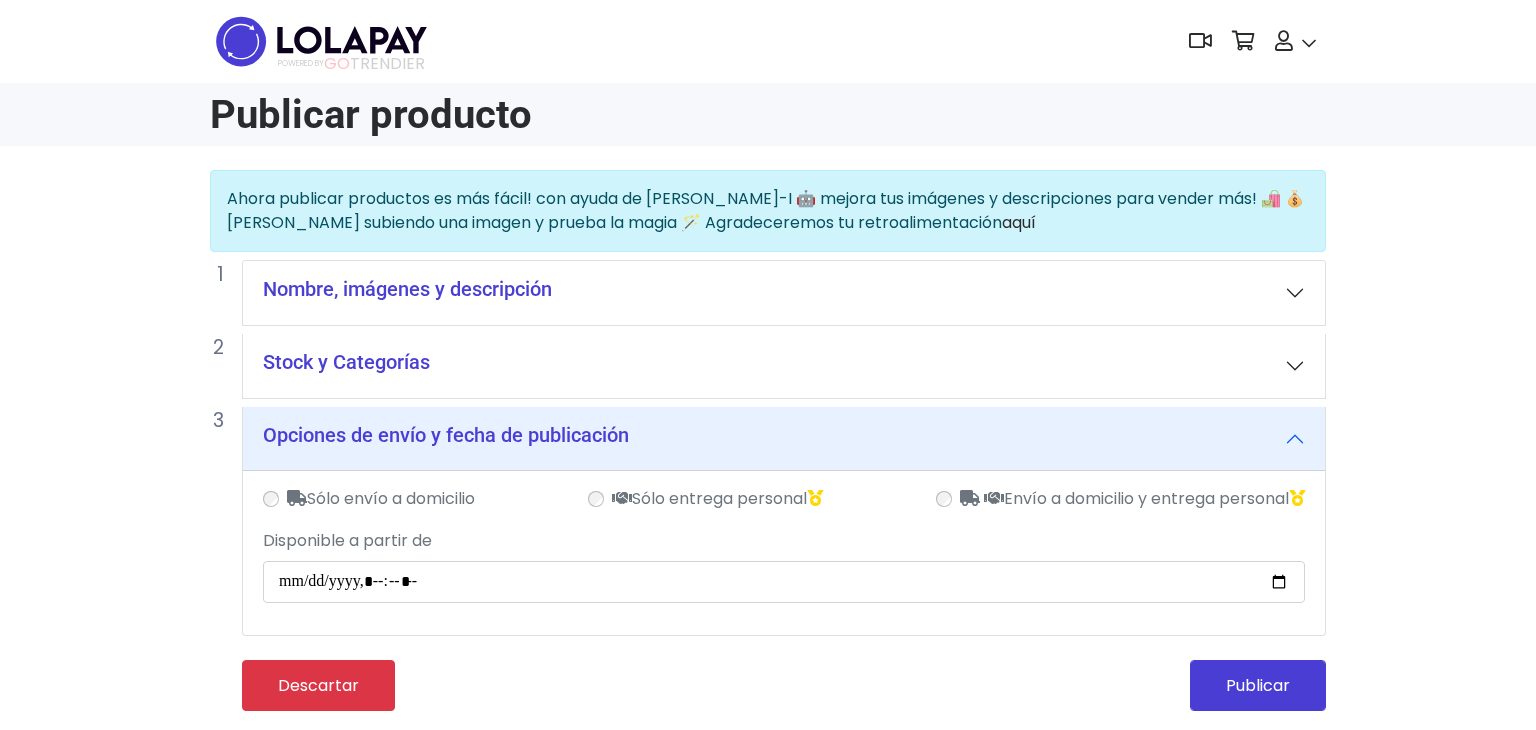 click on "Nombre, imágenes y descripción" at bounding box center (784, 293) 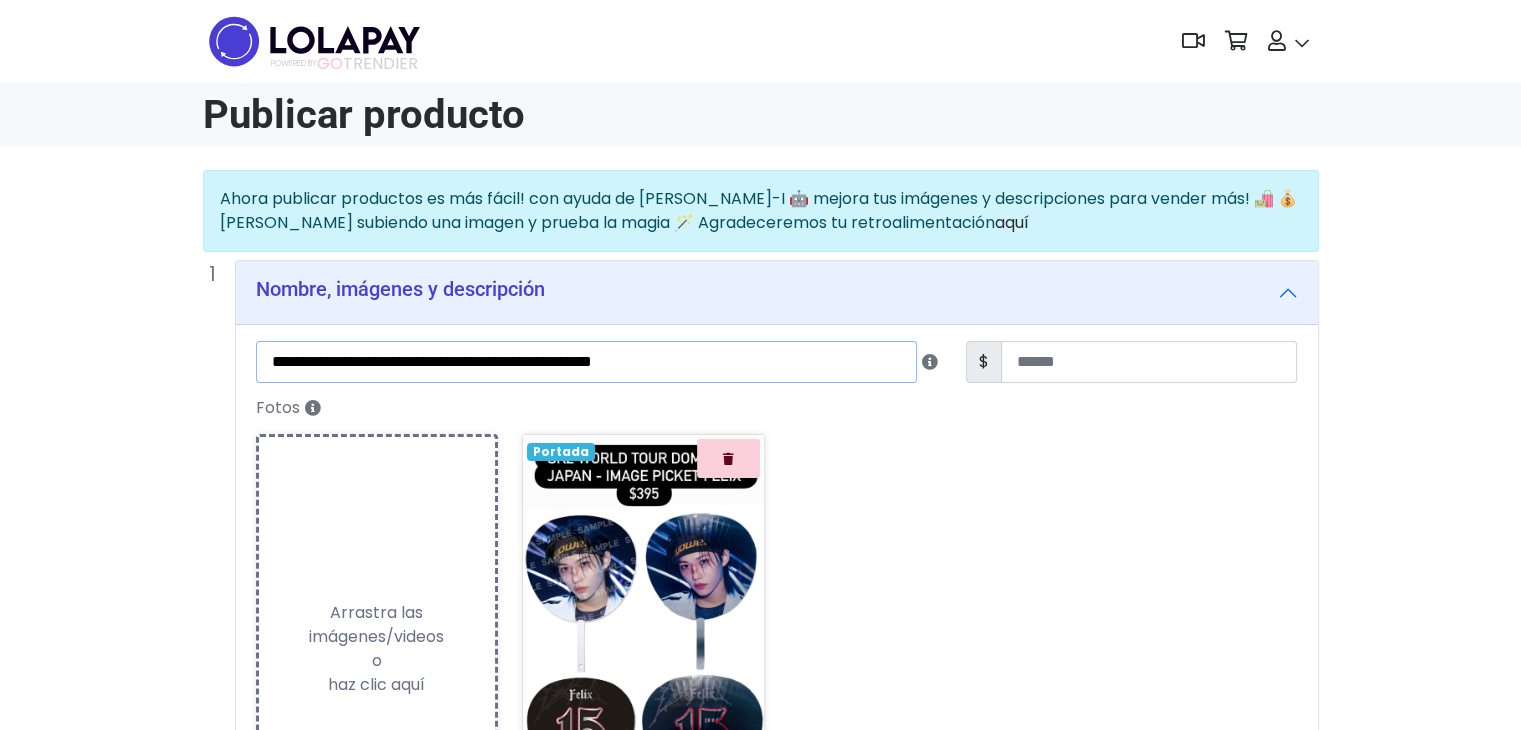 click on "**********" at bounding box center (586, 362) 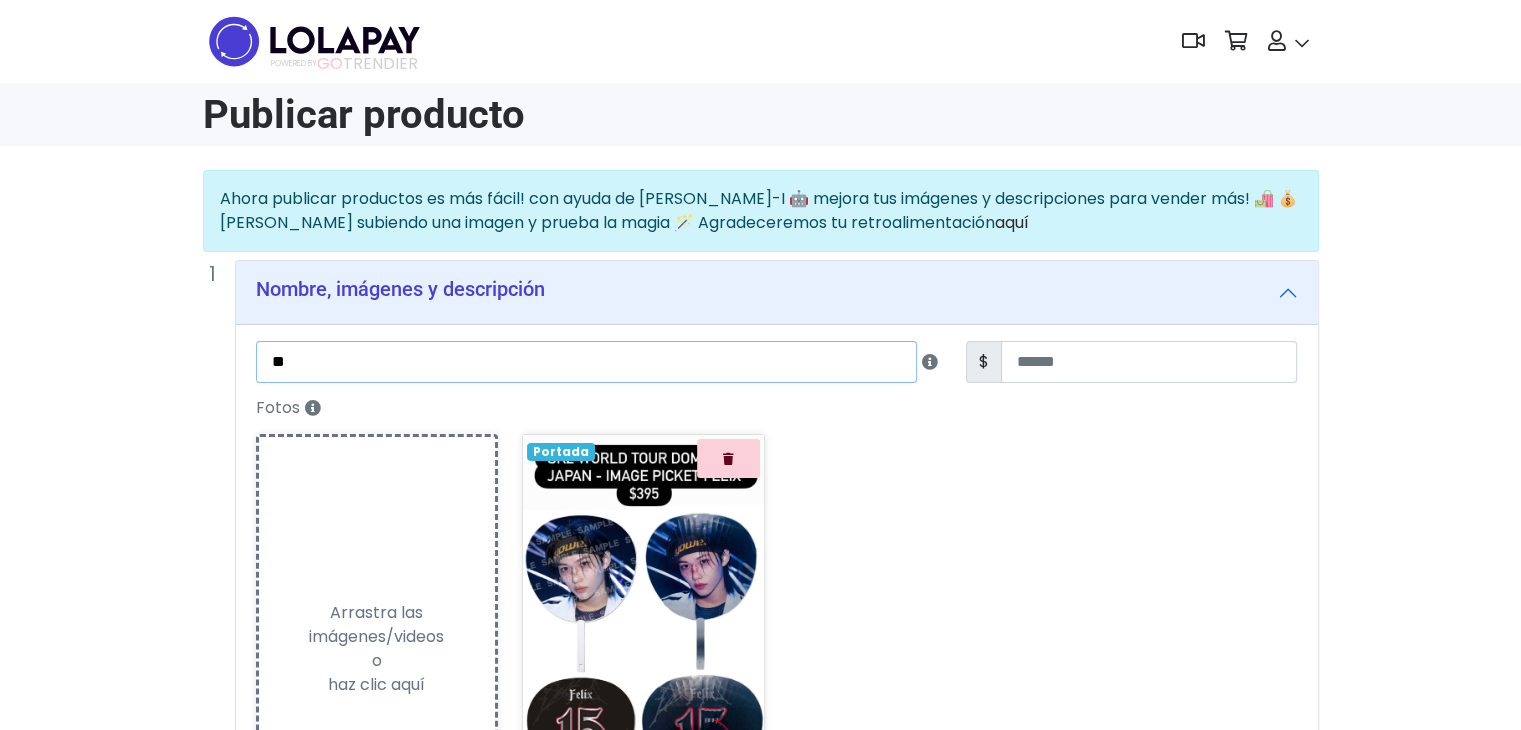 type on "*" 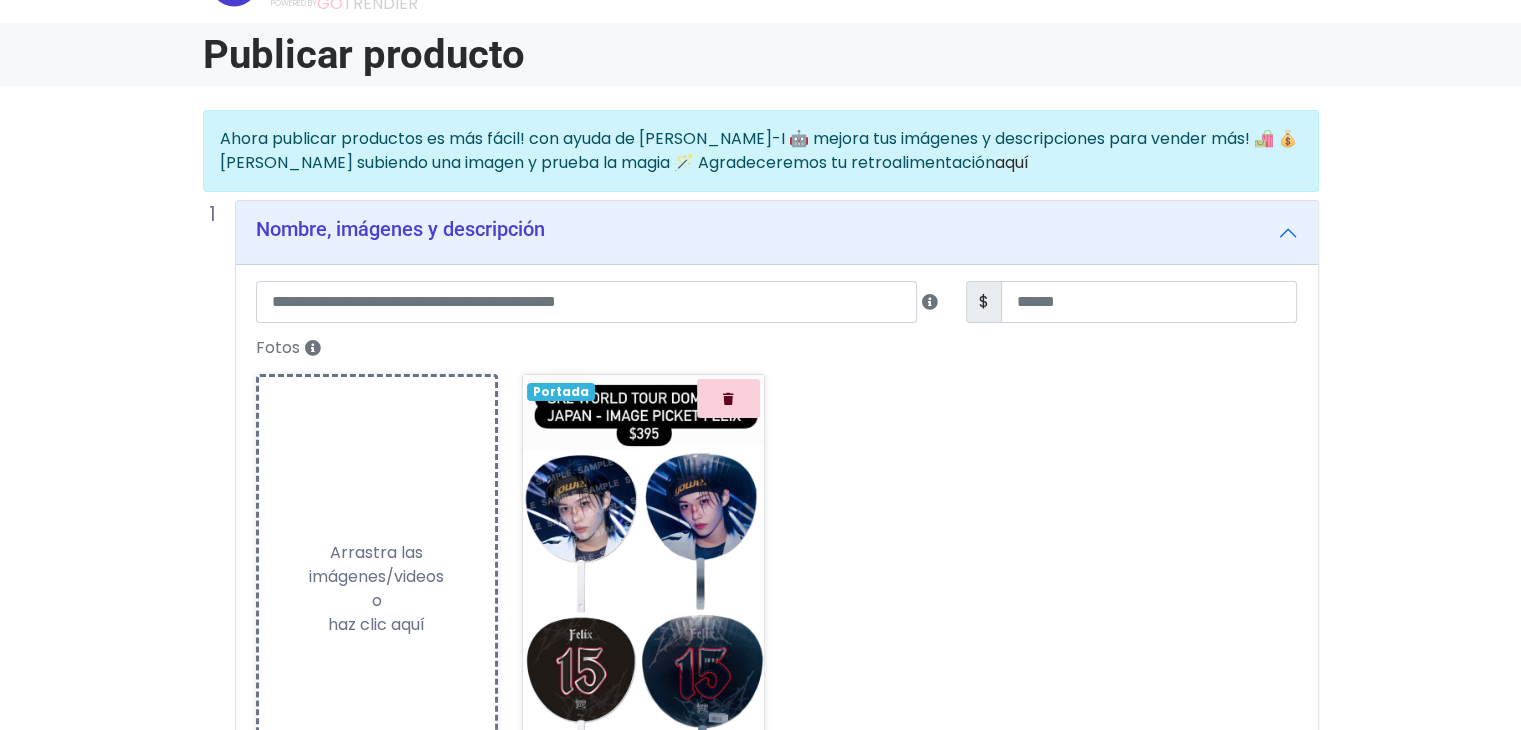 scroll, scrollTop: 0, scrollLeft: 0, axis: both 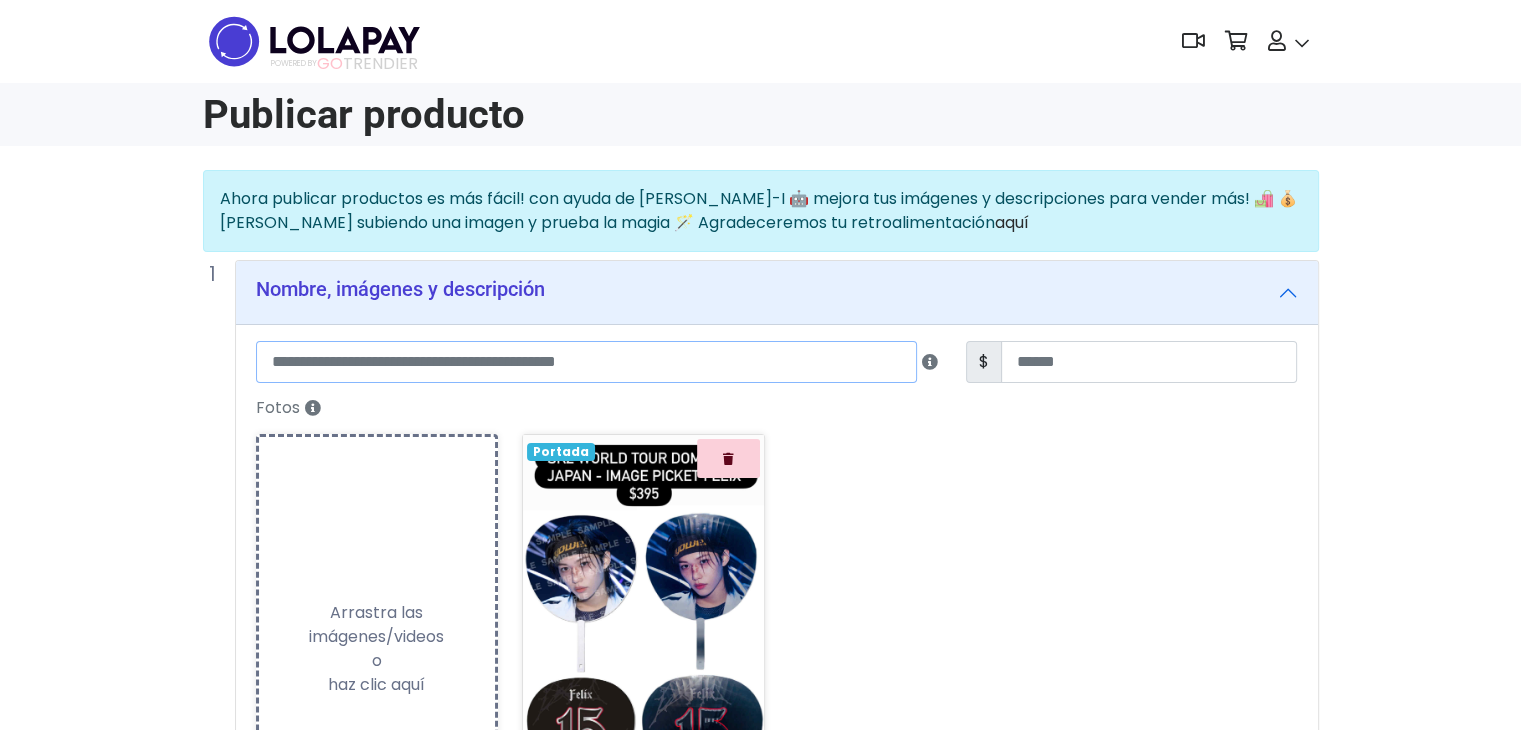 click at bounding box center (586, 362) 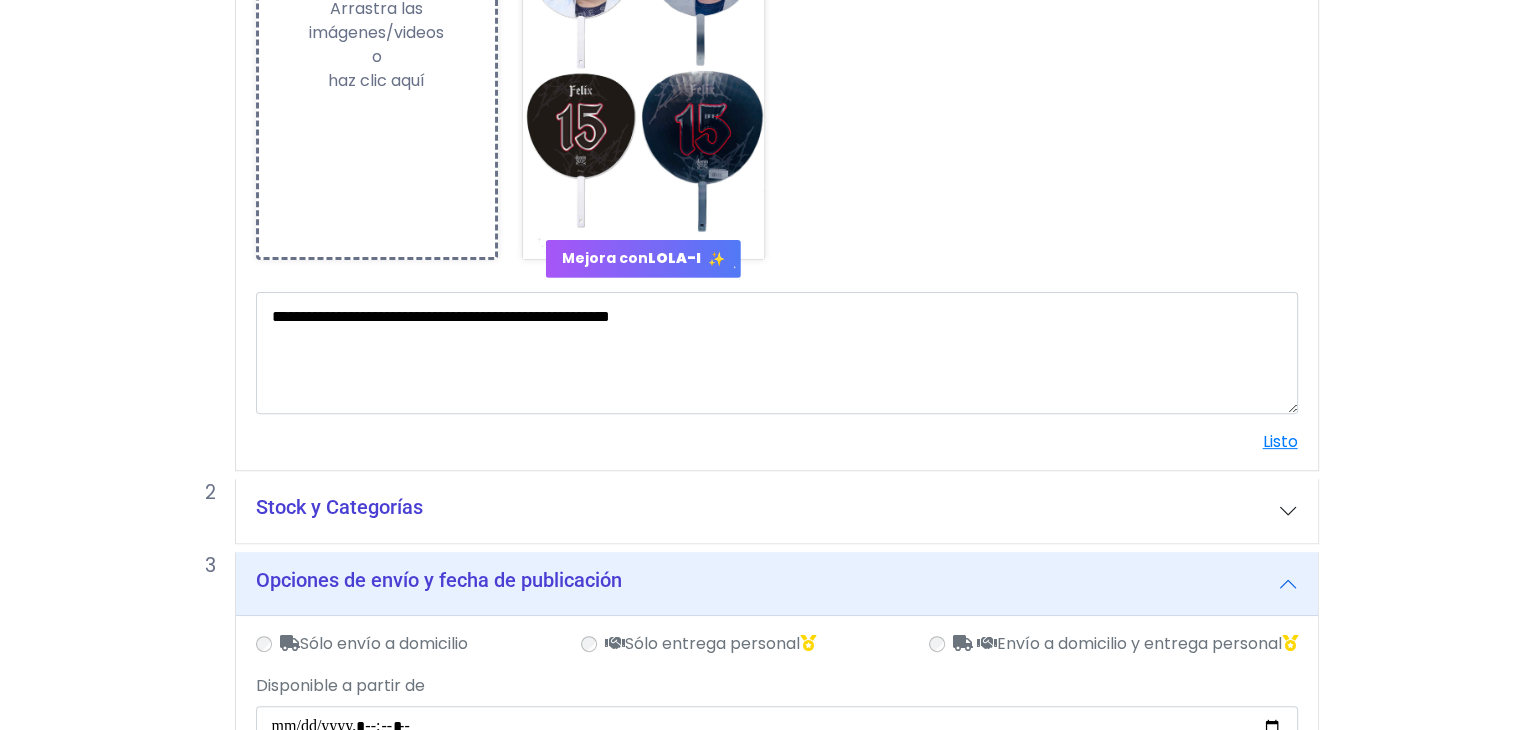 scroll, scrollTop: 601, scrollLeft: 0, axis: vertical 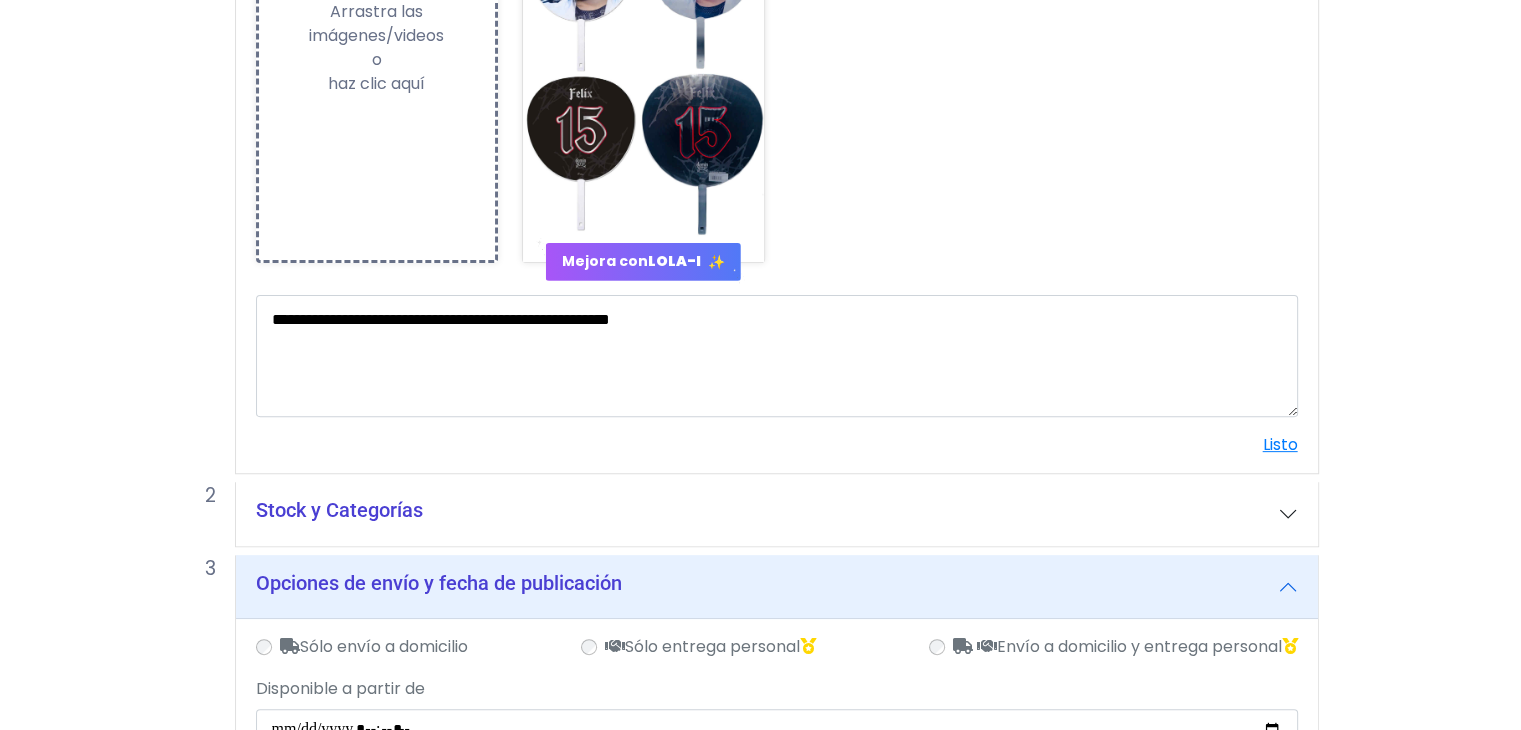 type on "**********" 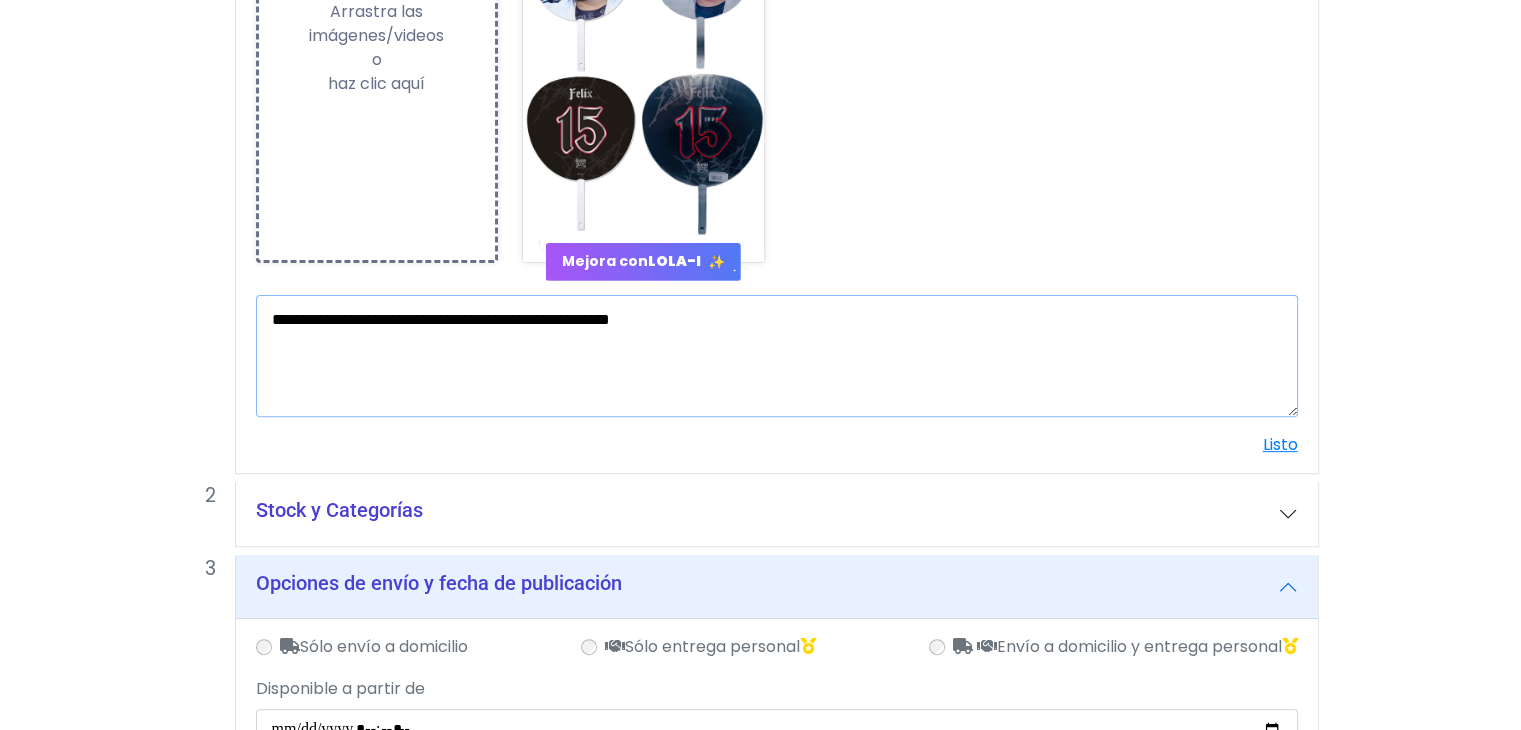 drag, startPoint x: 528, startPoint y: 317, endPoint x: 825, endPoint y: 304, distance: 297.28436 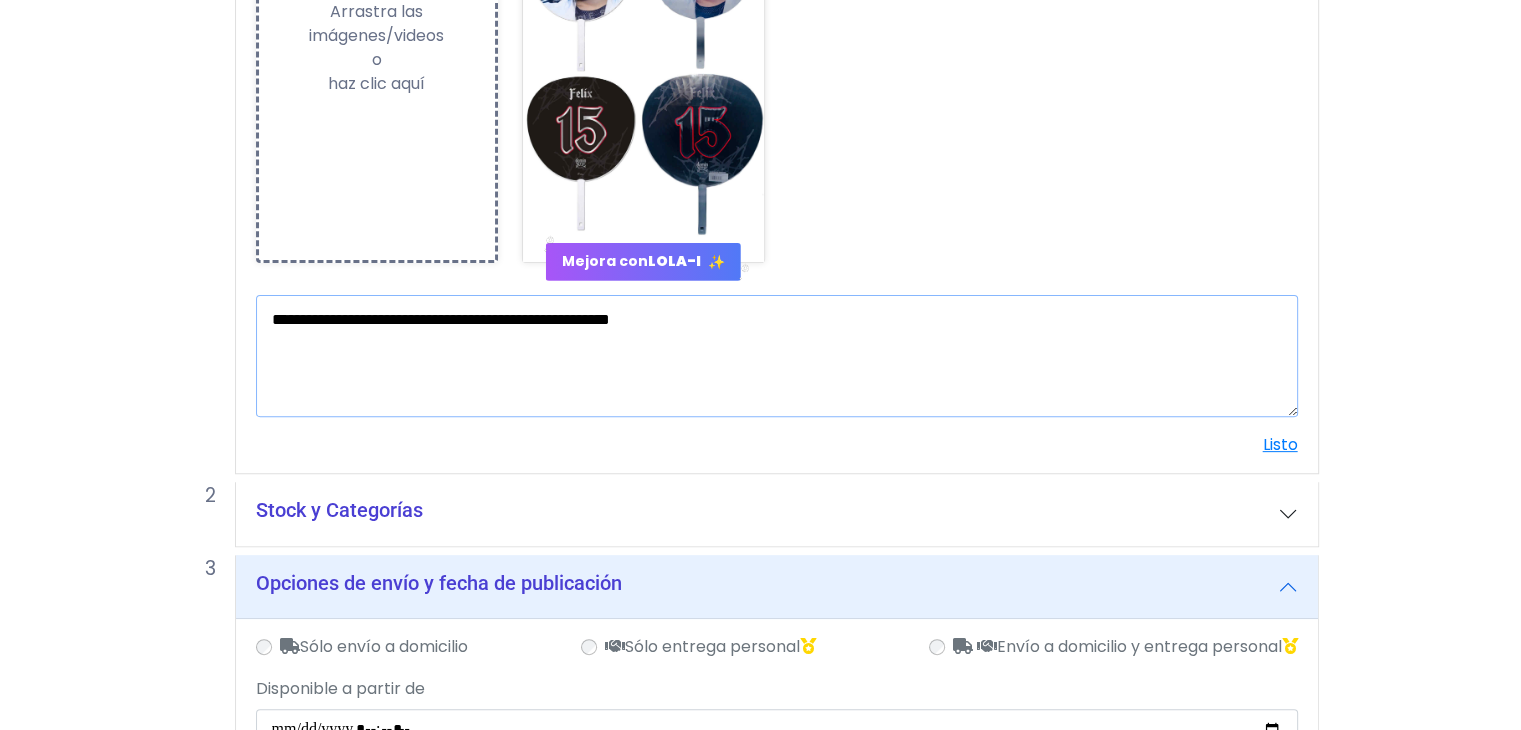 click on "**********" at bounding box center (777, 356) 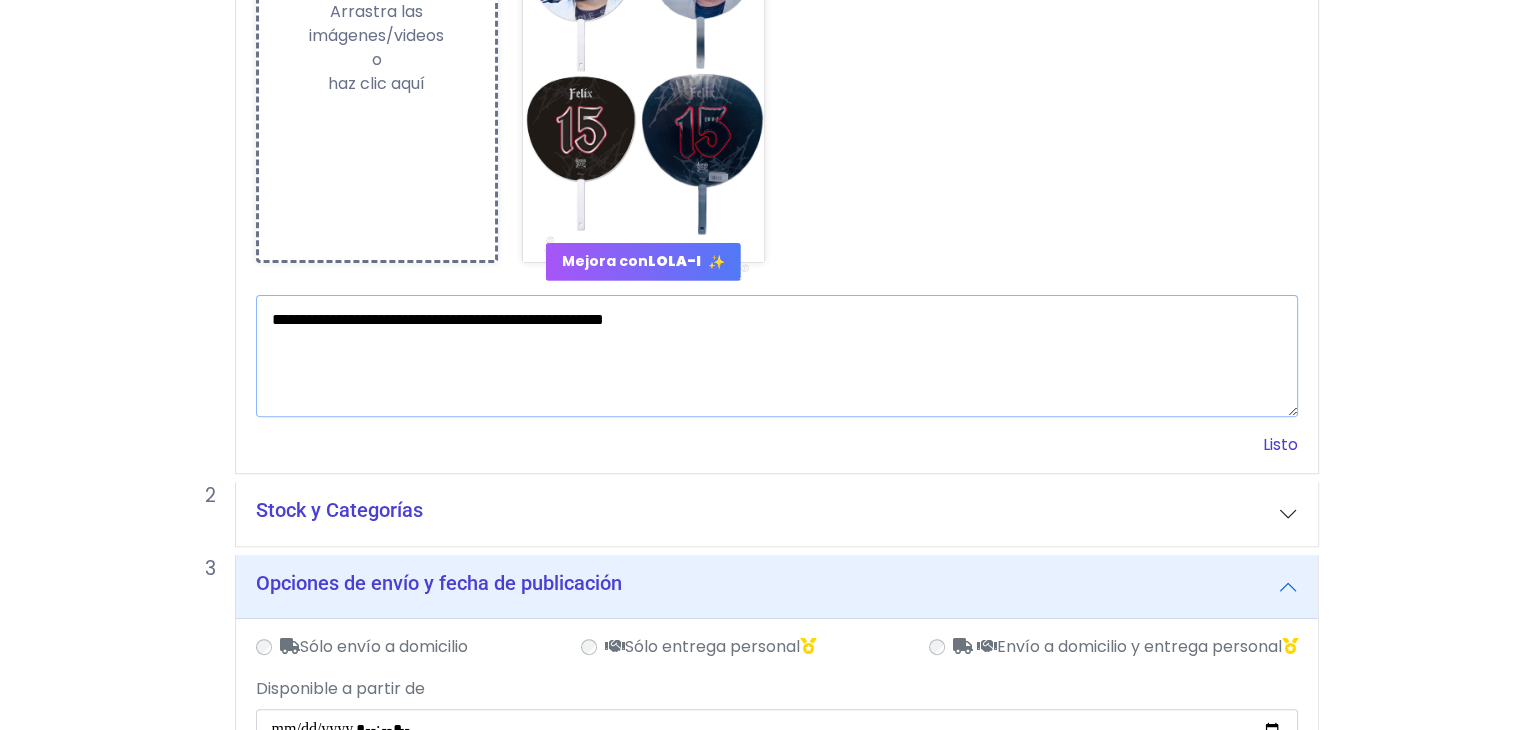 type on "**********" 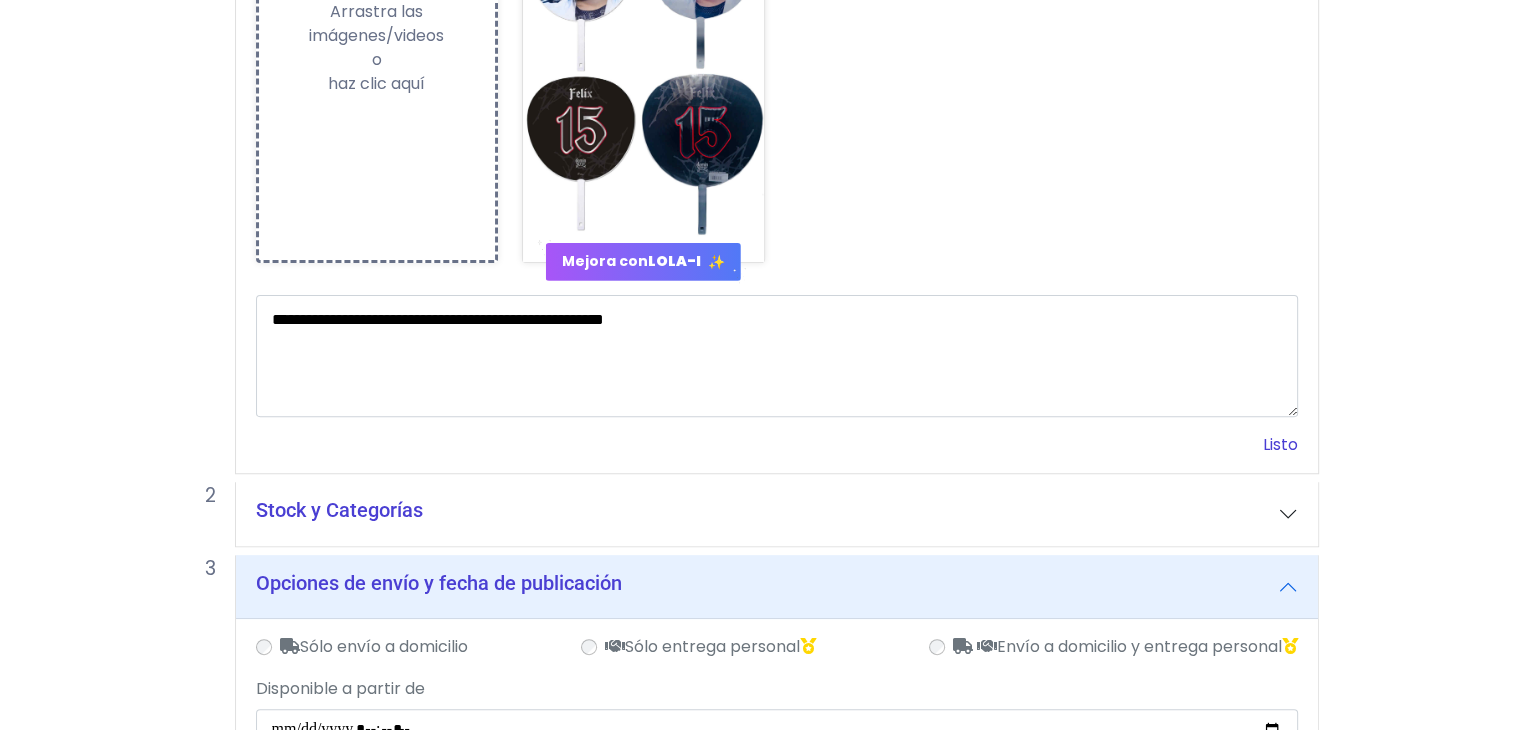 click on "Listo" at bounding box center (1280, 444) 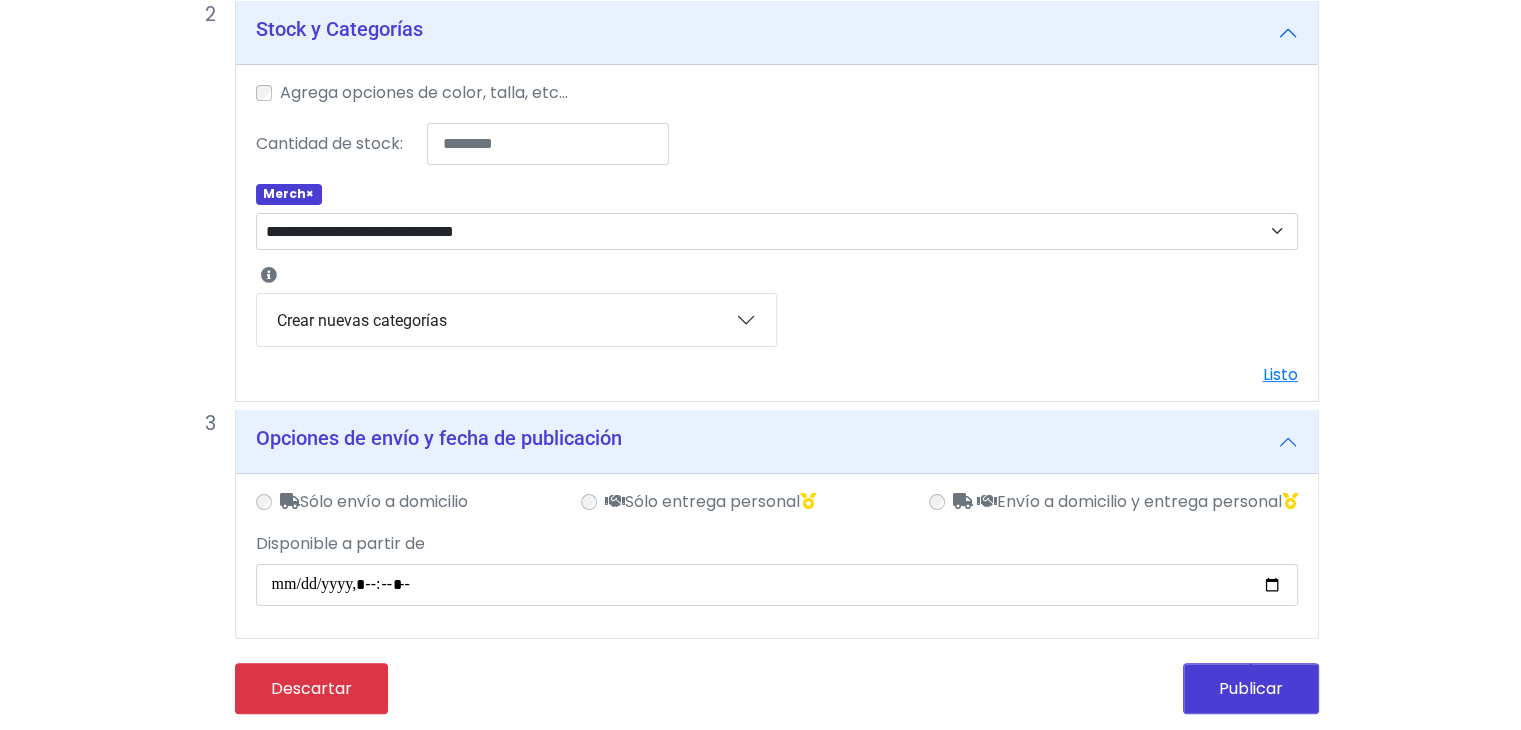 scroll, scrollTop: 332, scrollLeft: 0, axis: vertical 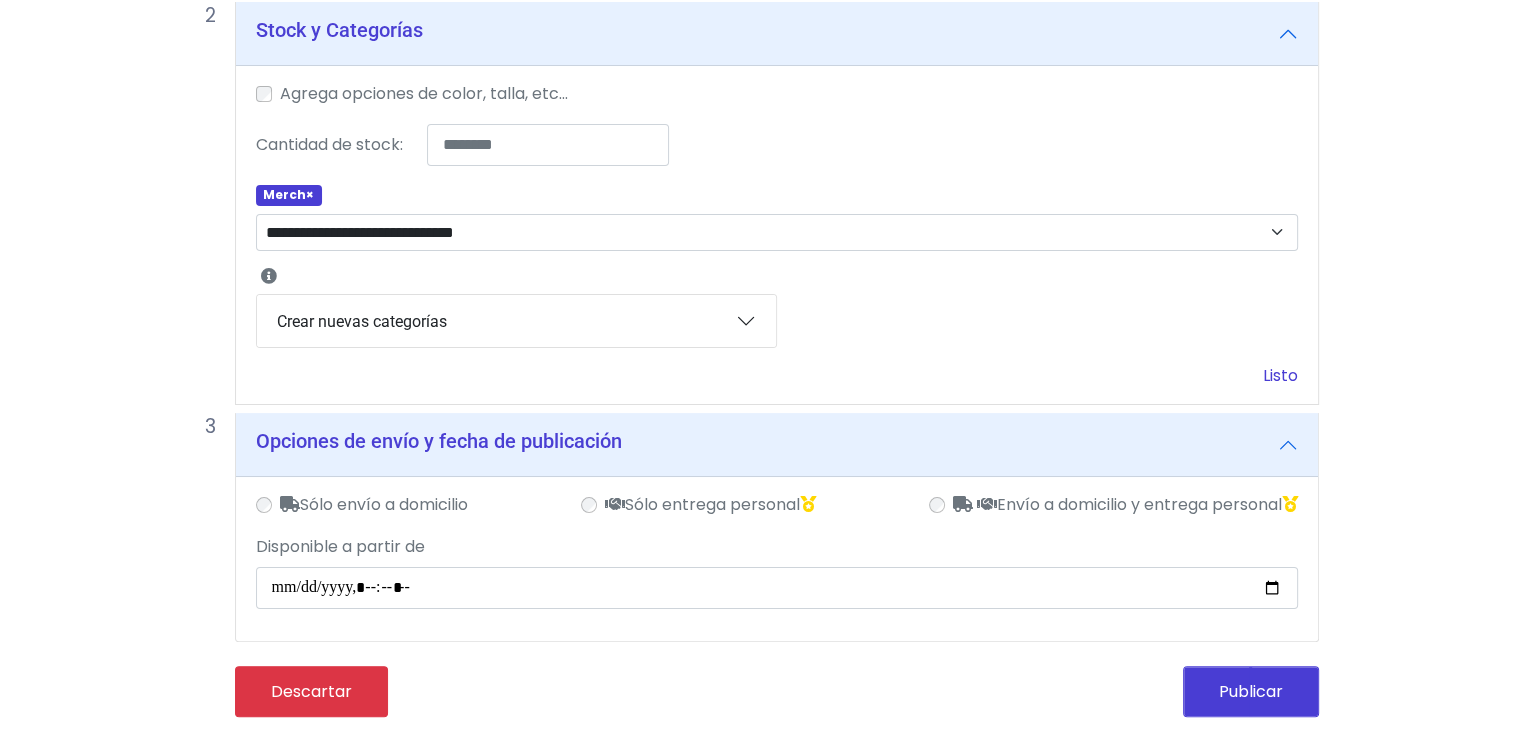 click on "Listo" at bounding box center (1280, 375) 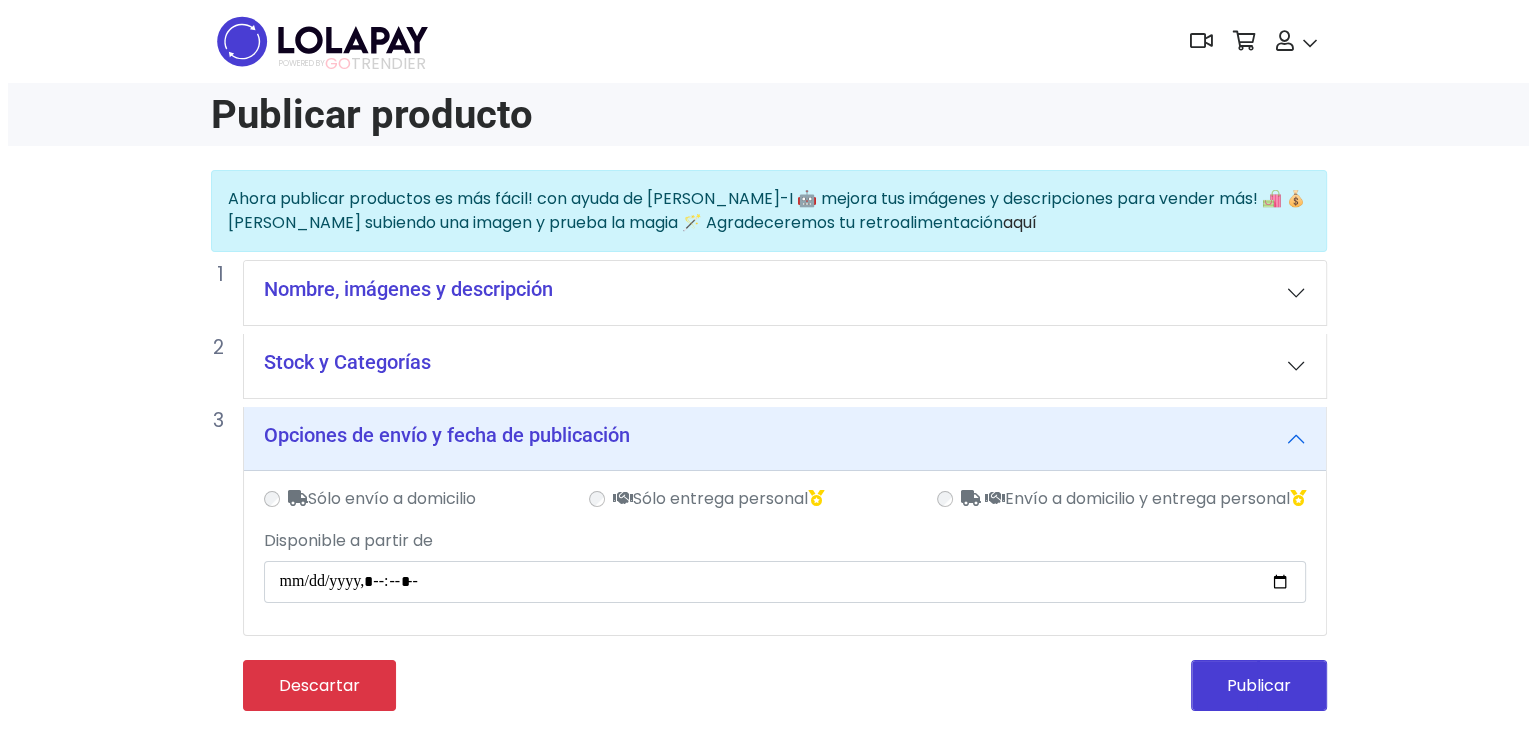 scroll, scrollTop: 0, scrollLeft: 0, axis: both 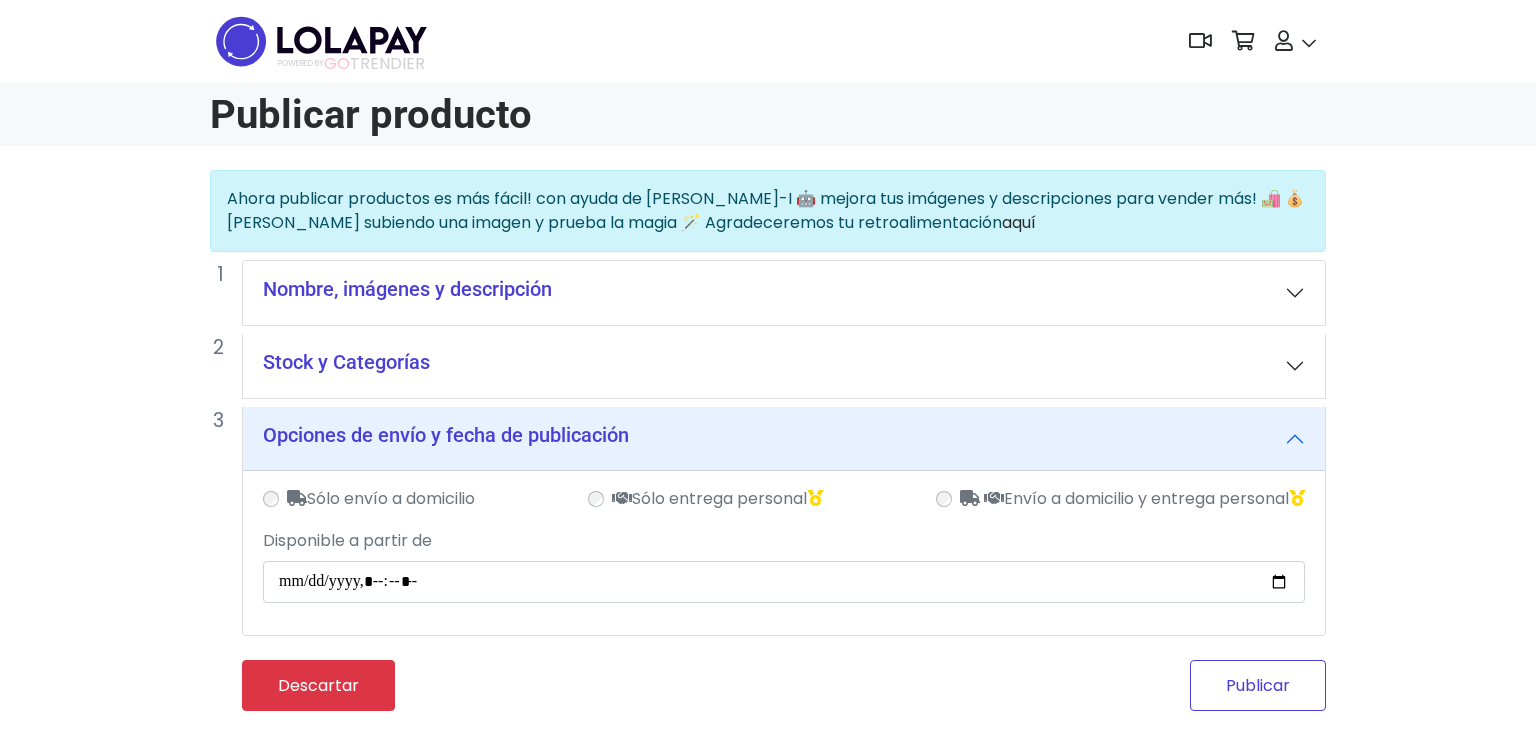 click on "Publicar" at bounding box center [1258, 685] 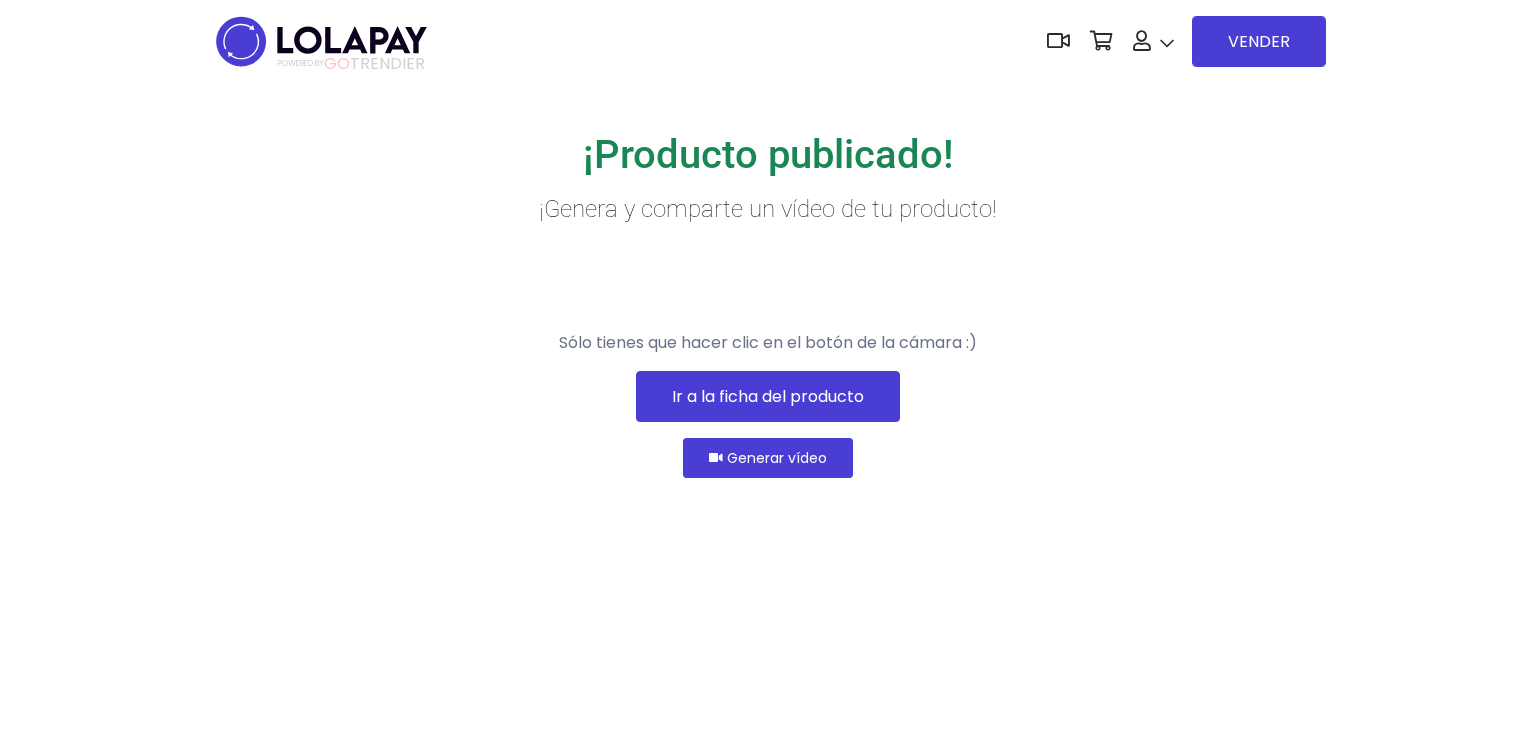 scroll, scrollTop: 0, scrollLeft: 0, axis: both 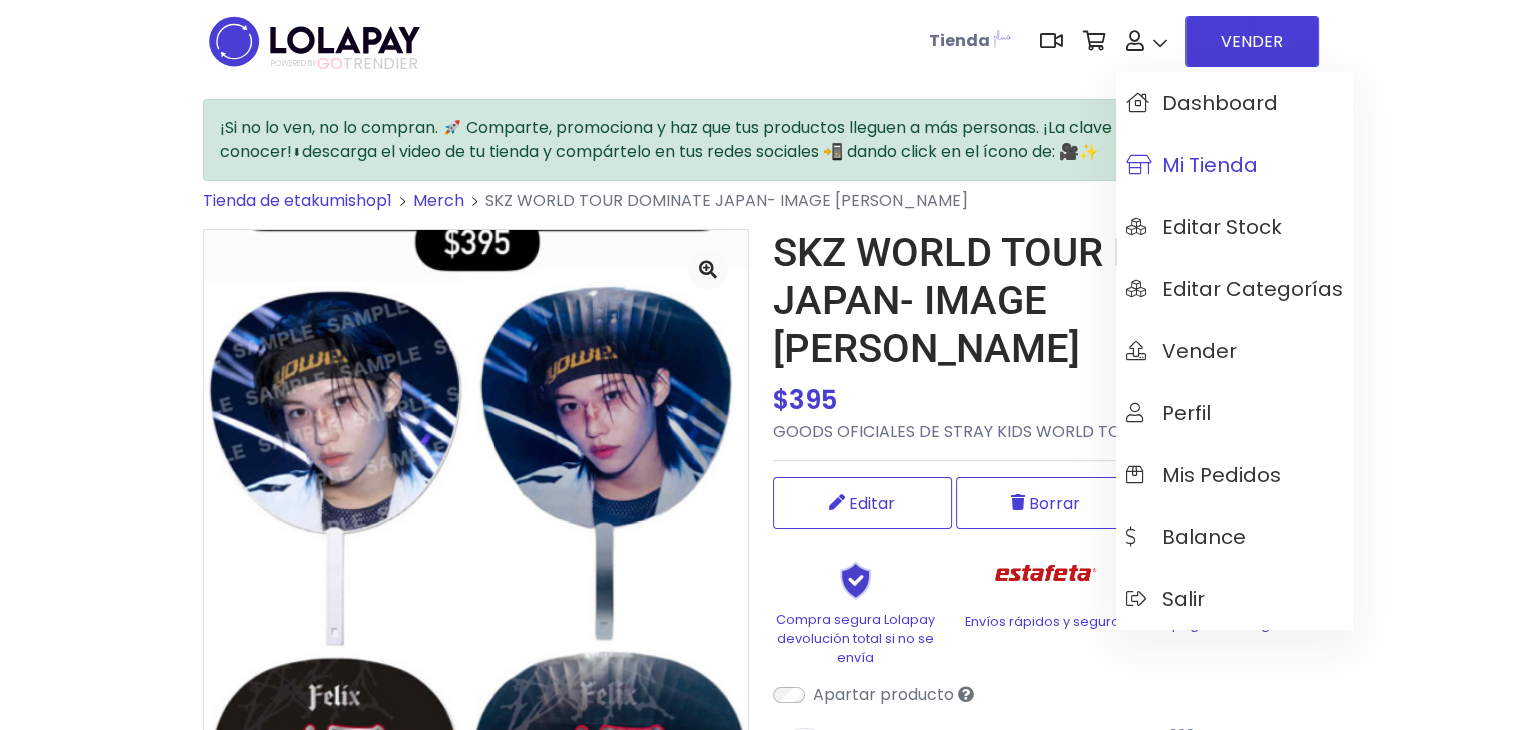 click on "Mi tienda" at bounding box center [1192, 165] 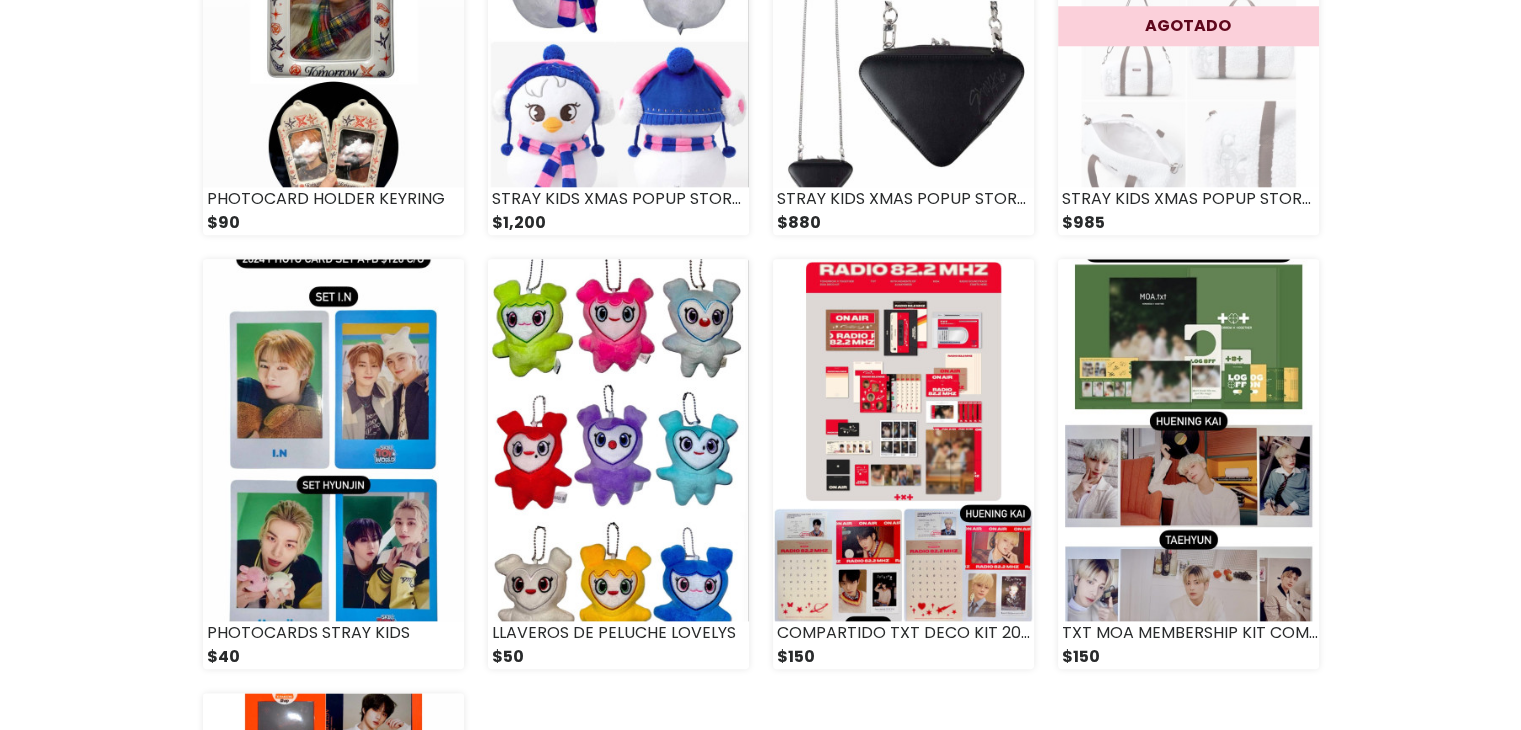 scroll, scrollTop: 2200, scrollLeft: 0, axis: vertical 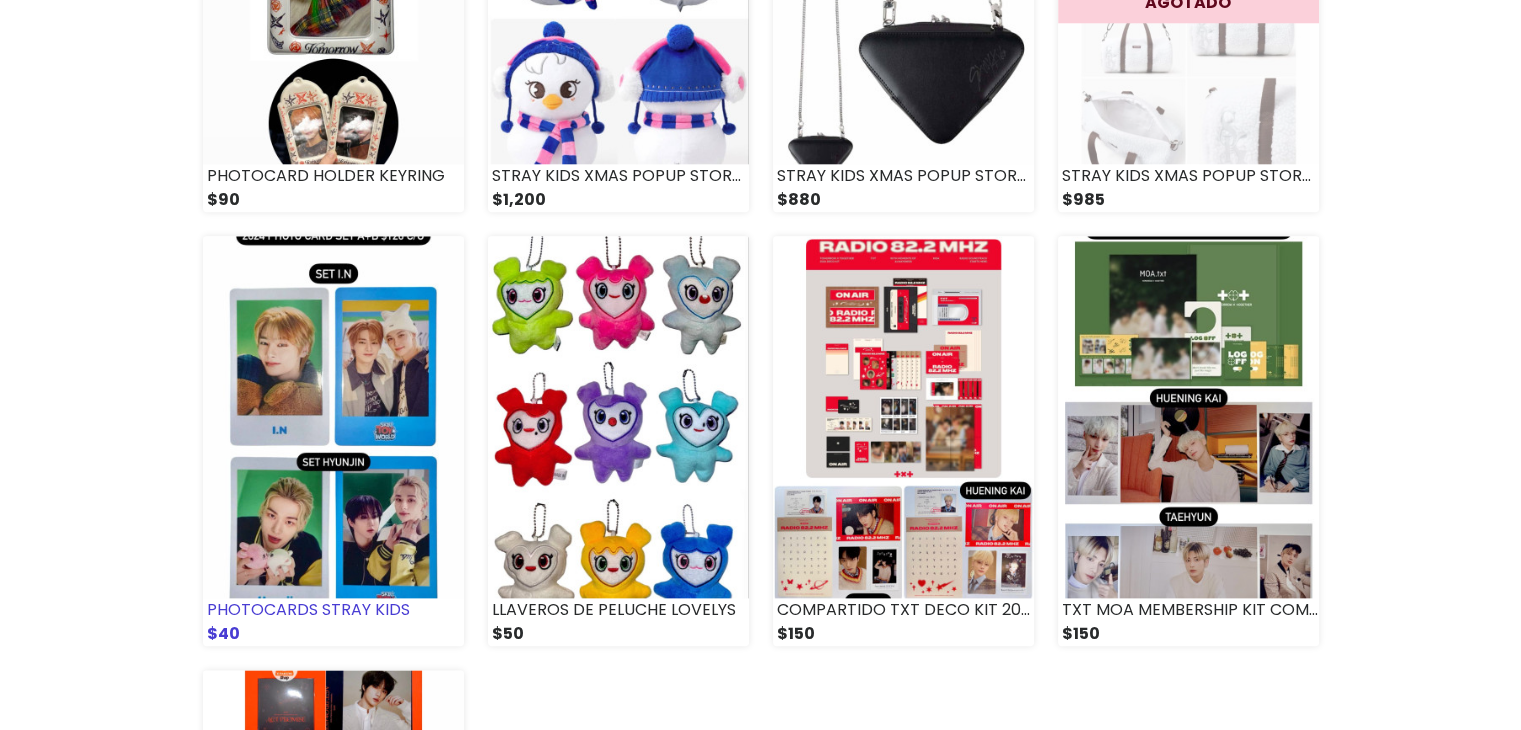 click at bounding box center (333, 417) 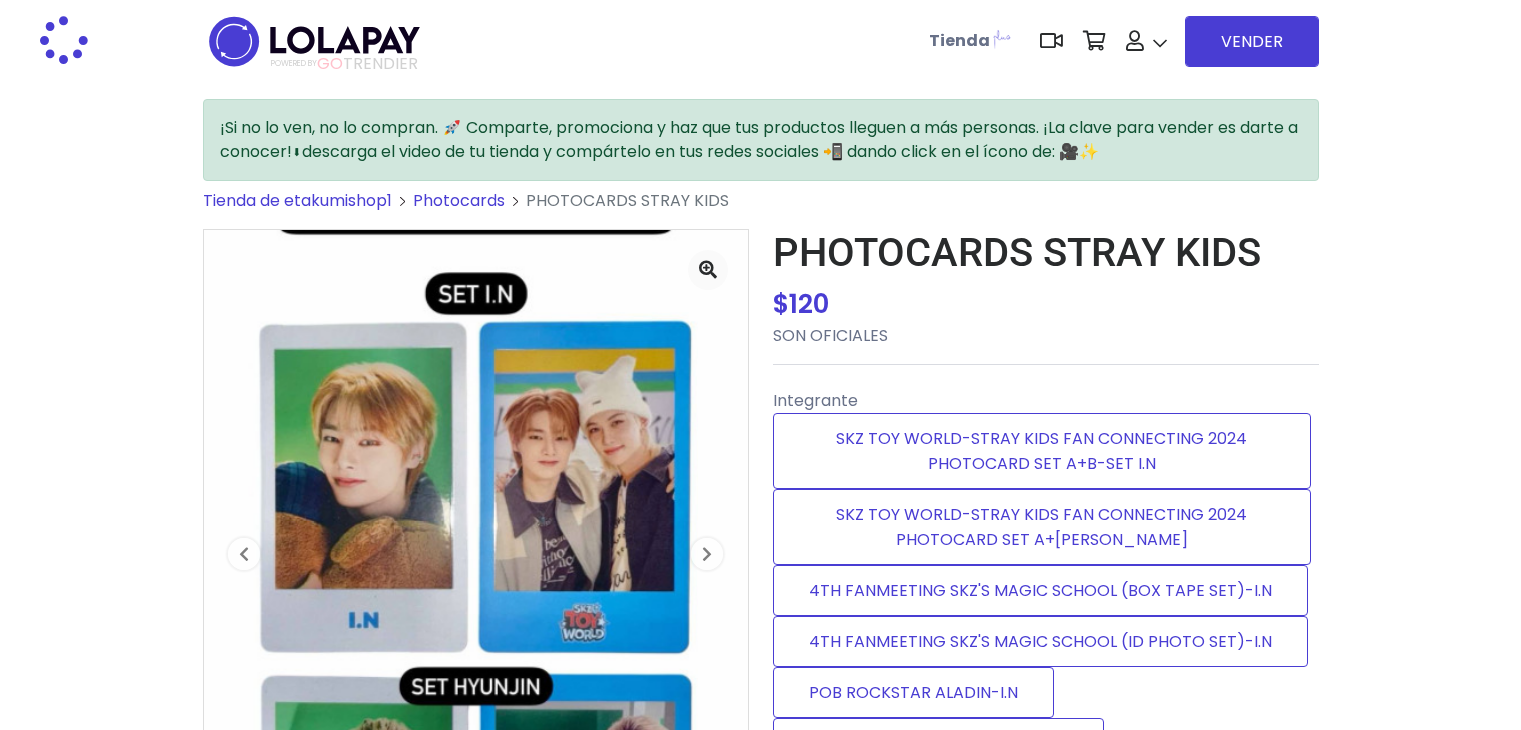 scroll, scrollTop: 0, scrollLeft: 0, axis: both 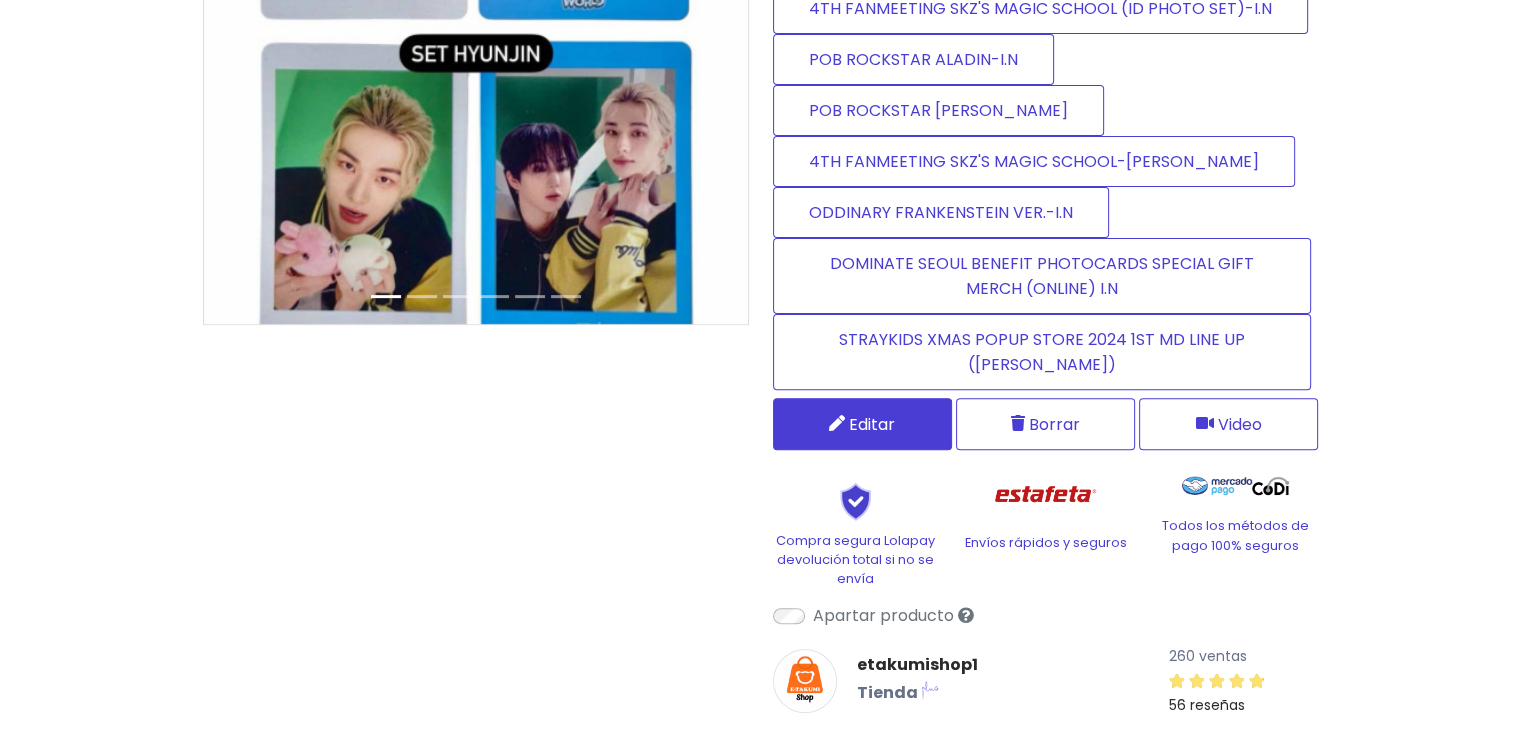click at bounding box center (837, 423) 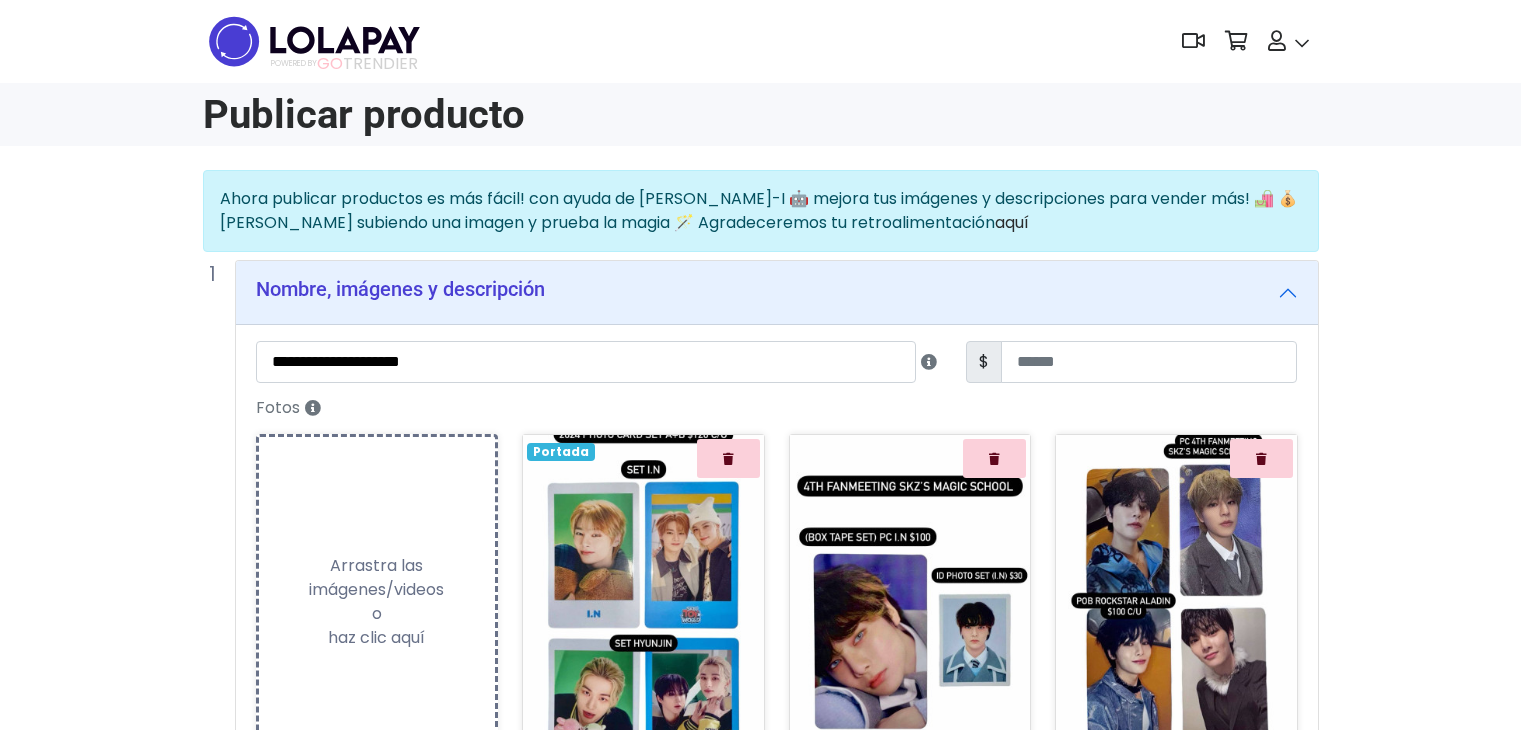 scroll, scrollTop: 0, scrollLeft: 0, axis: both 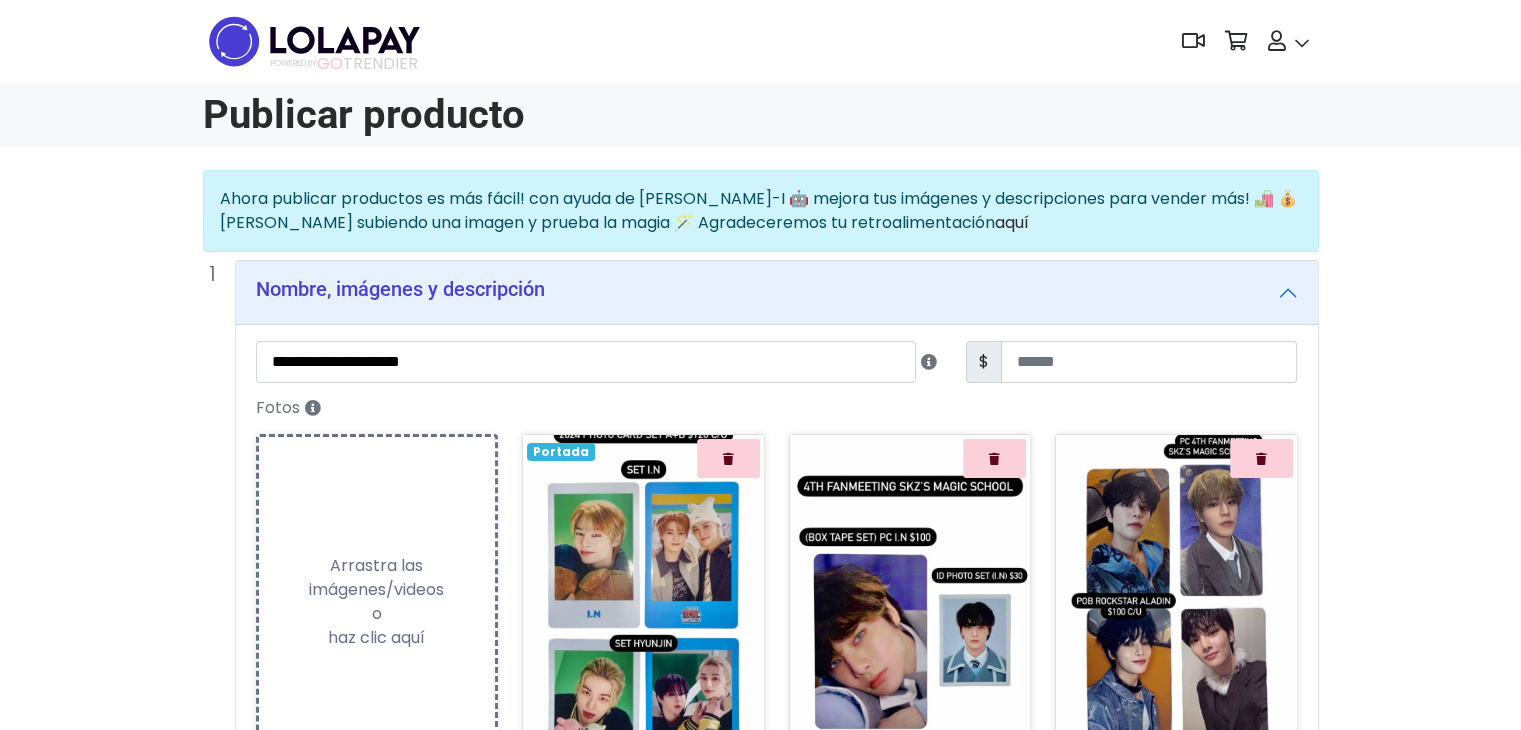 click on "**********" at bounding box center [760, 939] 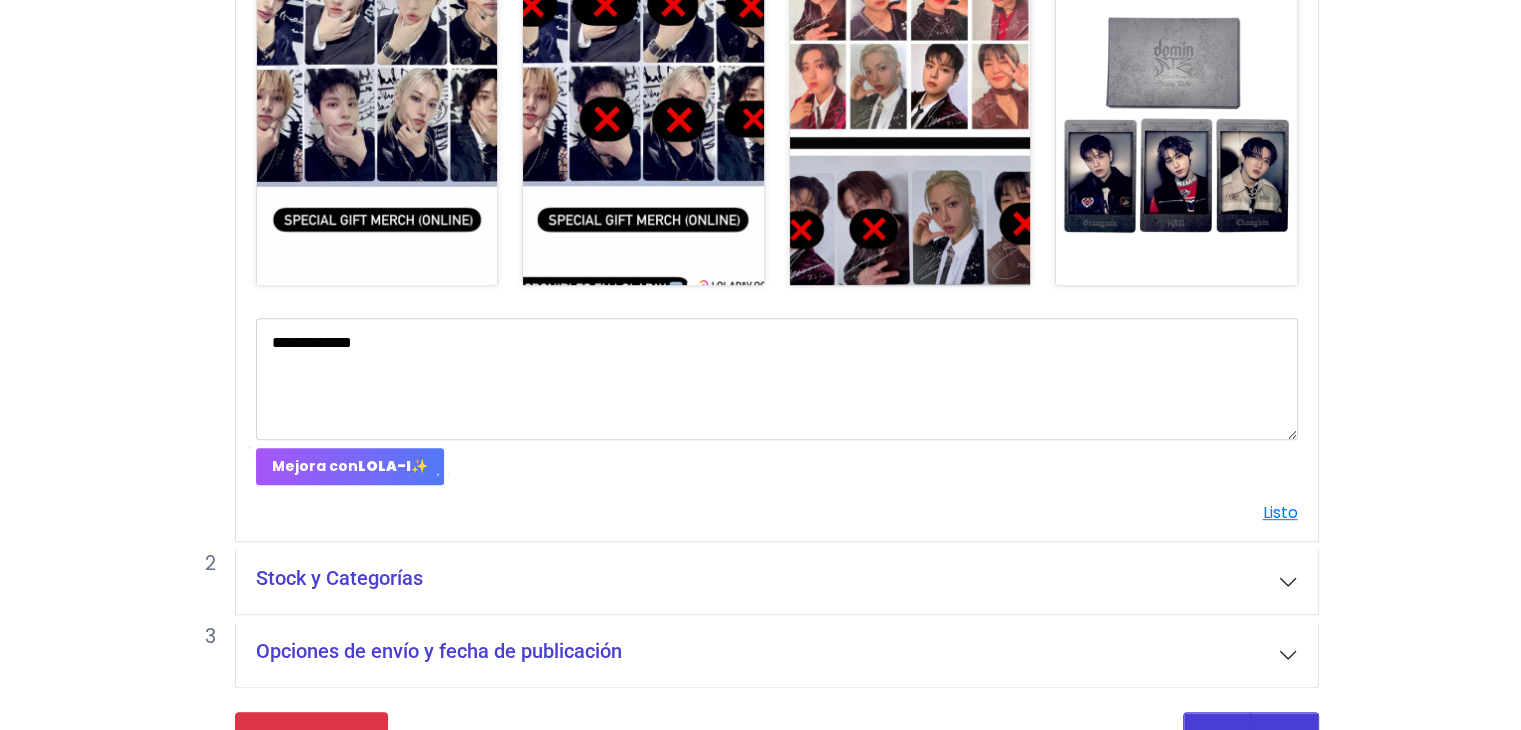 scroll, scrollTop: 976, scrollLeft: 0, axis: vertical 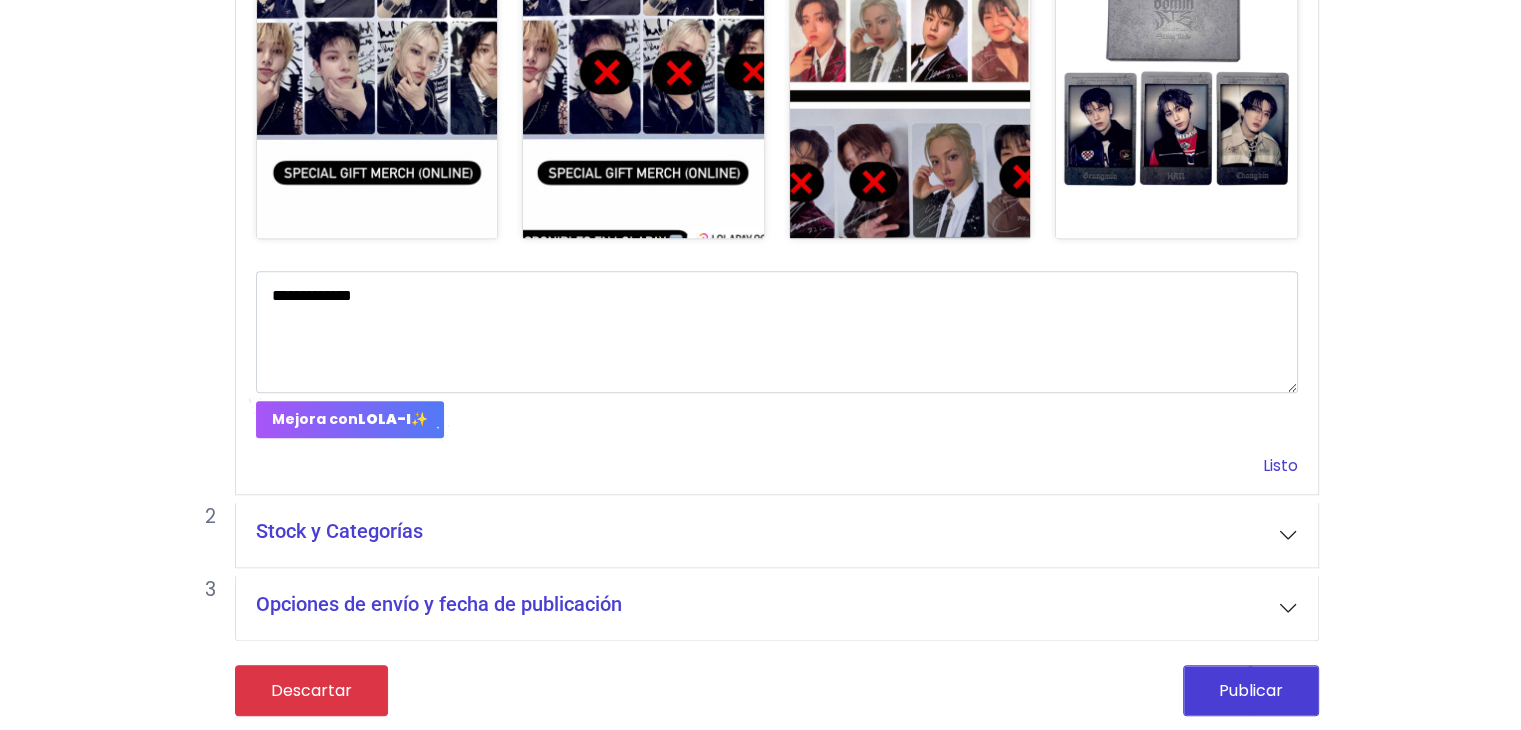 click on "Listo" at bounding box center (1280, 465) 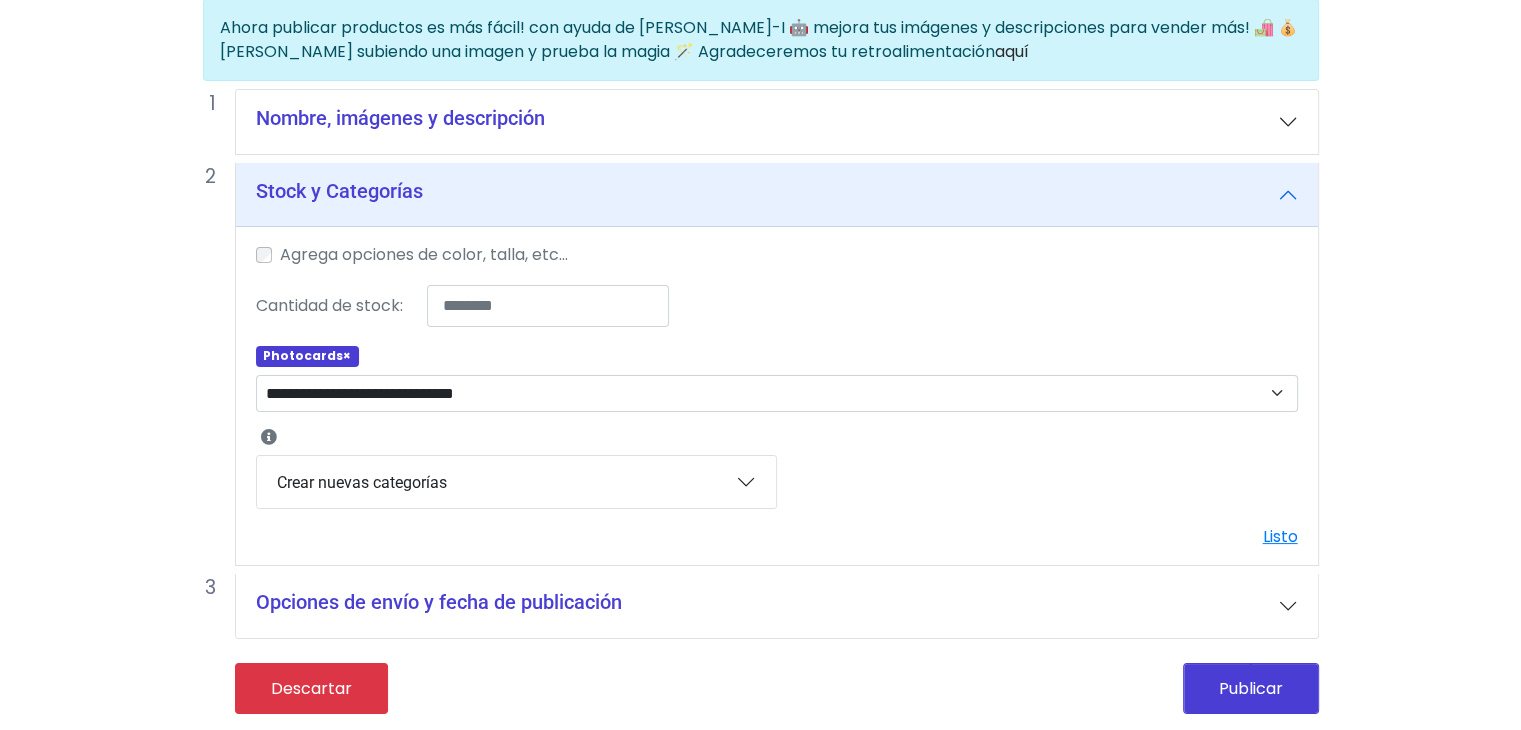 scroll, scrollTop: 168, scrollLeft: 0, axis: vertical 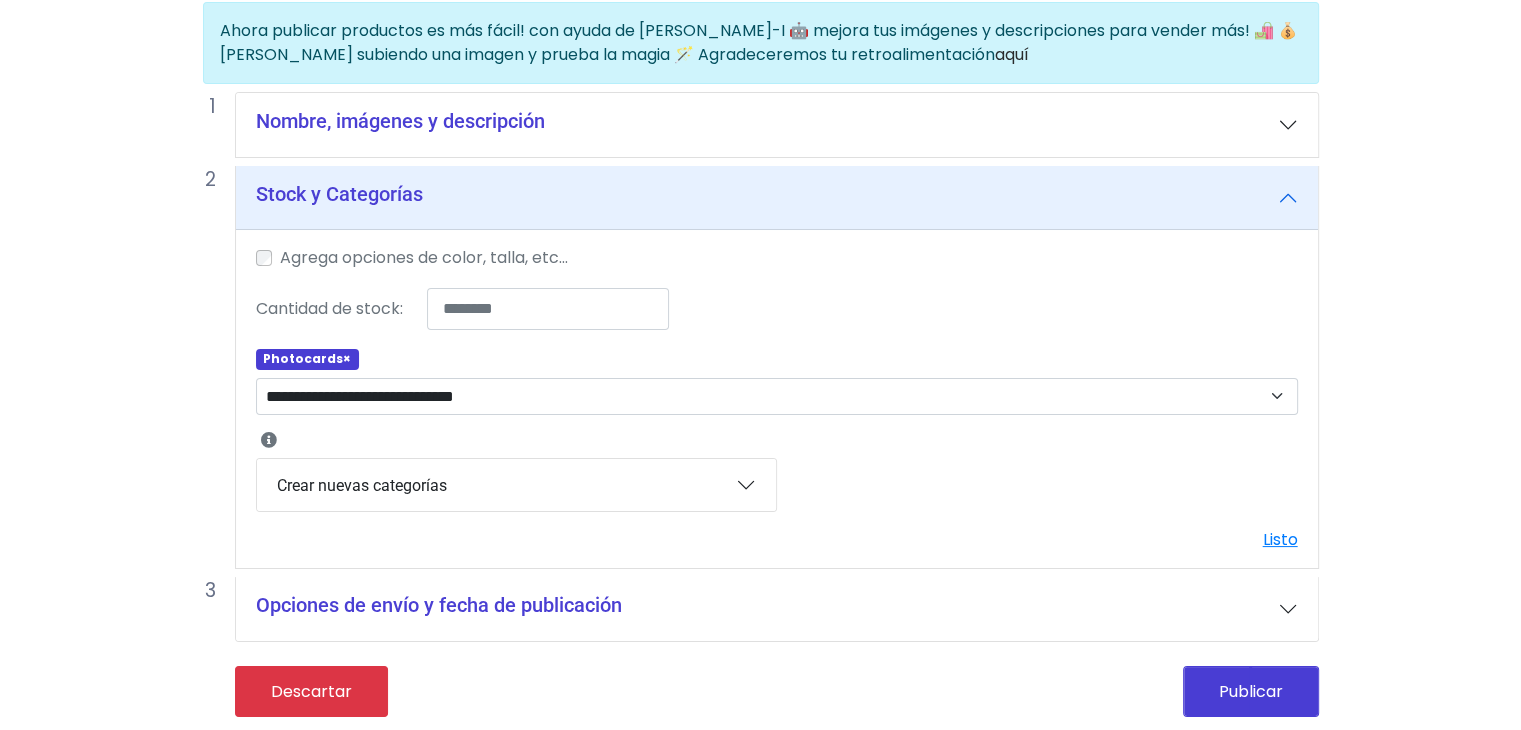 click on "Agrega opciones de color, talla, etc..." at bounding box center (424, 258) 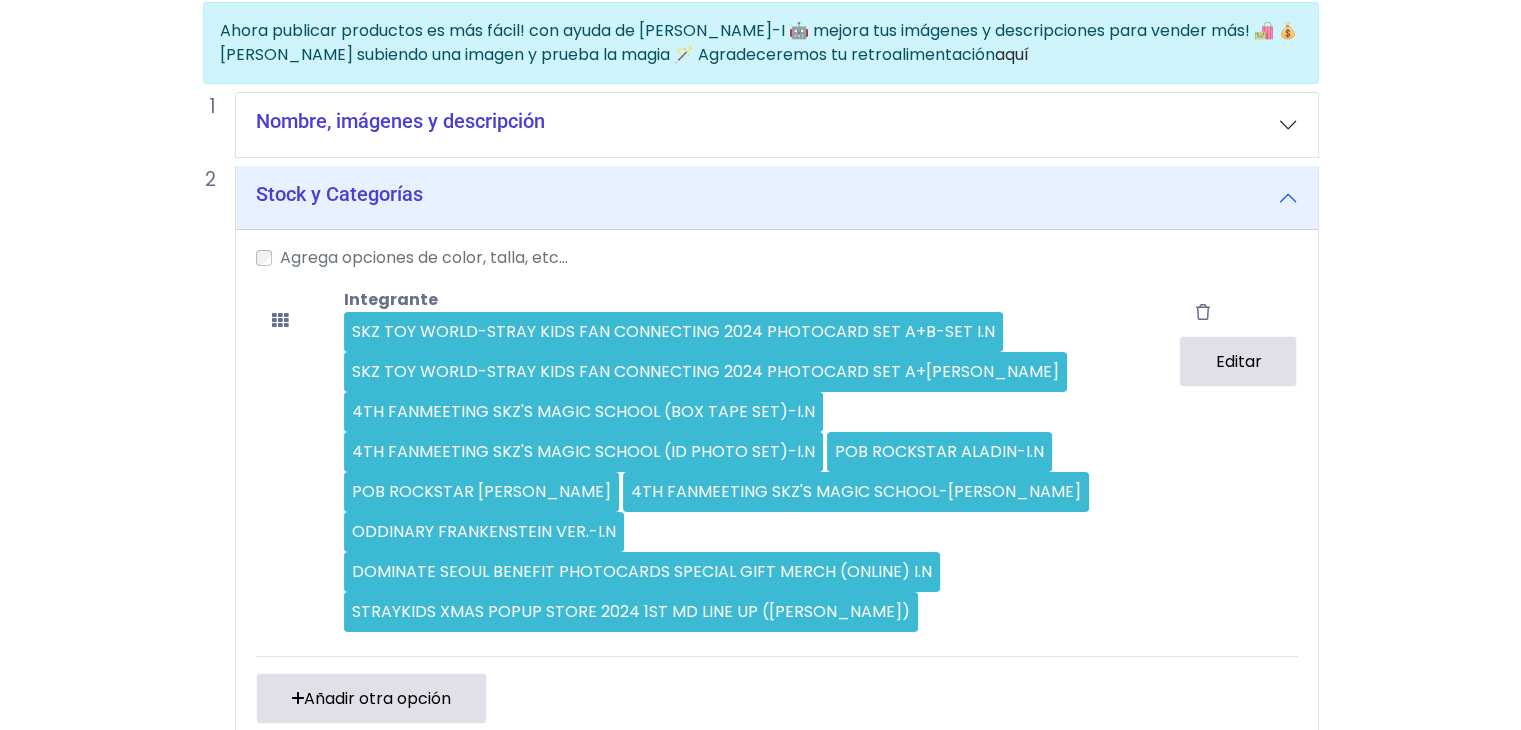 click on "Editar" at bounding box center (1238, 361) 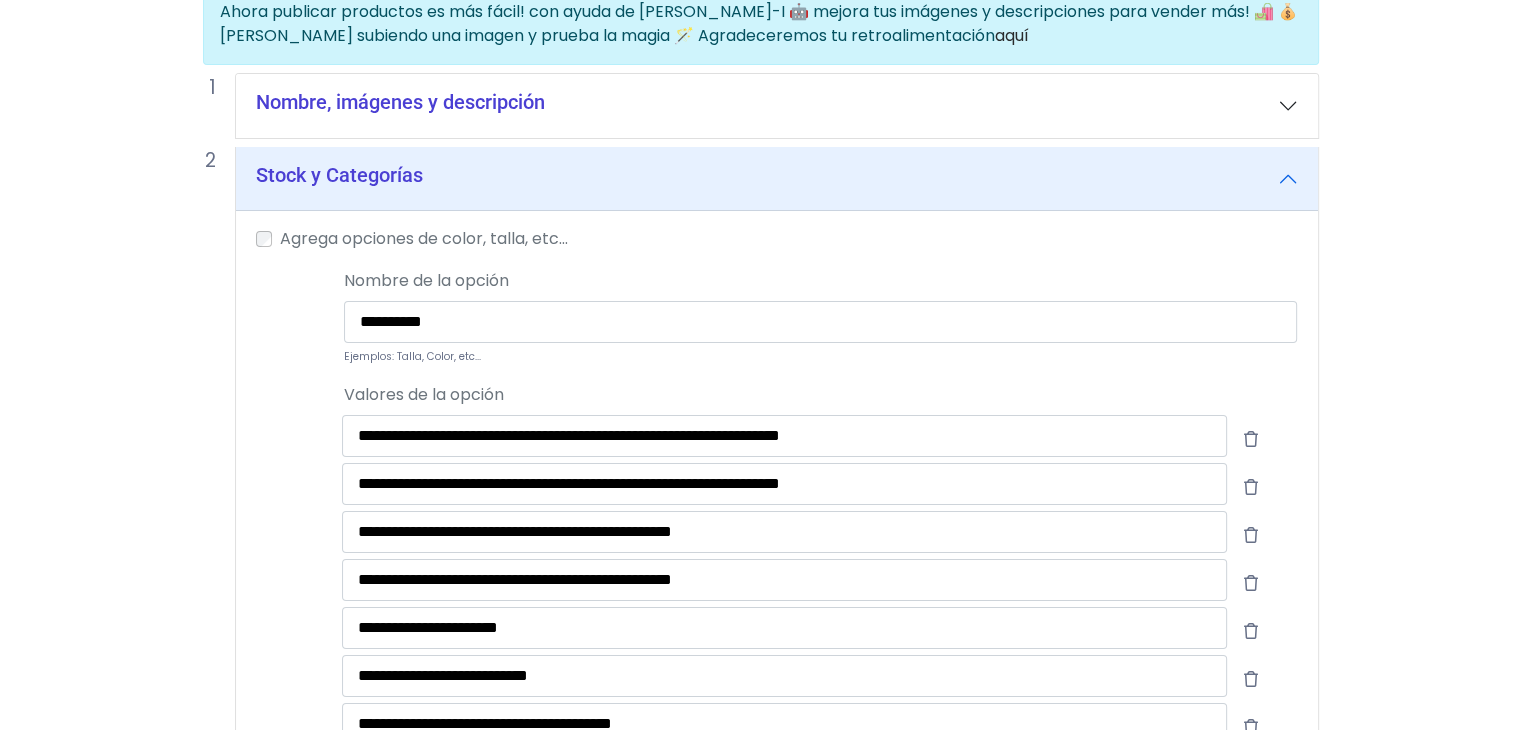 scroll, scrollTop: 195, scrollLeft: 0, axis: vertical 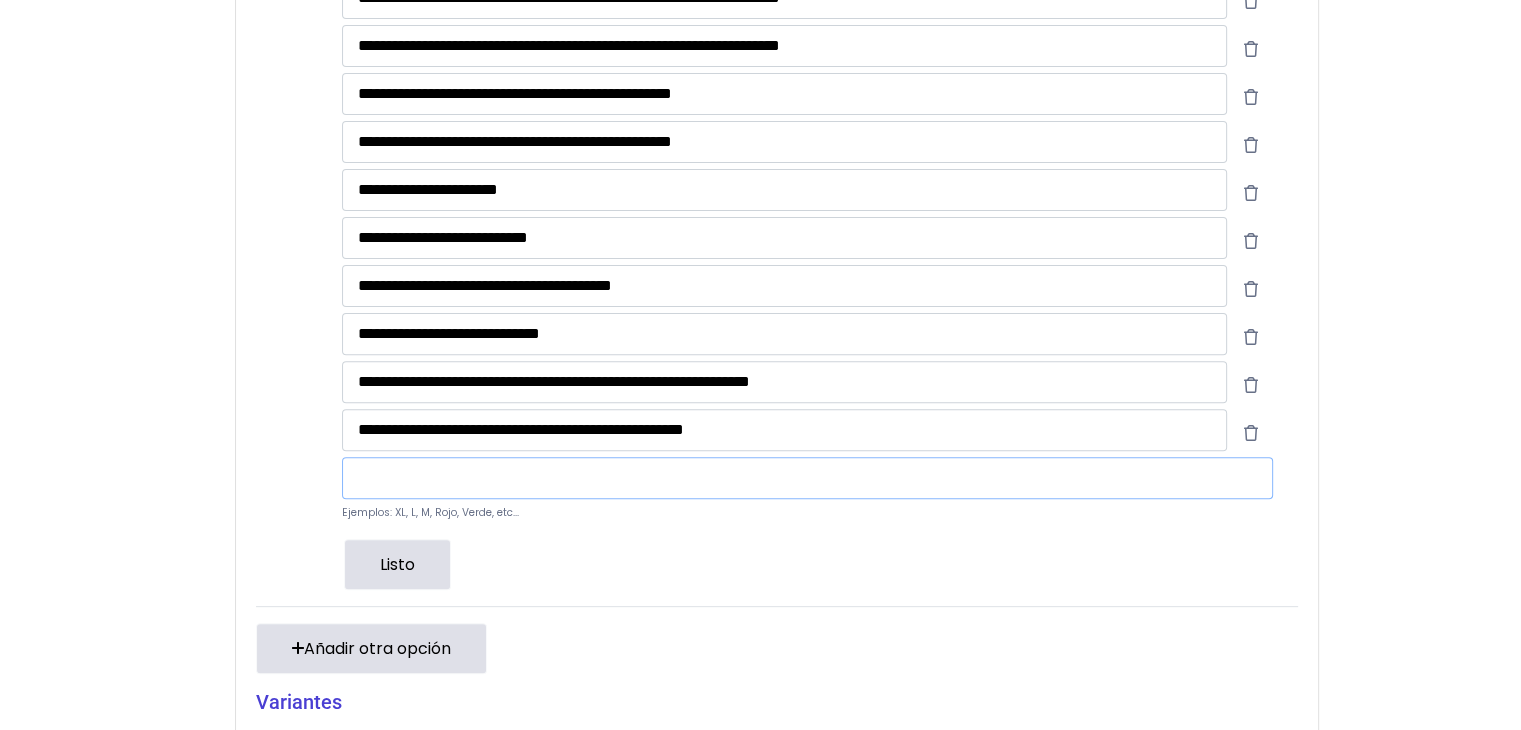 click at bounding box center [807, 478] 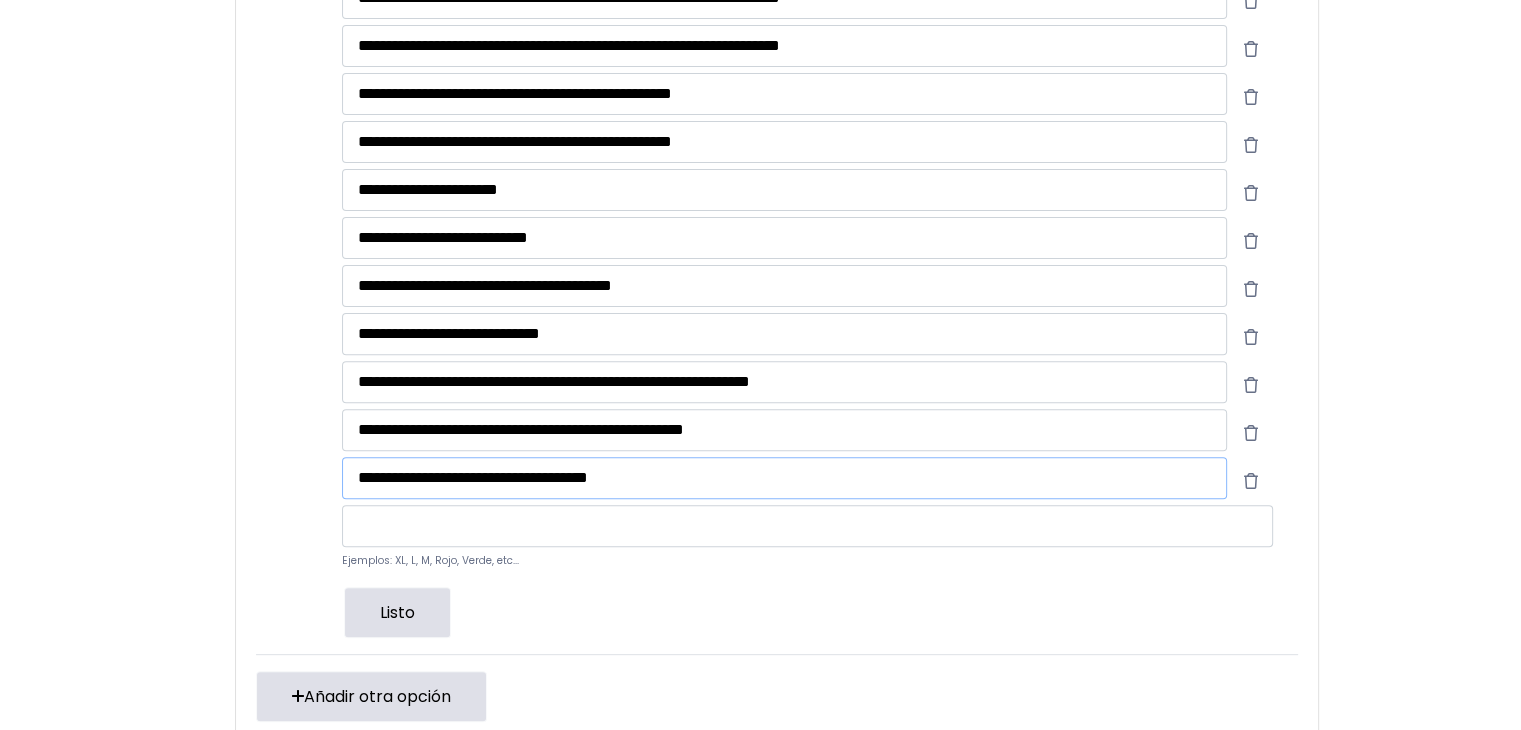 drag, startPoint x: 365, startPoint y: 477, endPoint x: 778, endPoint y: 485, distance: 413.07748 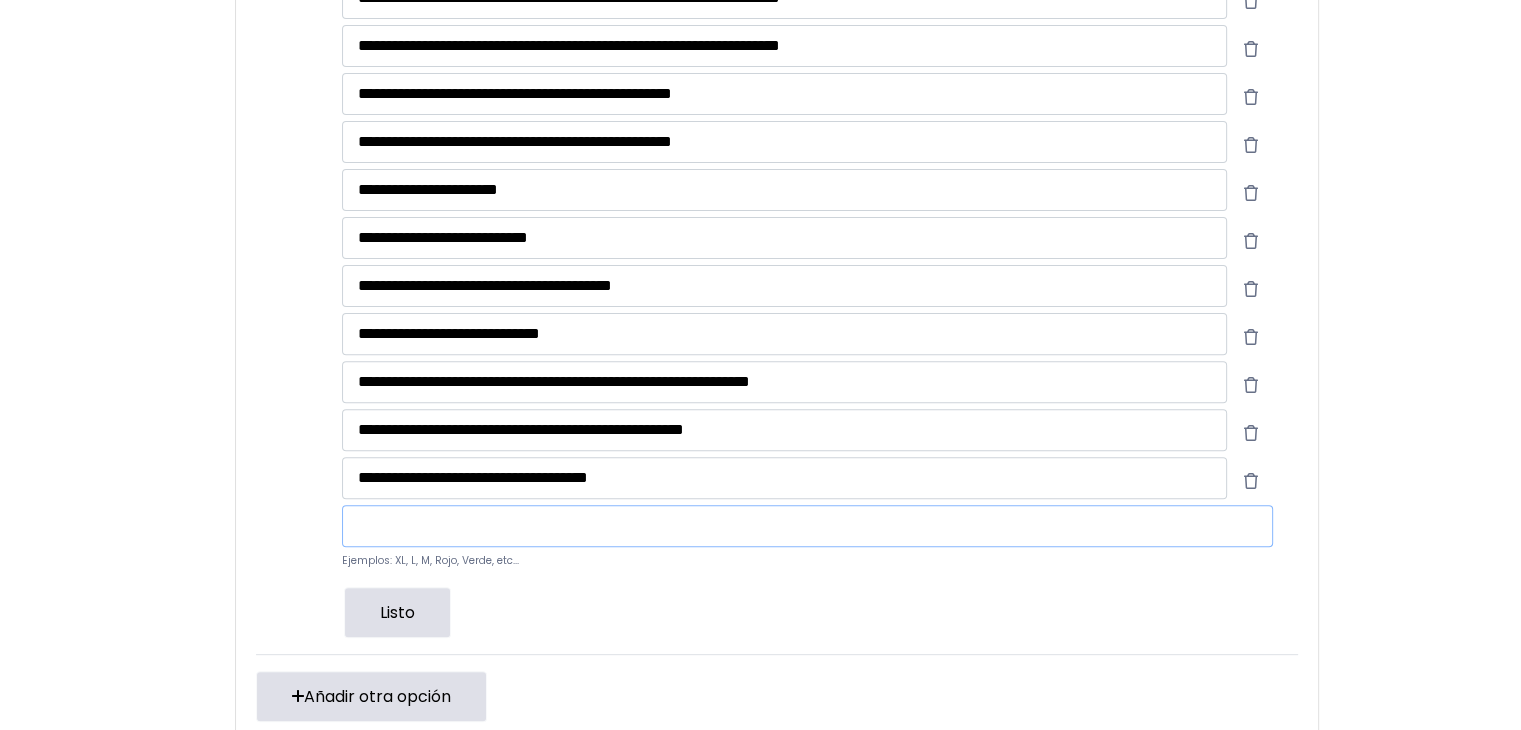 click at bounding box center [807, 526] 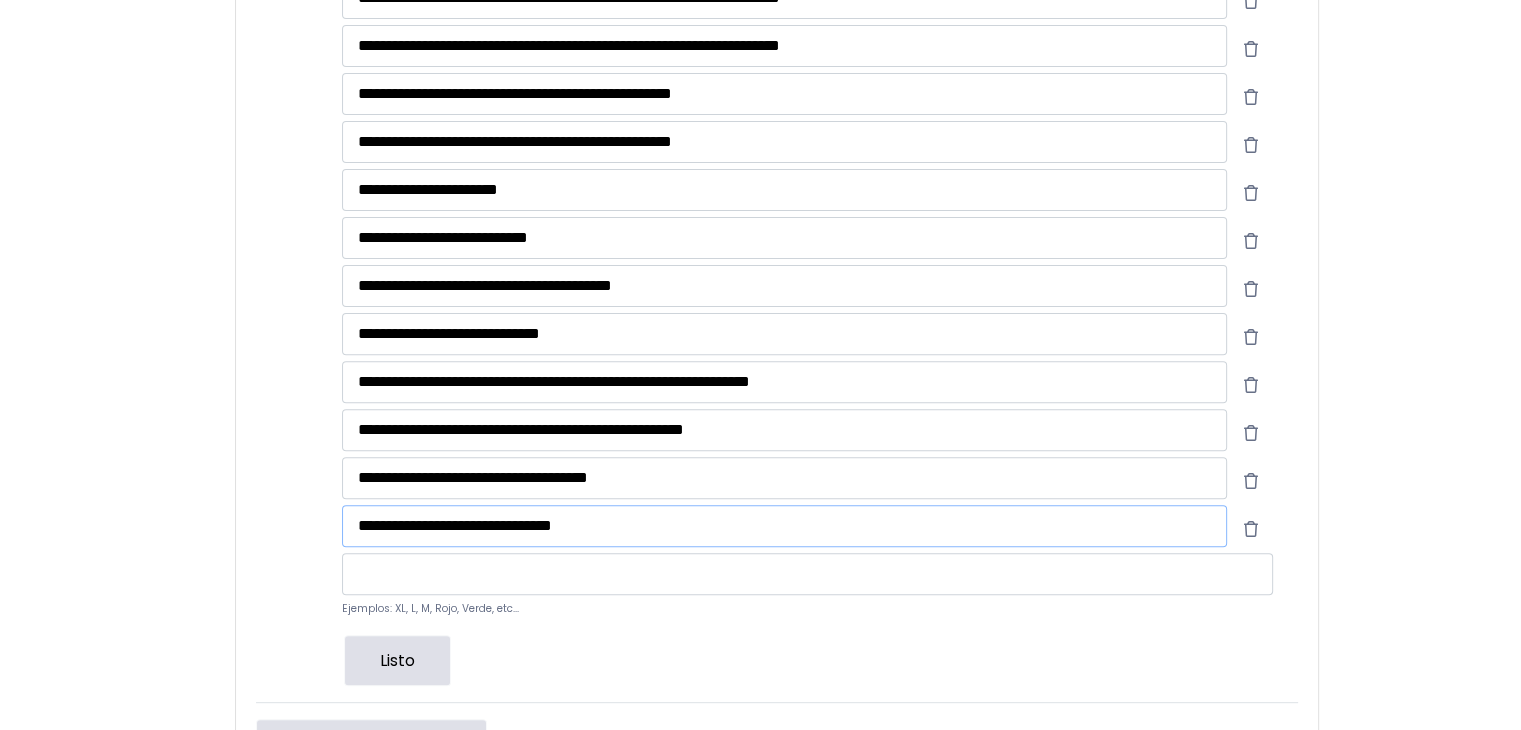 drag, startPoint x: 681, startPoint y: 526, endPoint x: 330, endPoint y: 533, distance: 351.0698 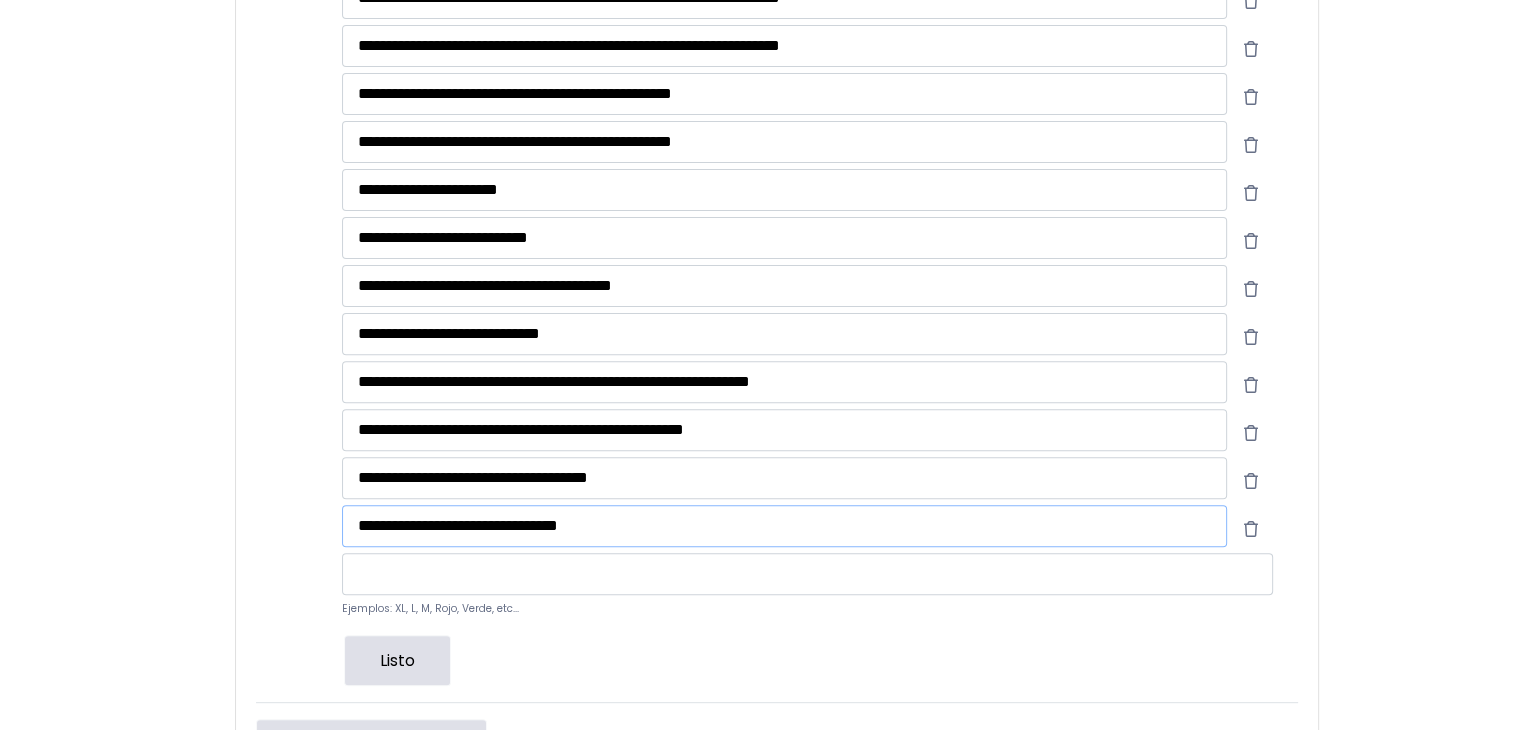 type on "**********" 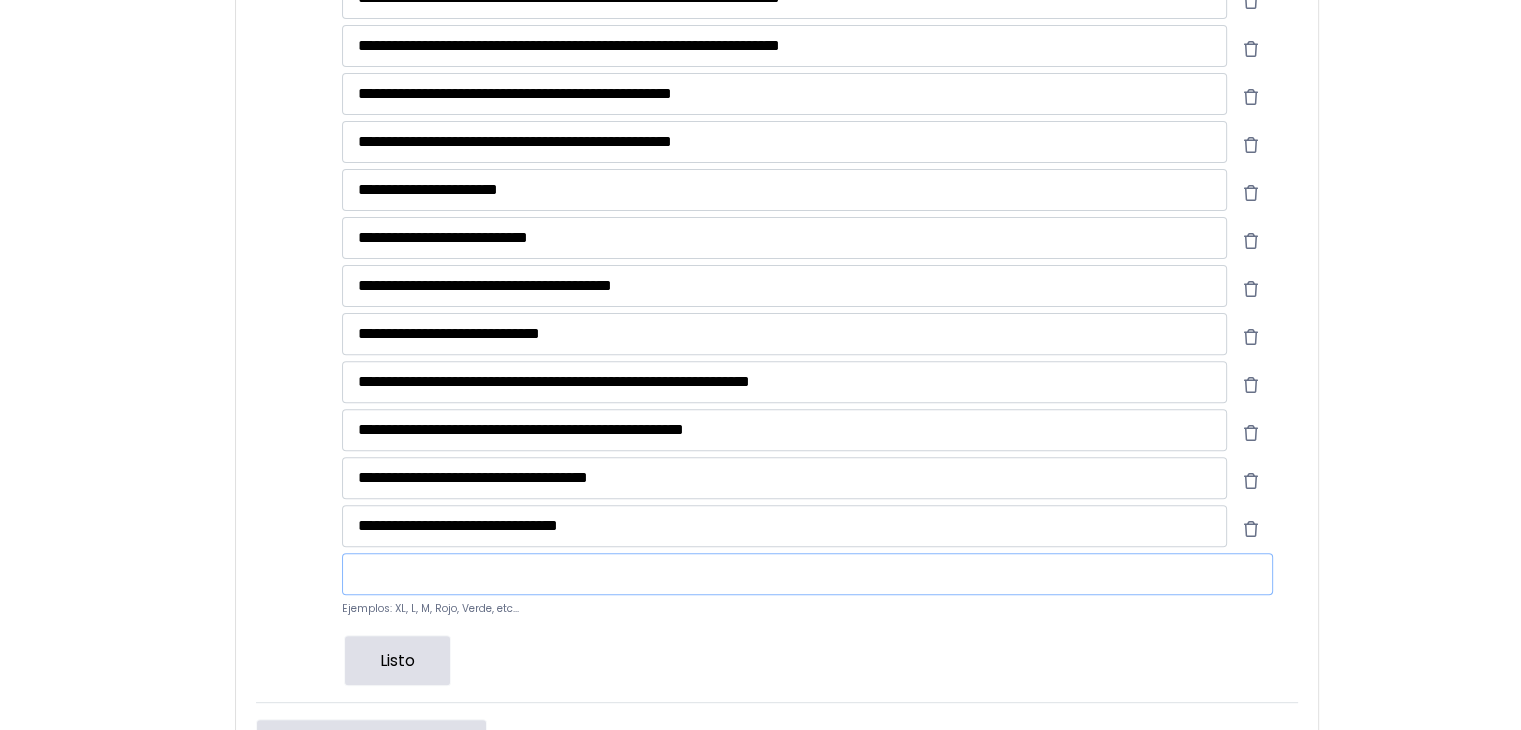 click at bounding box center (807, 574) 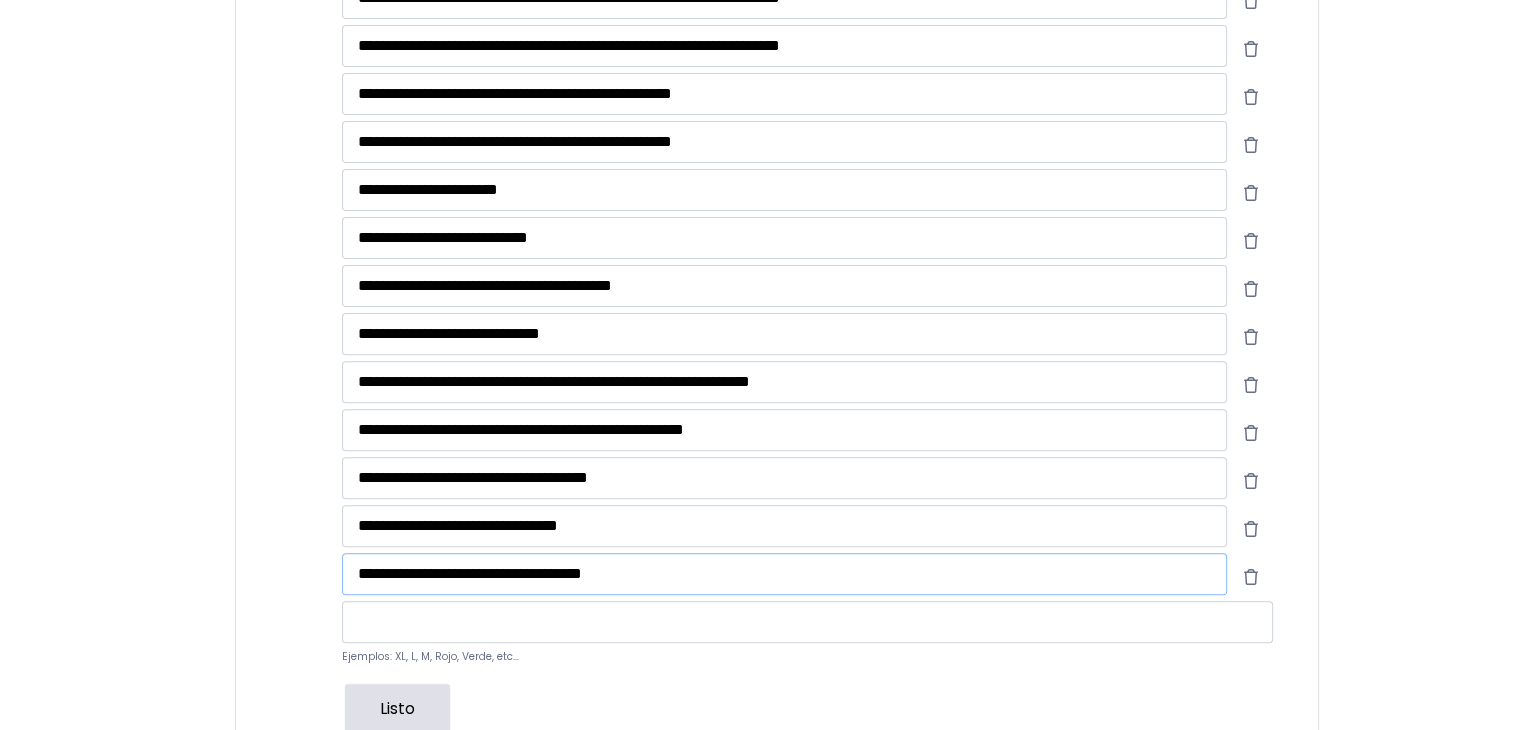 click on "**********" at bounding box center [784, 574] 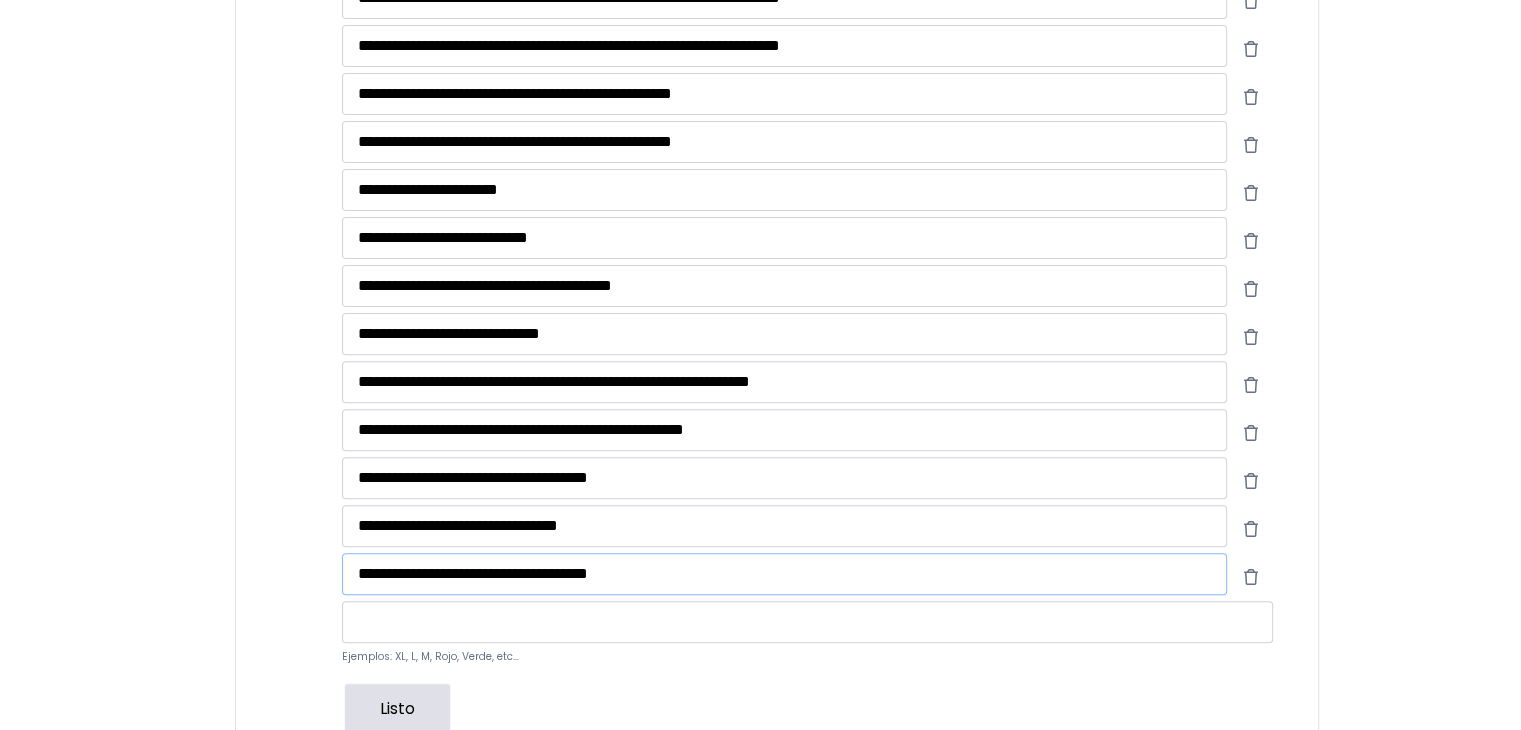 click on "**********" at bounding box center [784, 574] 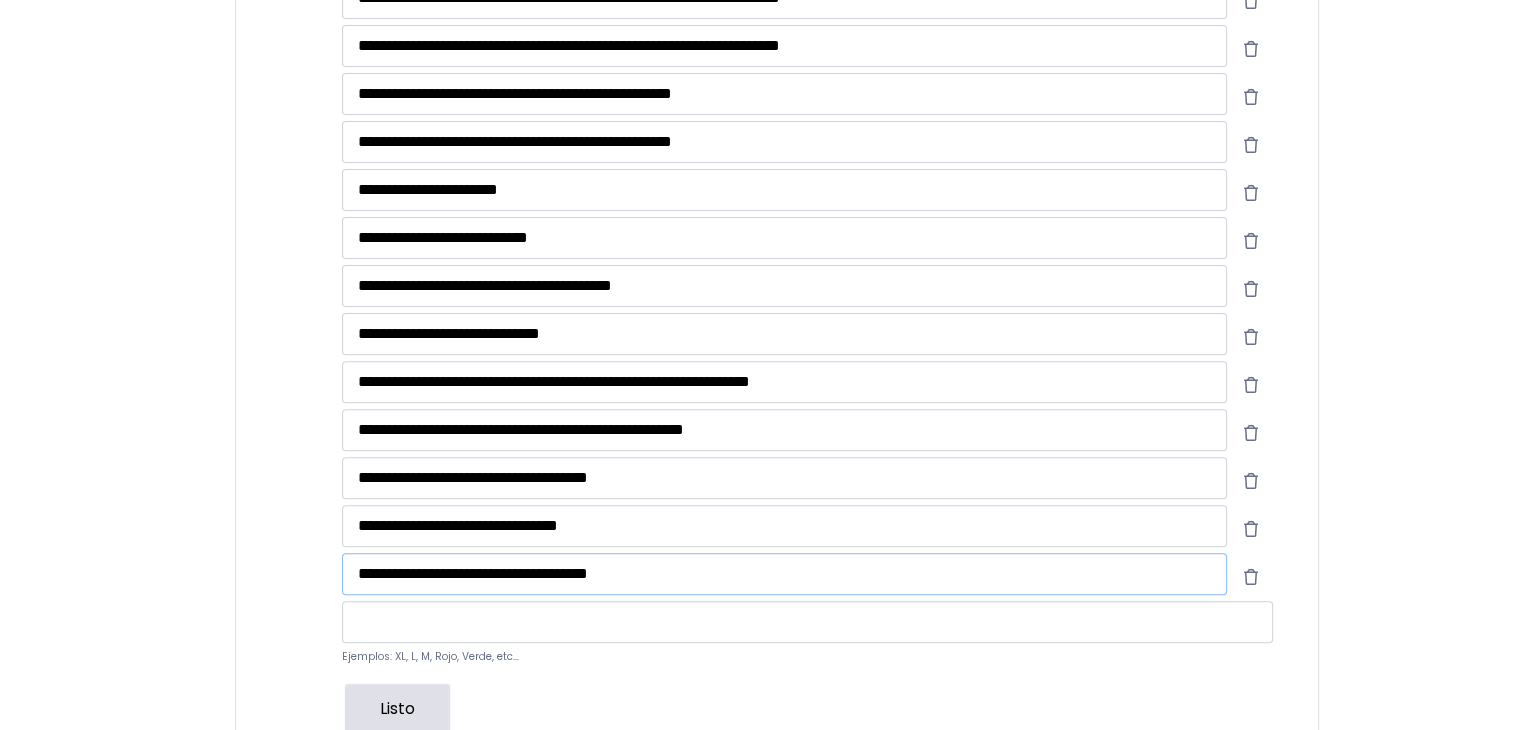type on "**********" 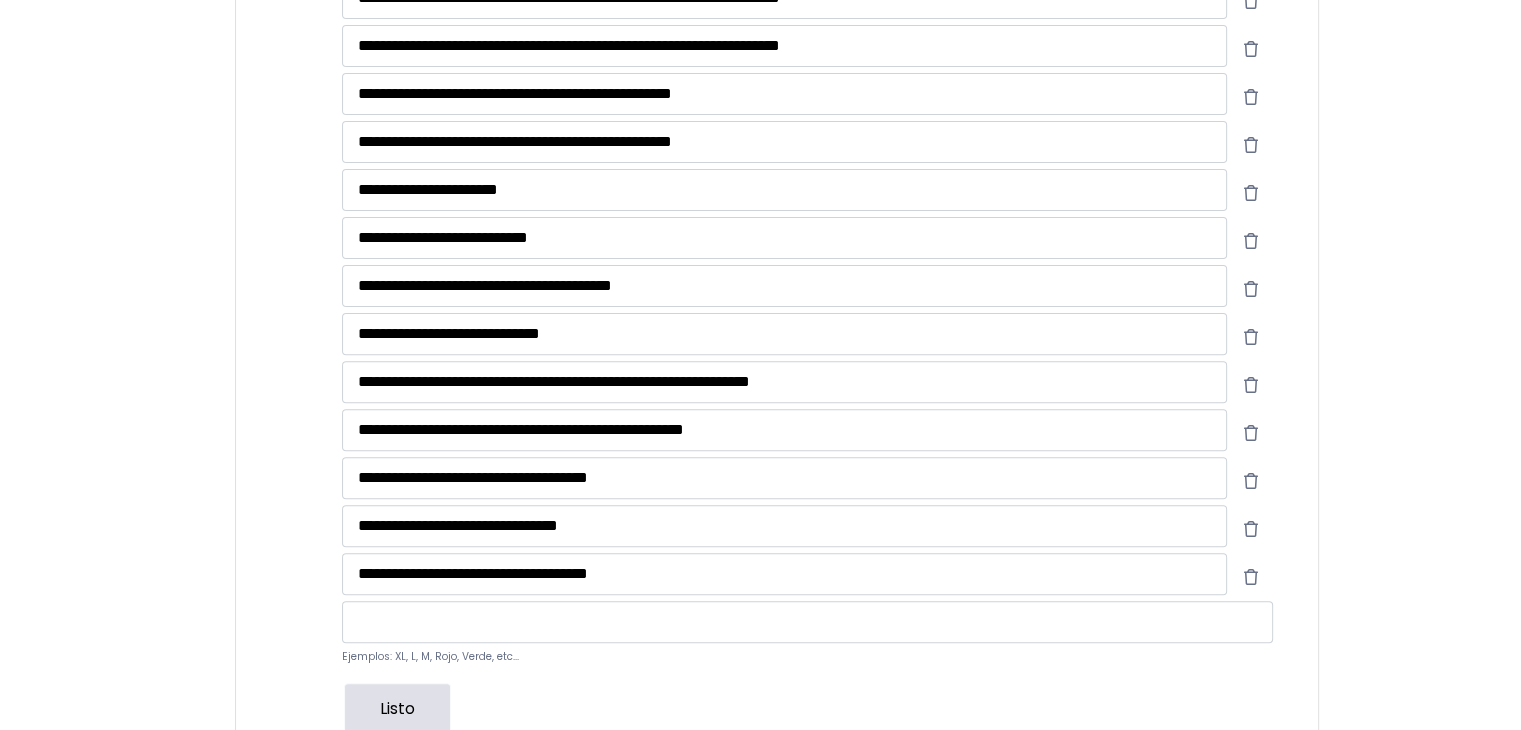 click on "Listo" at bounding box center (397, 708) 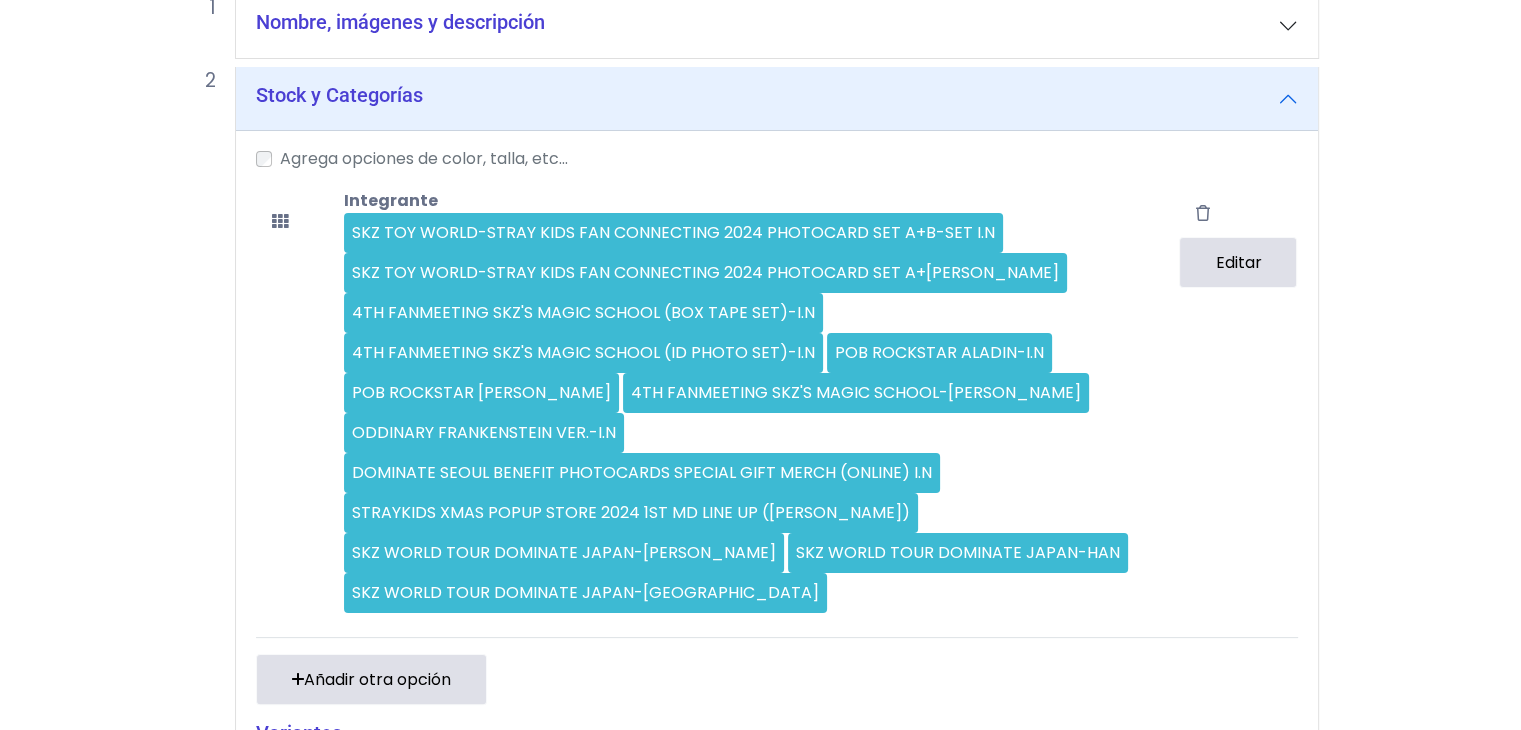 scroll, scrollTop: 256, scrollLeft: 0, axis: vertical 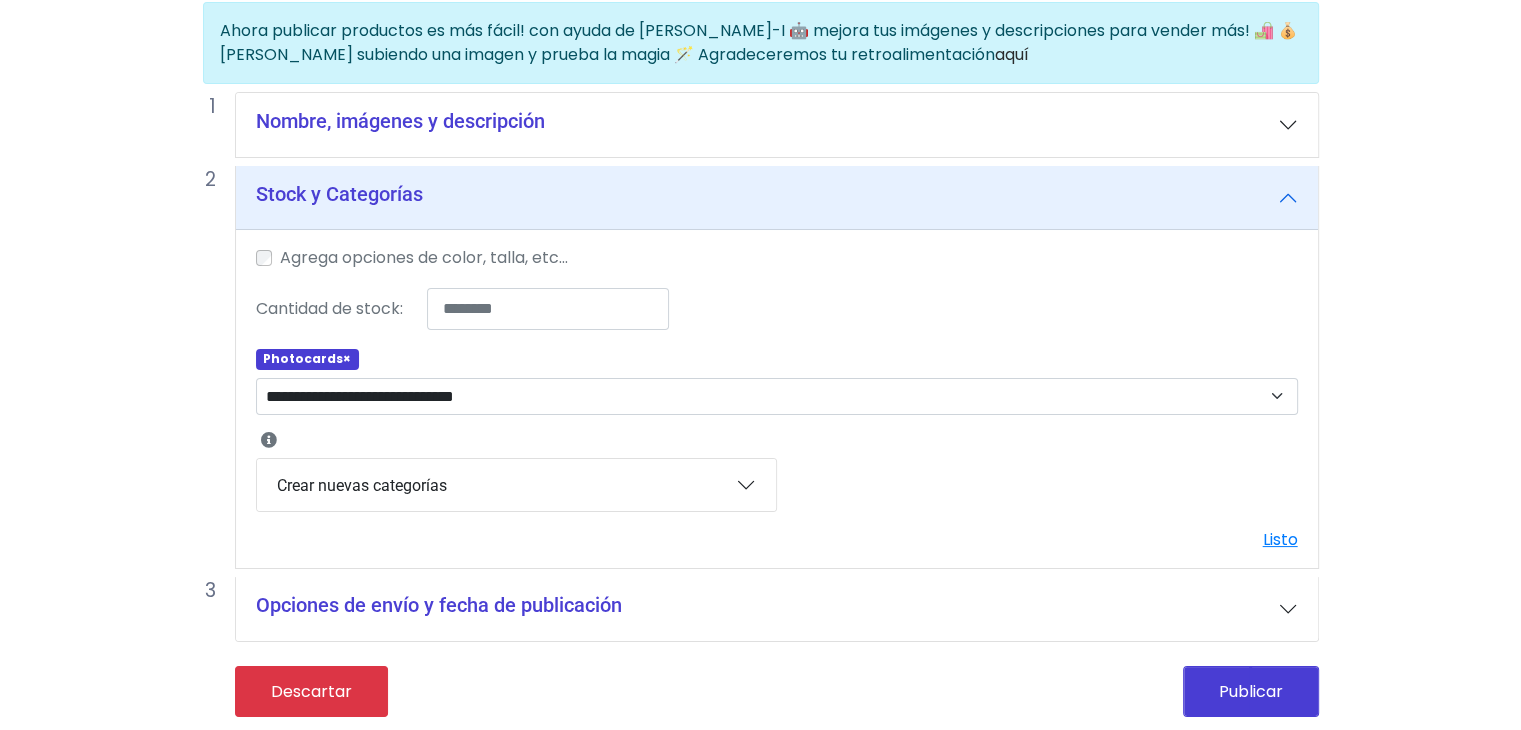 click on "Agrega opciones de color, talla, etc..." at bounding box center [424, 258] 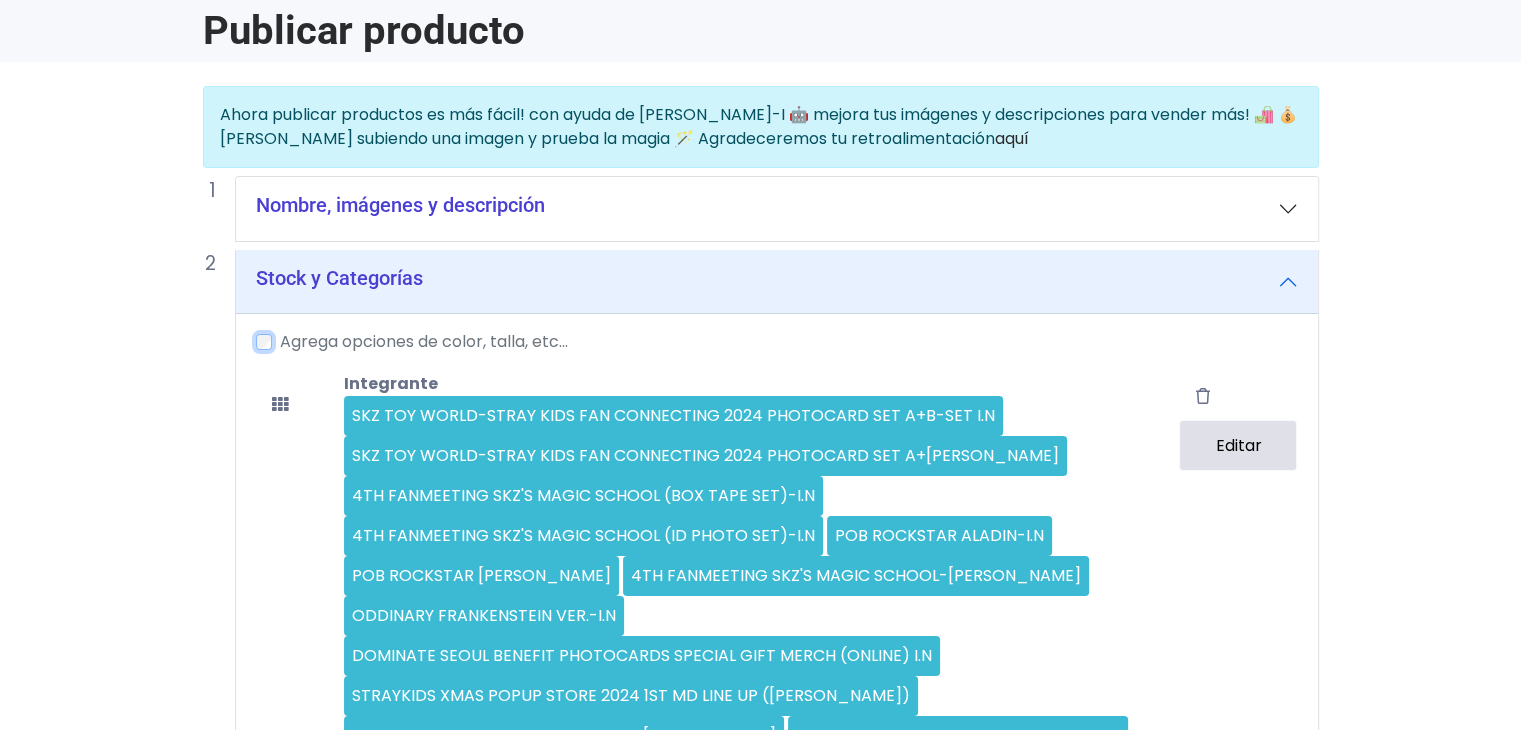 scroll, scrollTop: 76, scrollLeft: 0, axis: vertical 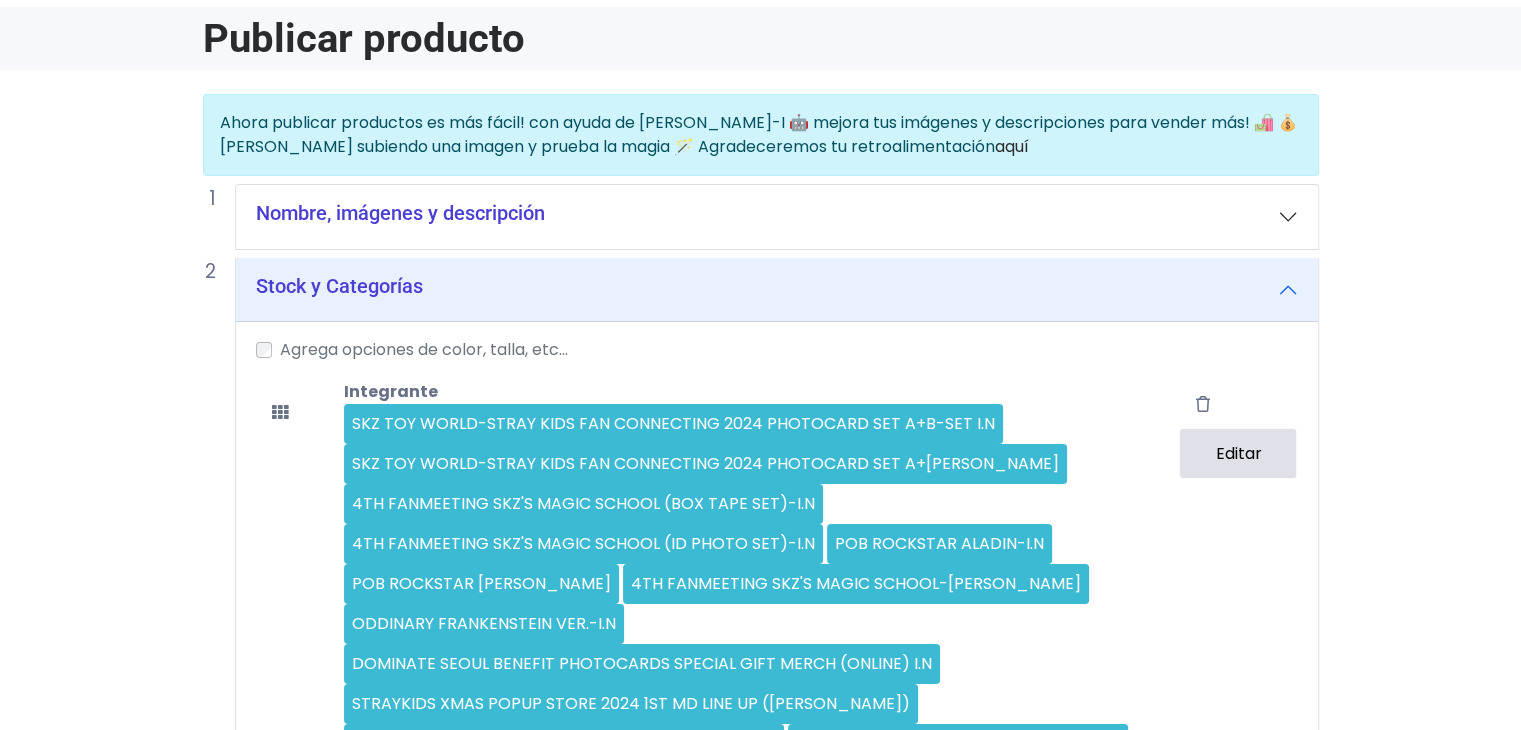 click on "Editar" at bounding box center [1238, 453] 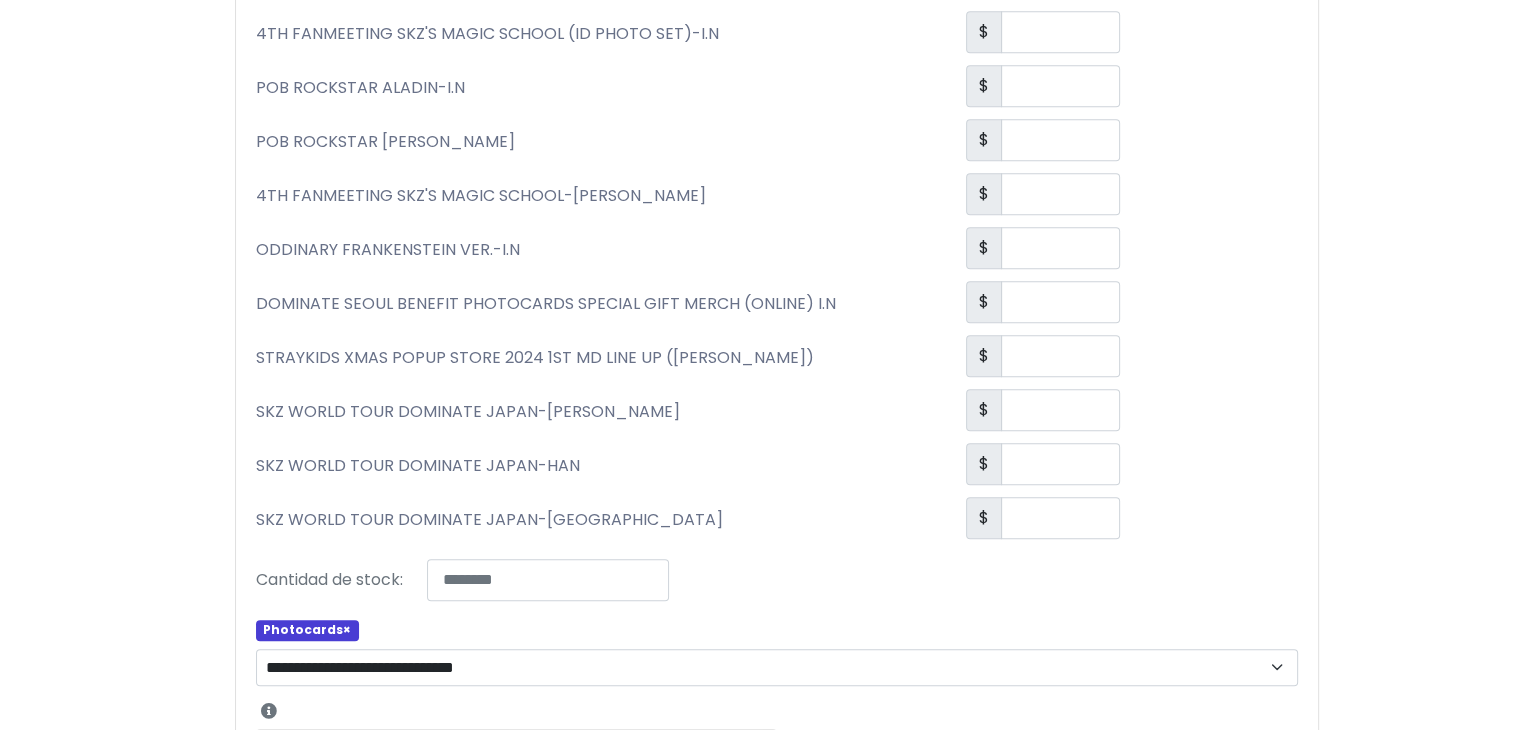 scroll, scrollTop: 1680, scrollLeft: 0, axis: vertical 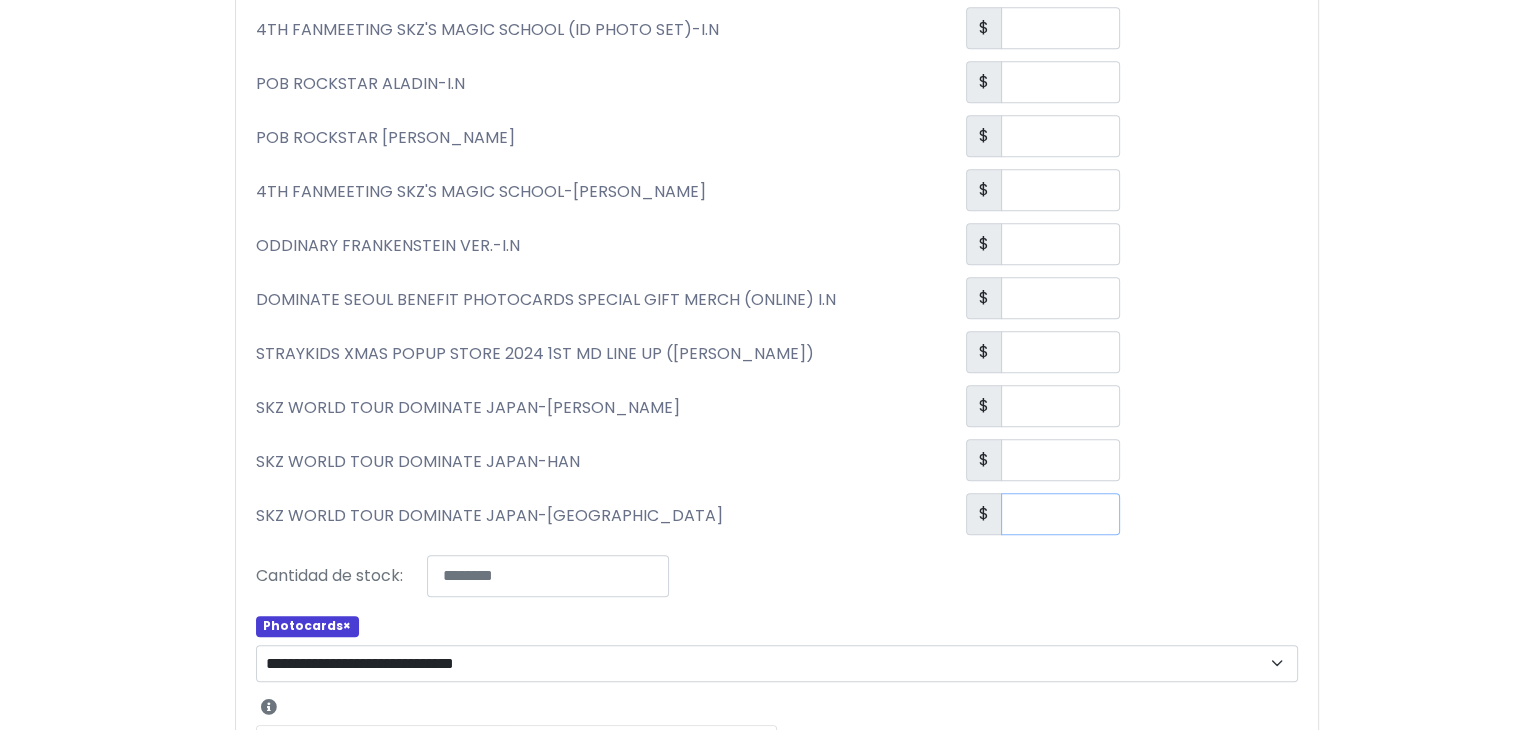 click on "**" at bounding box center [1060, 514] 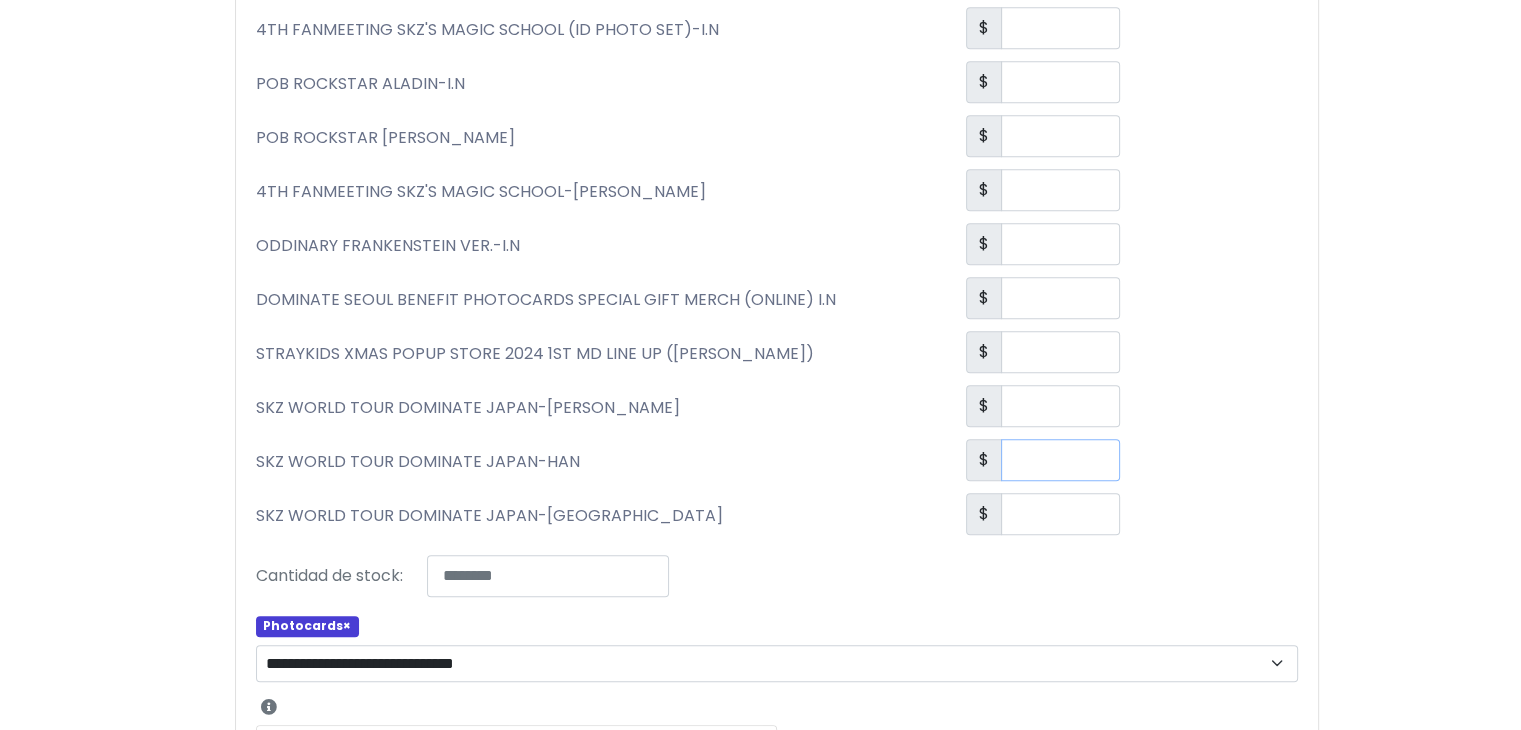 click on "**" at bounding box center [1060, 460] 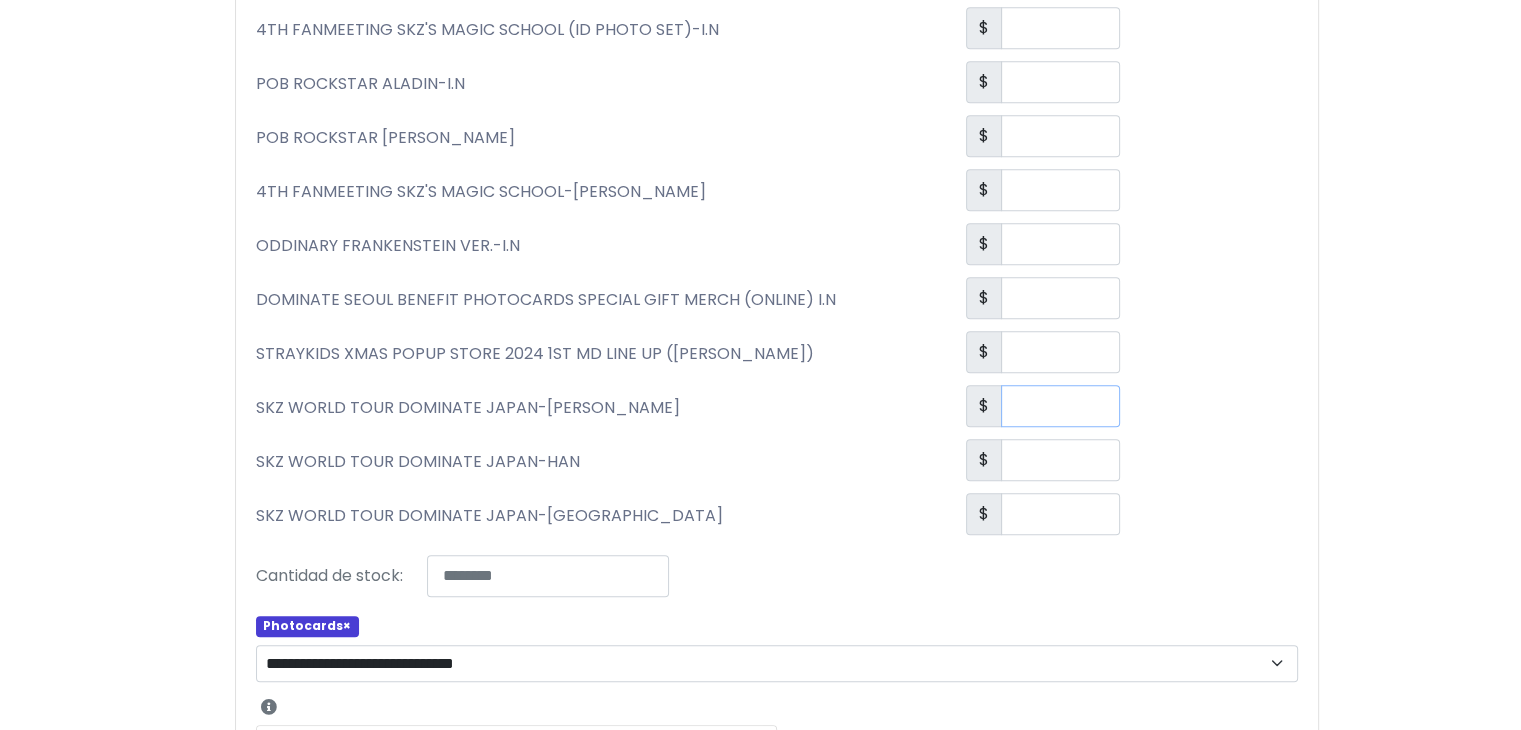 click on "**" at bounding box center [1060, 406] 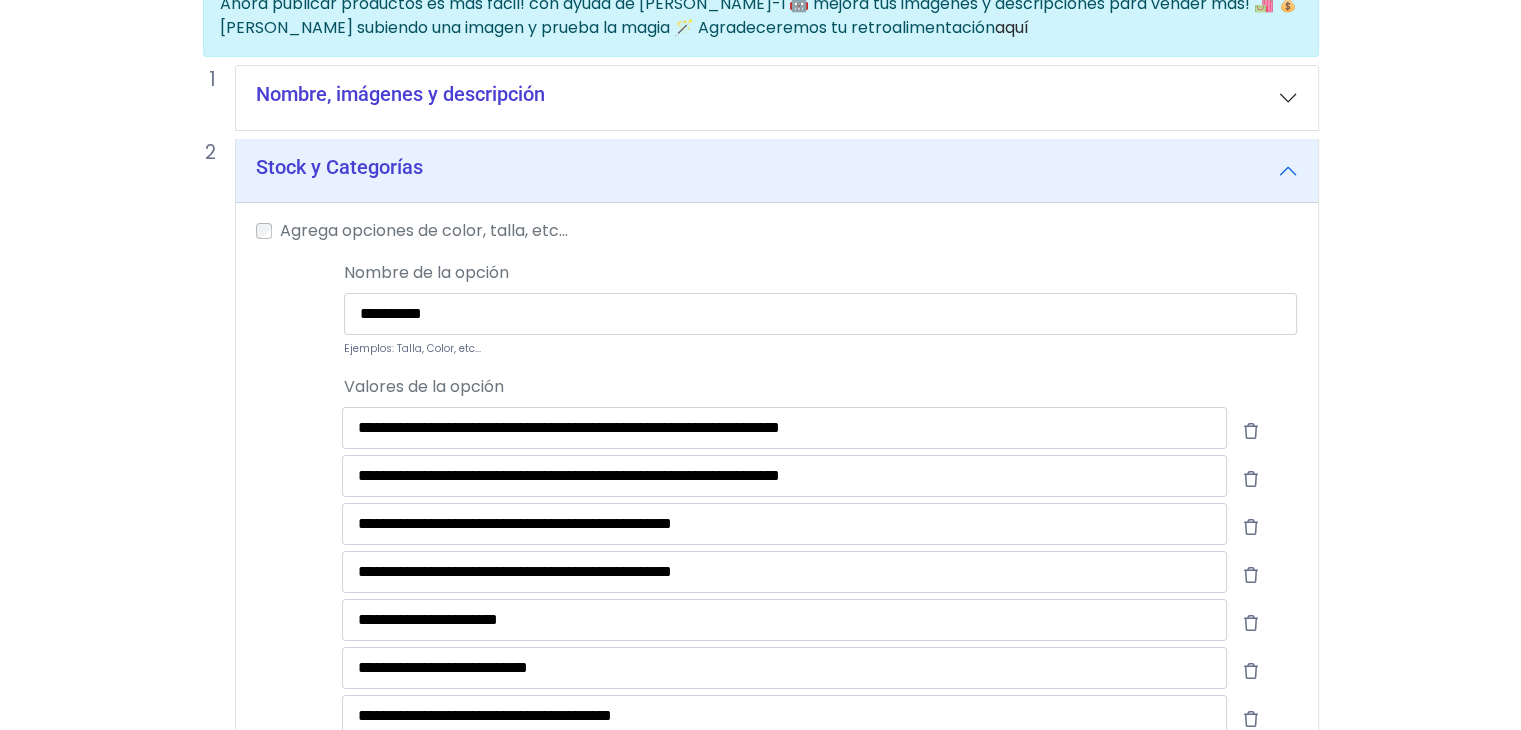 scroll, scrollTop: 0, scrollLeft: 0, axis: both 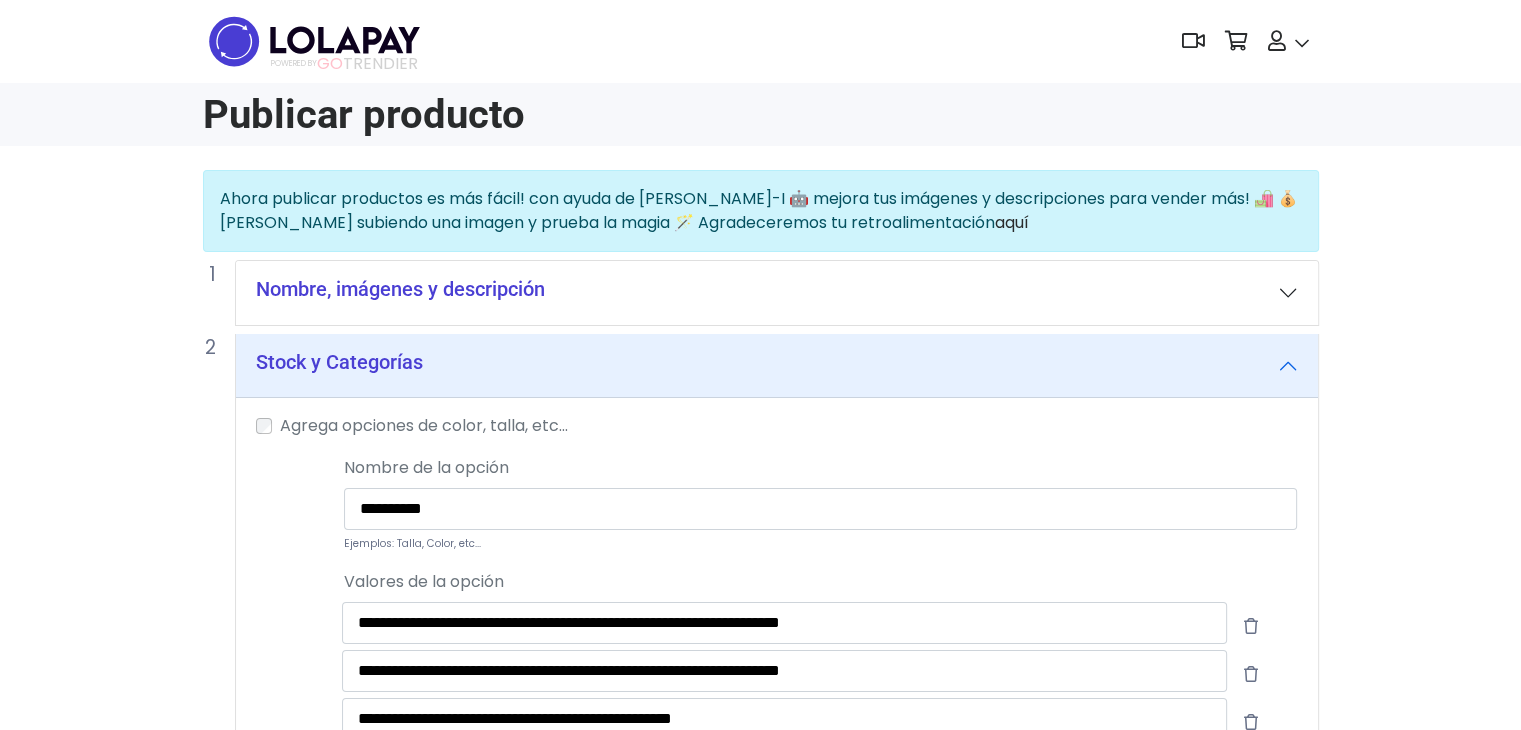 type on "**" 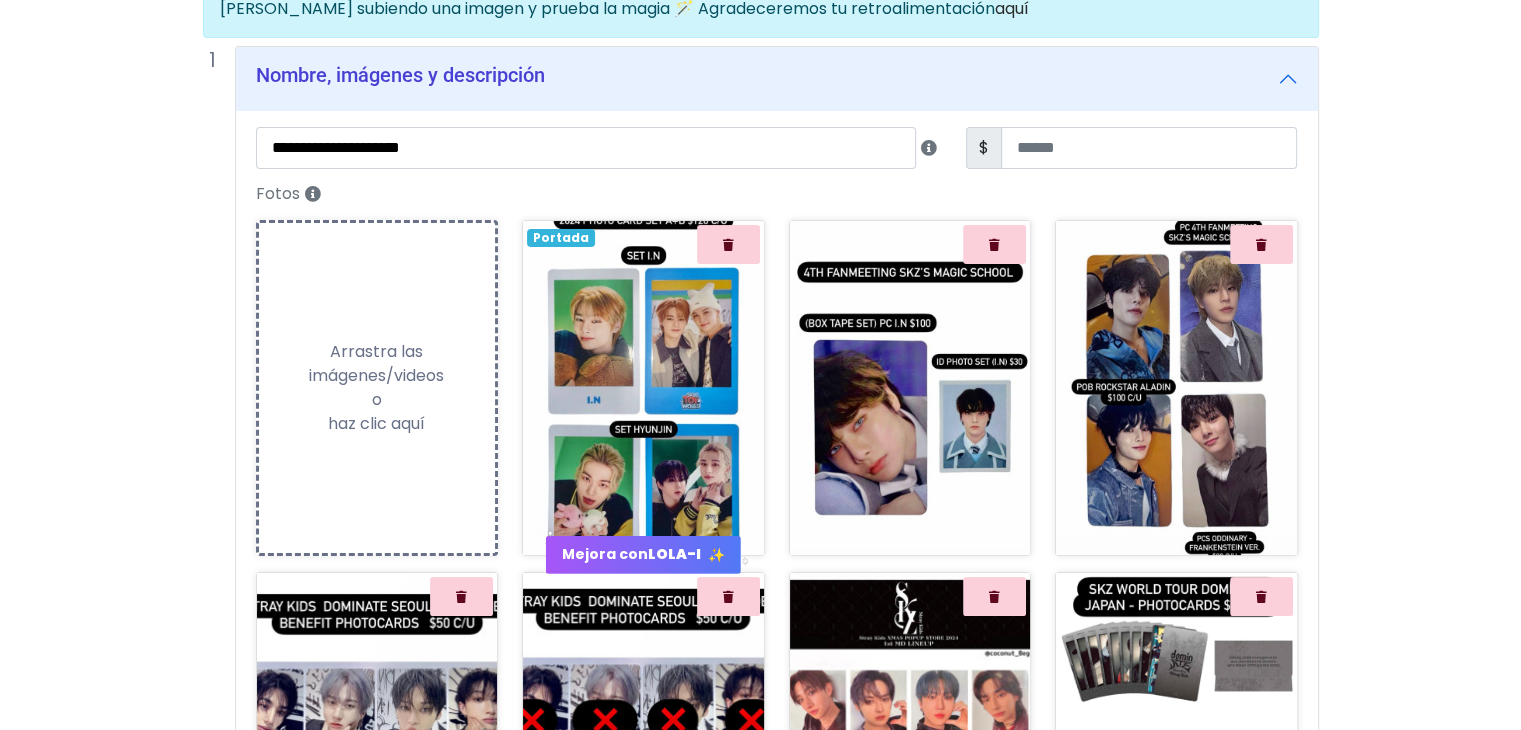 scroll, scrollTop: 307, scrollLeft: 0, axis: vertical 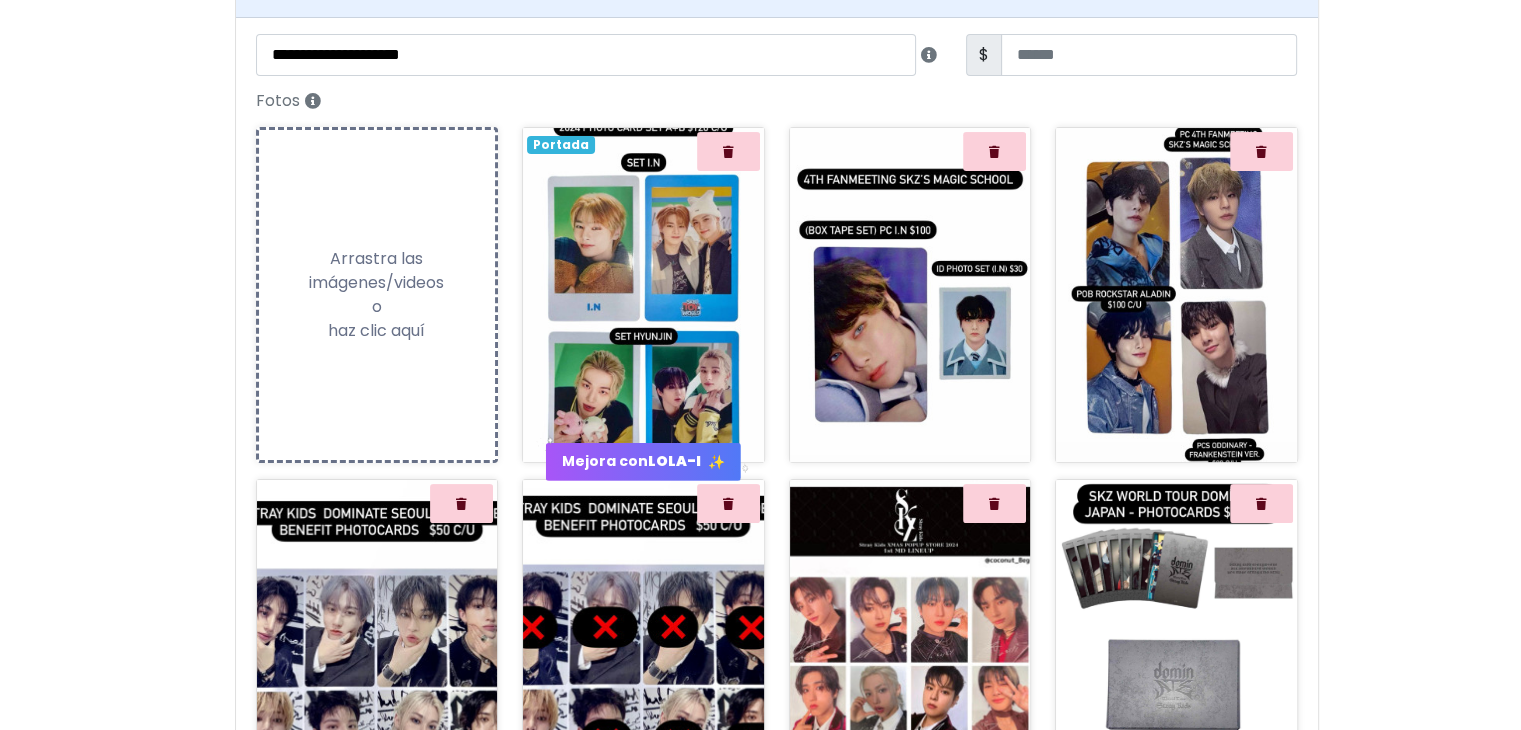 click at bounding box center (643, 295) 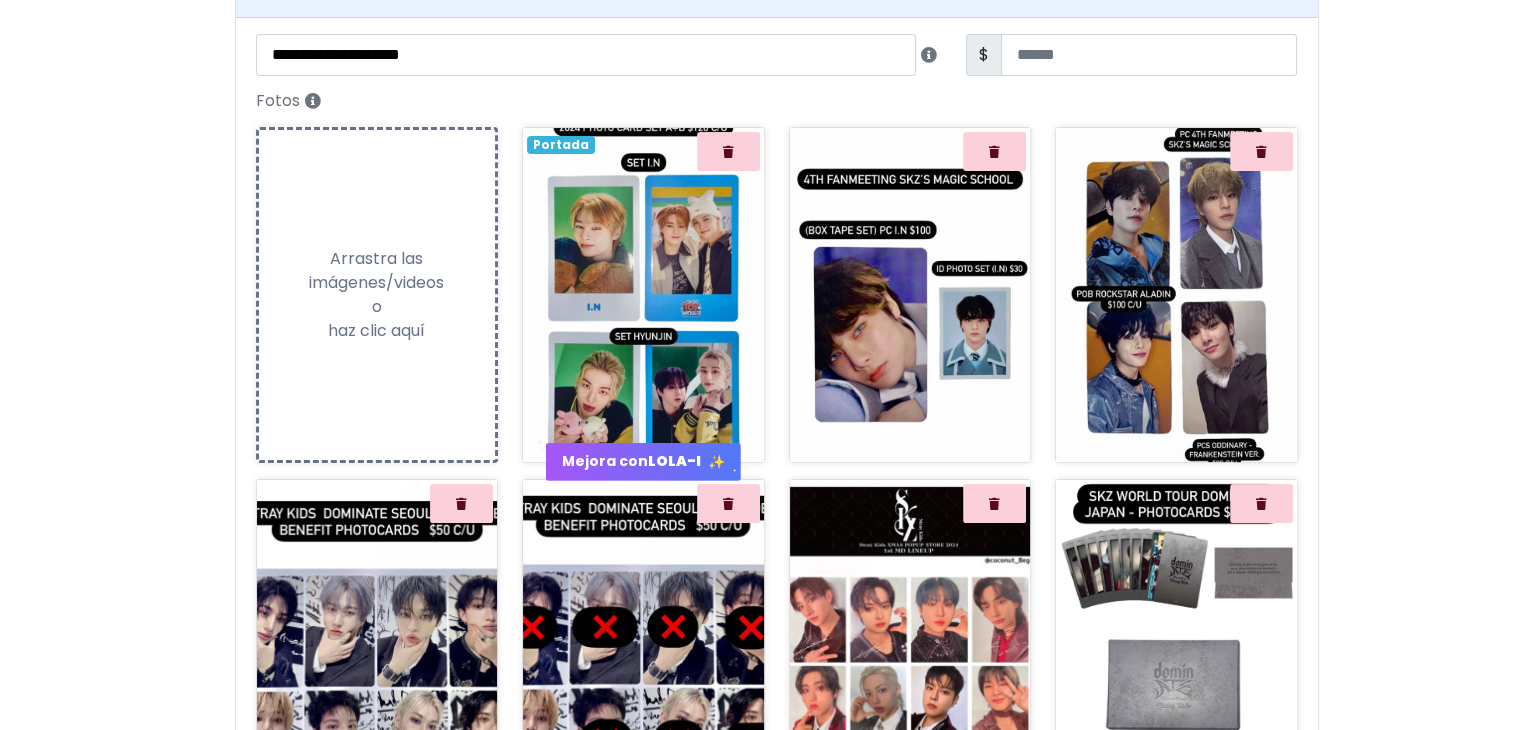 click at bounding box center [643, 295] 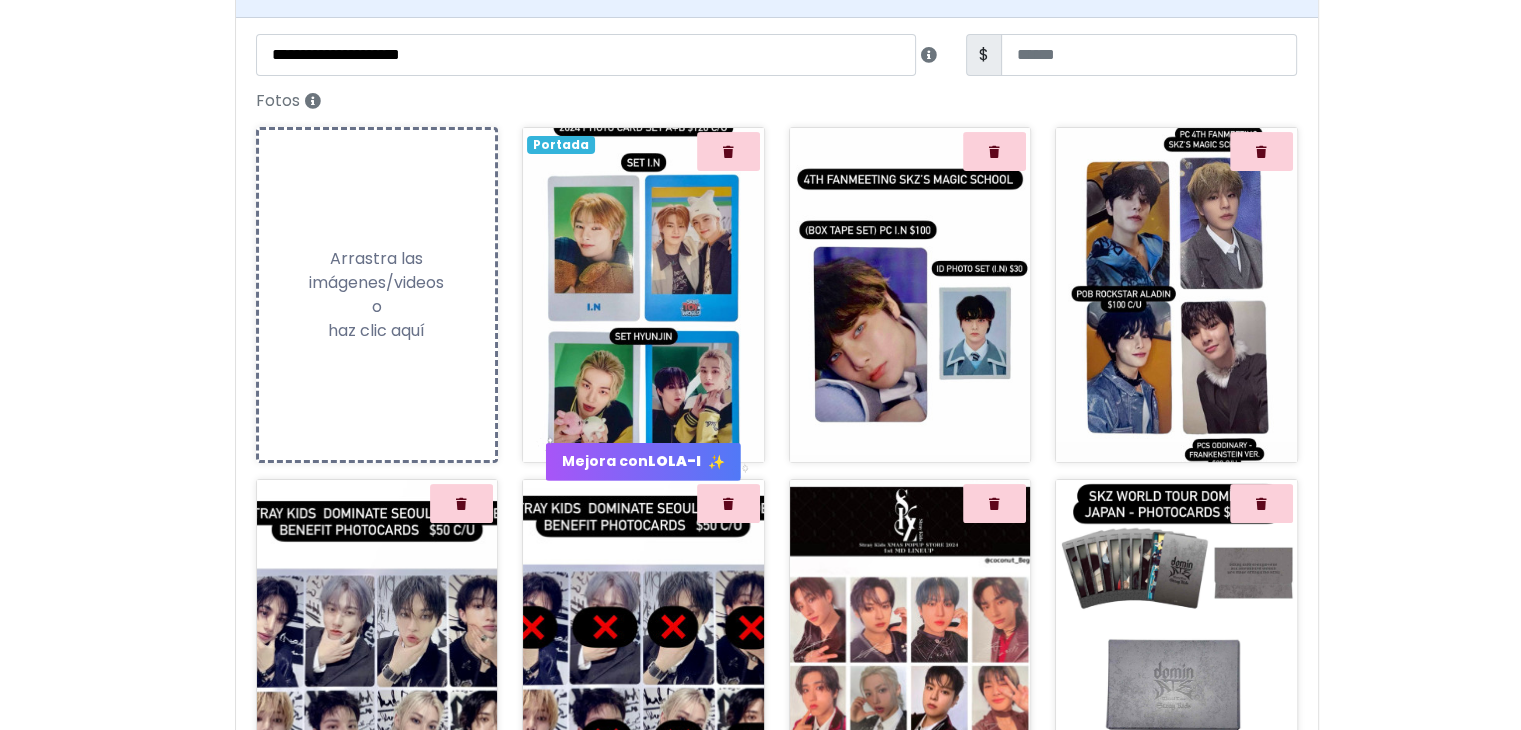 click at bounding box center (643, 295) 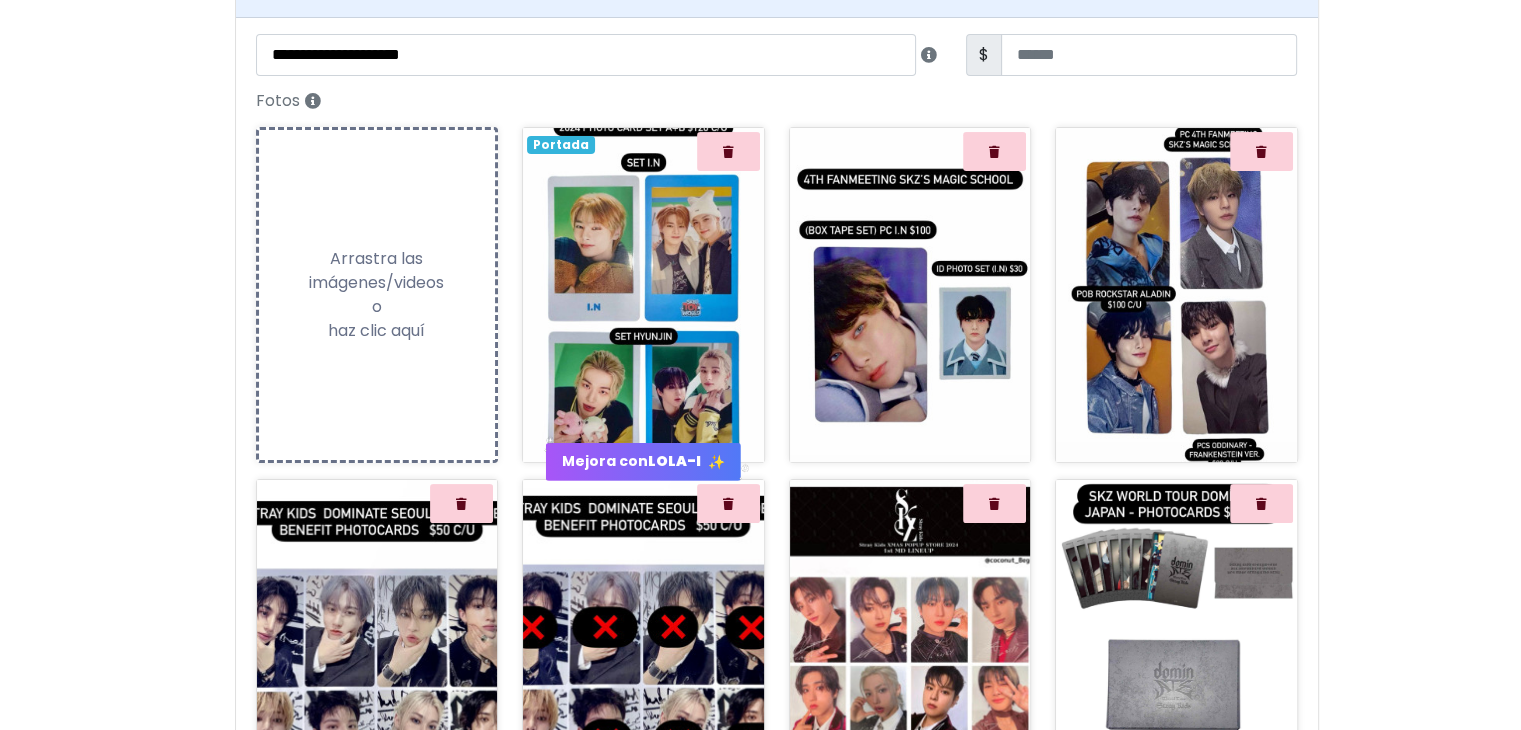 click at bounding box center (1176, 295) 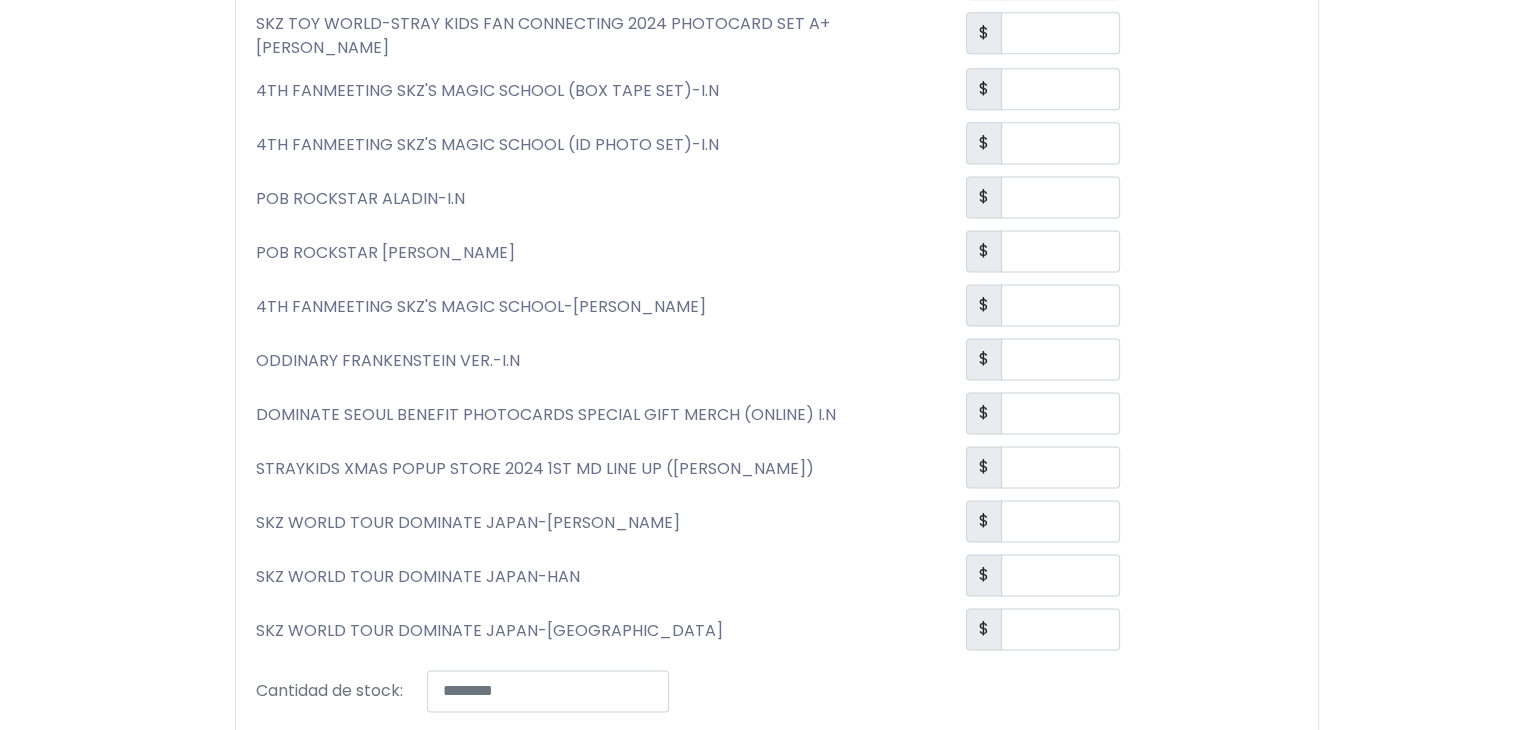 scroll, scrollTop: 2723, scrollLeft: 0, axis: vertical 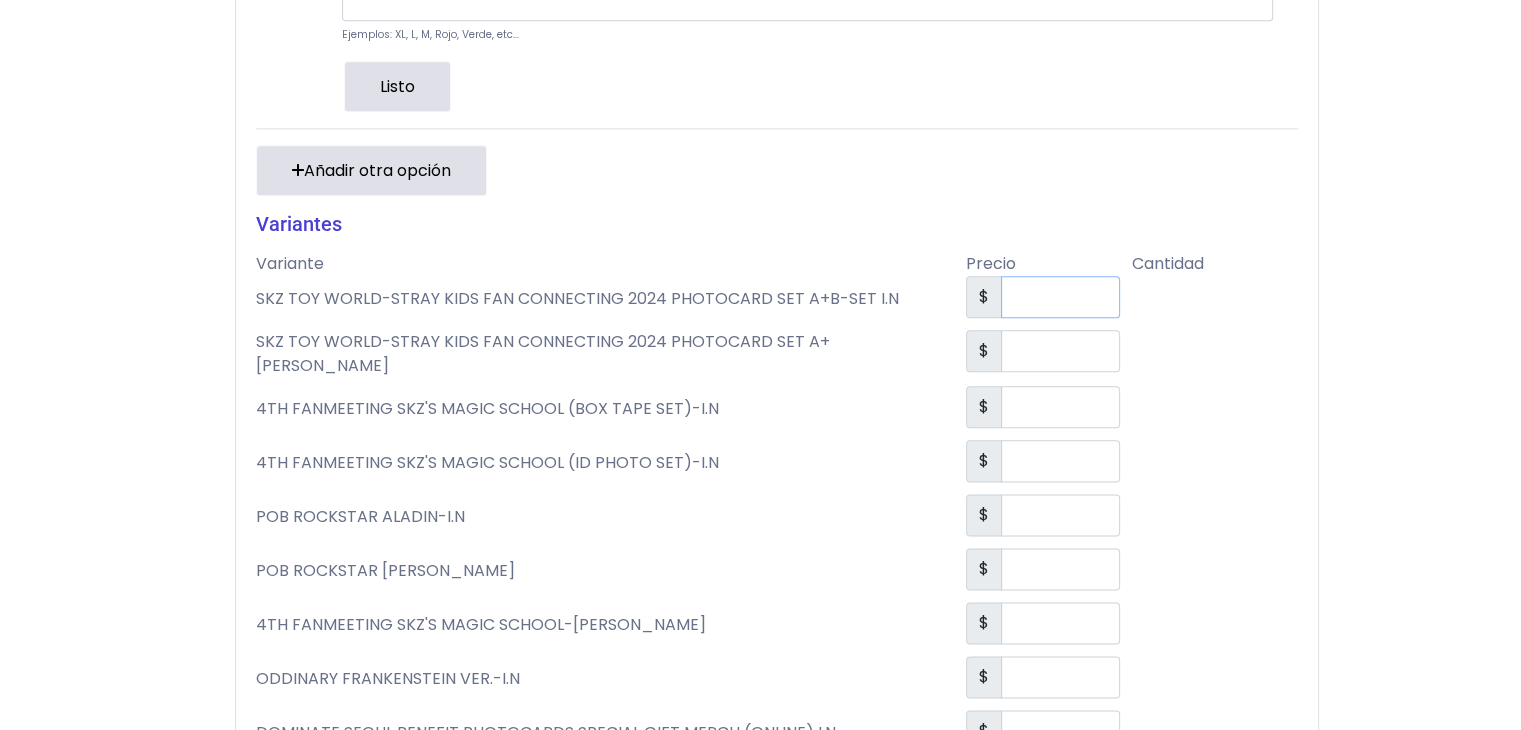 click on "**" at bounding box center (1060, 297) 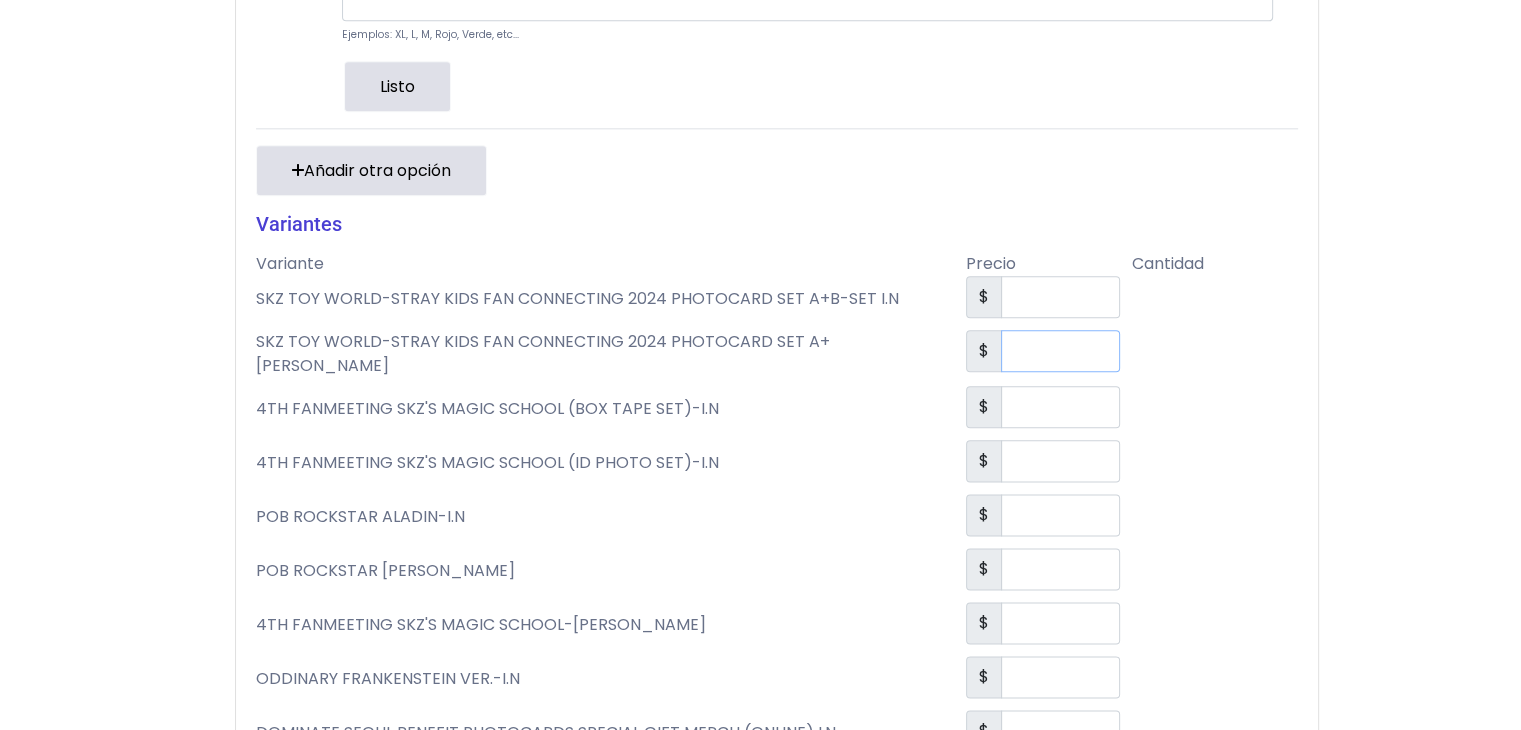 click on "**" at bounding box center [1060, 351] 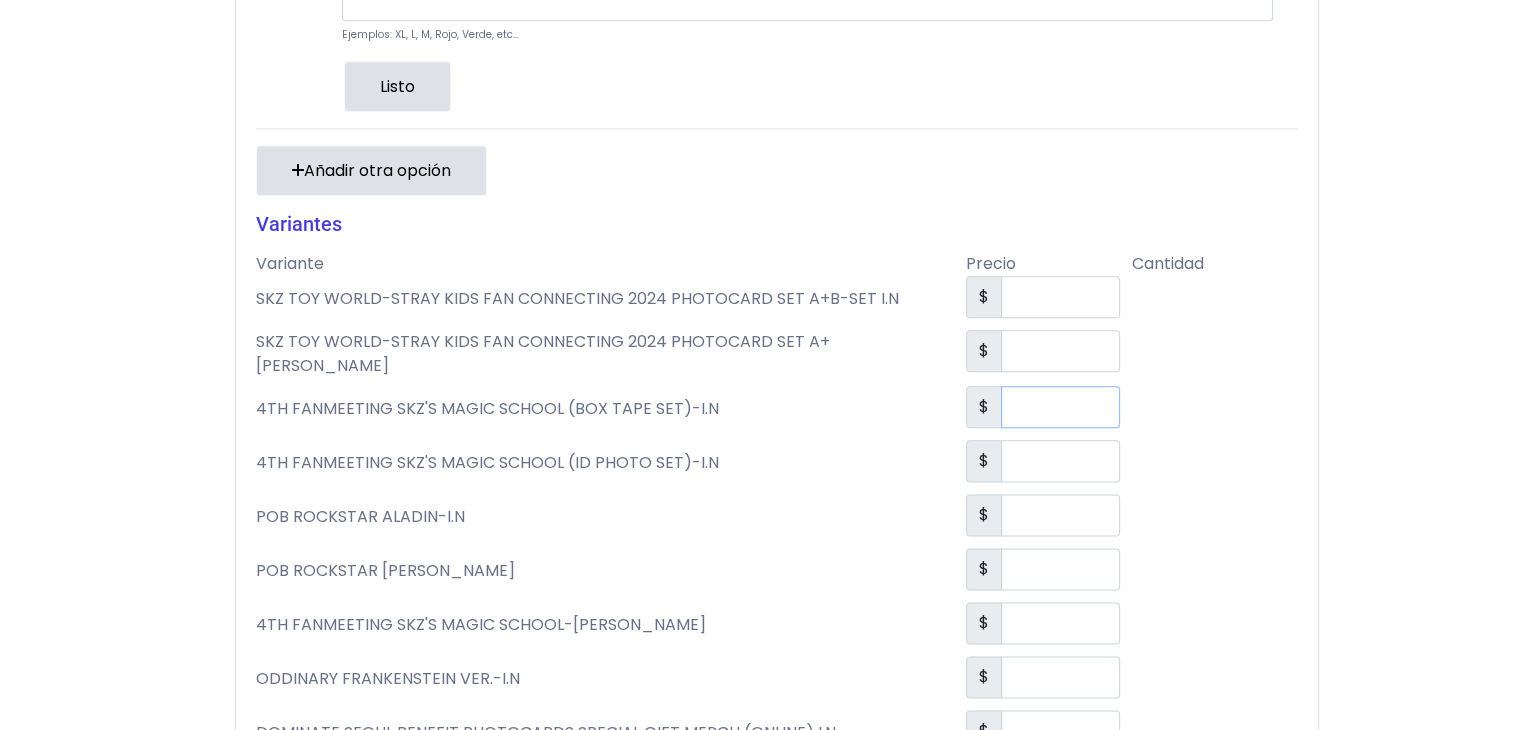 click on "**" at bounding box center (1060, 407) 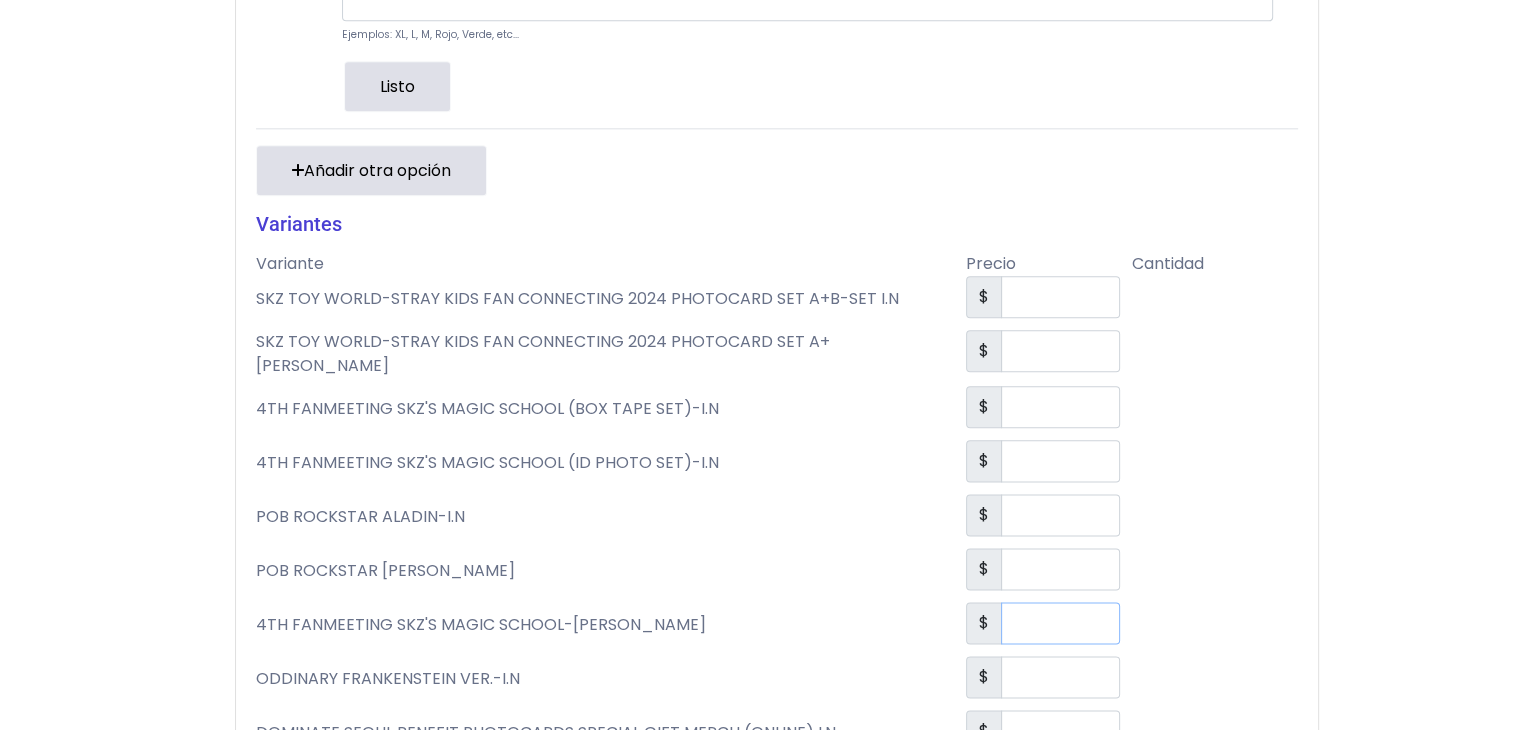 click on "**" at bounding box center (1060, 623) 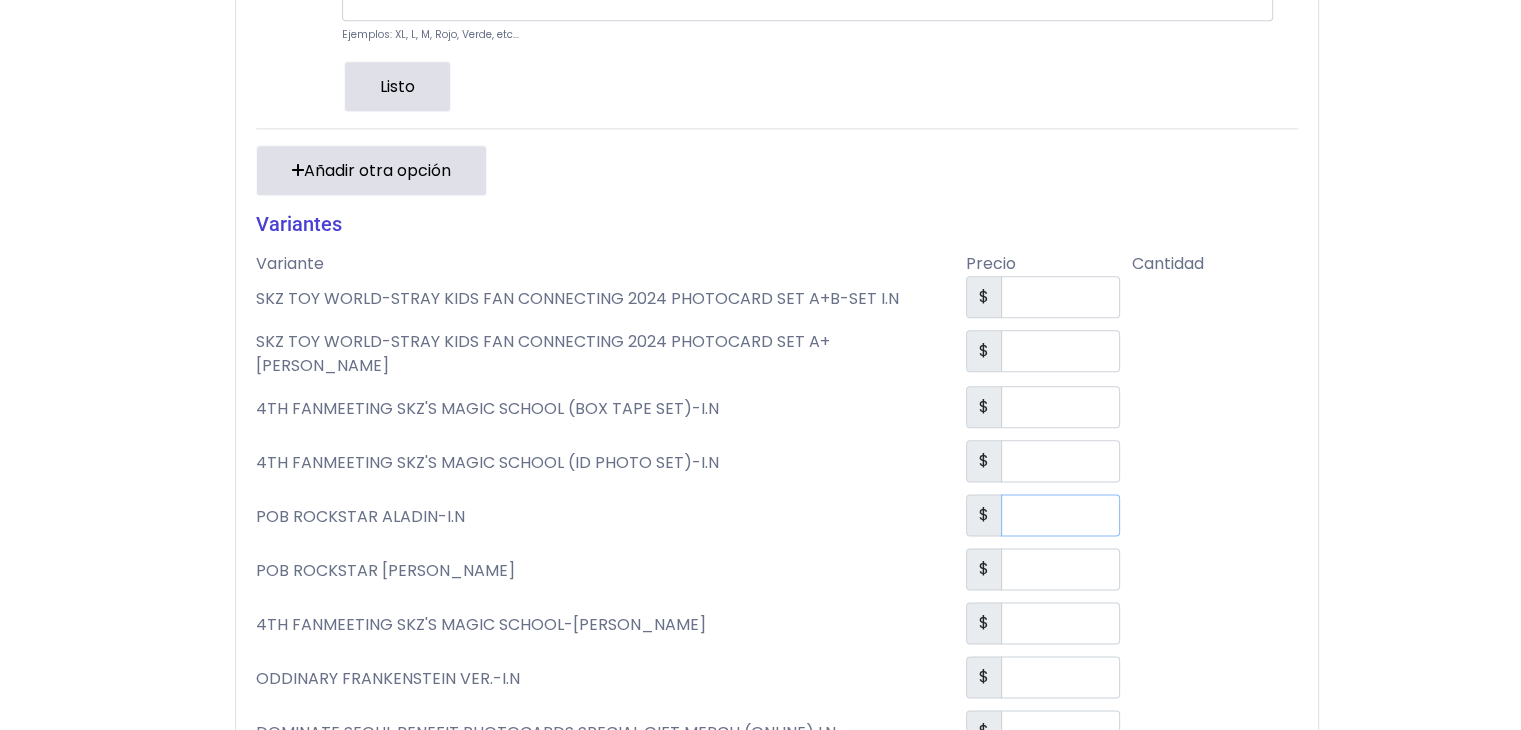 click on "**" at bounding box center (1060, 515) 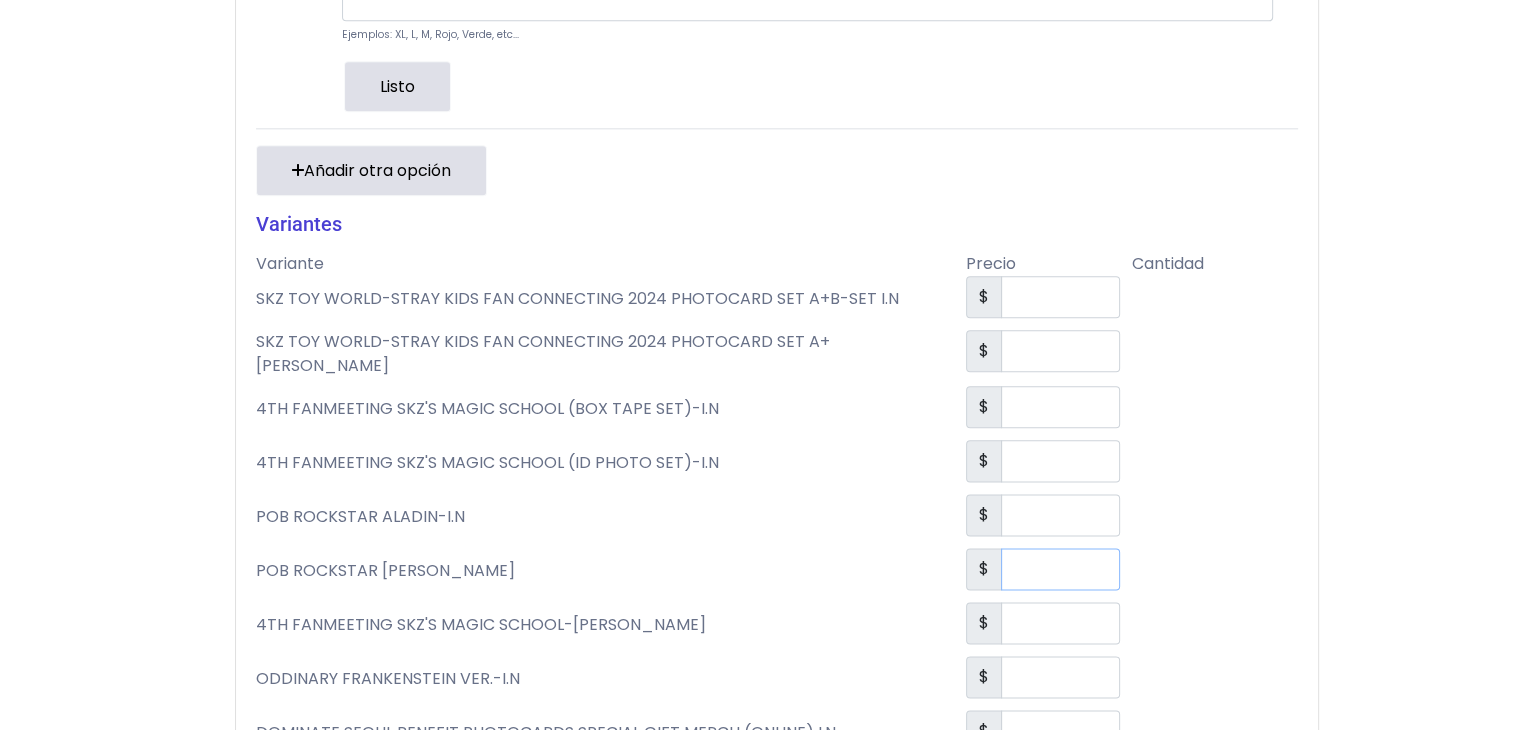 click on "**" at bounding box center (1060, 569) 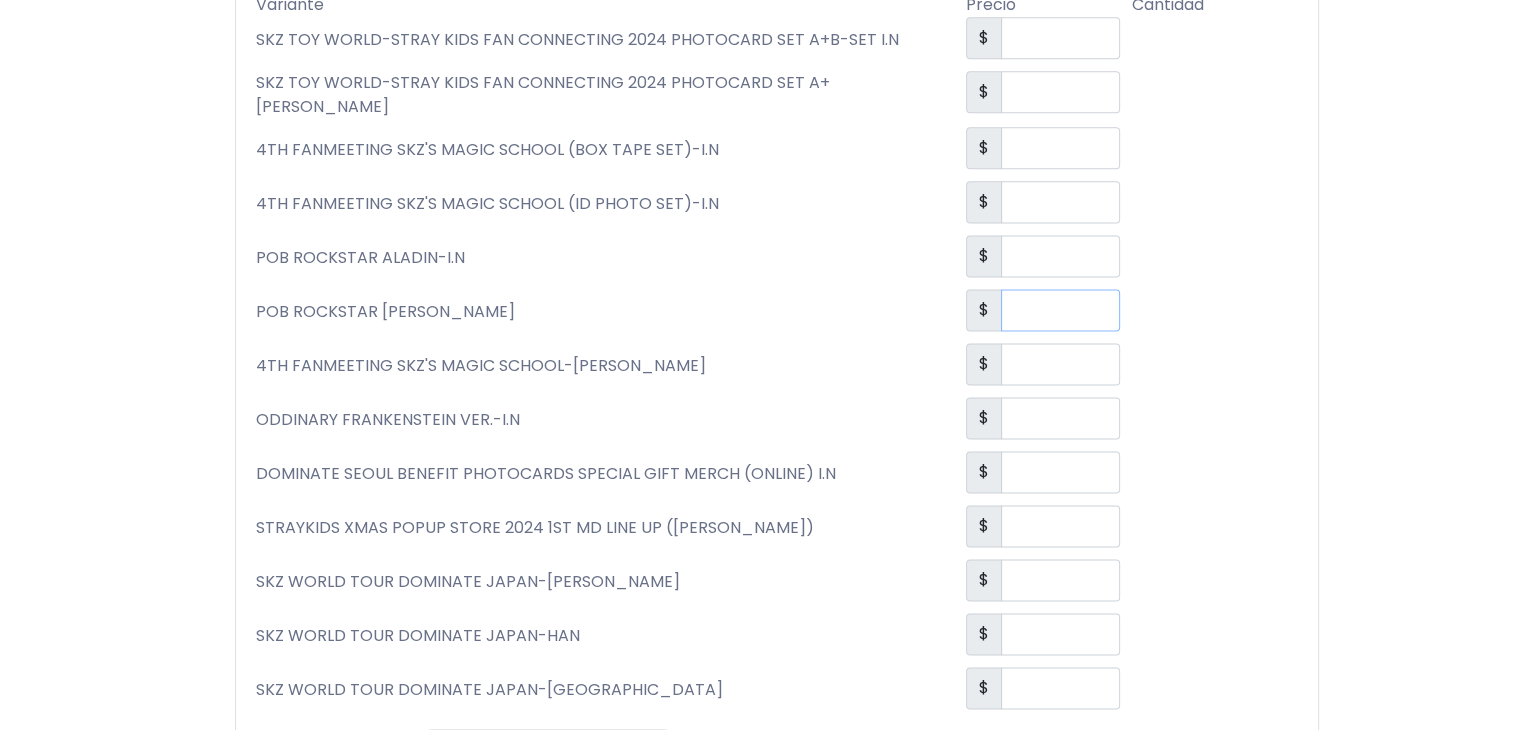 scroll, scrollTop: 2664, scrollLeft: 0, axis: vertical 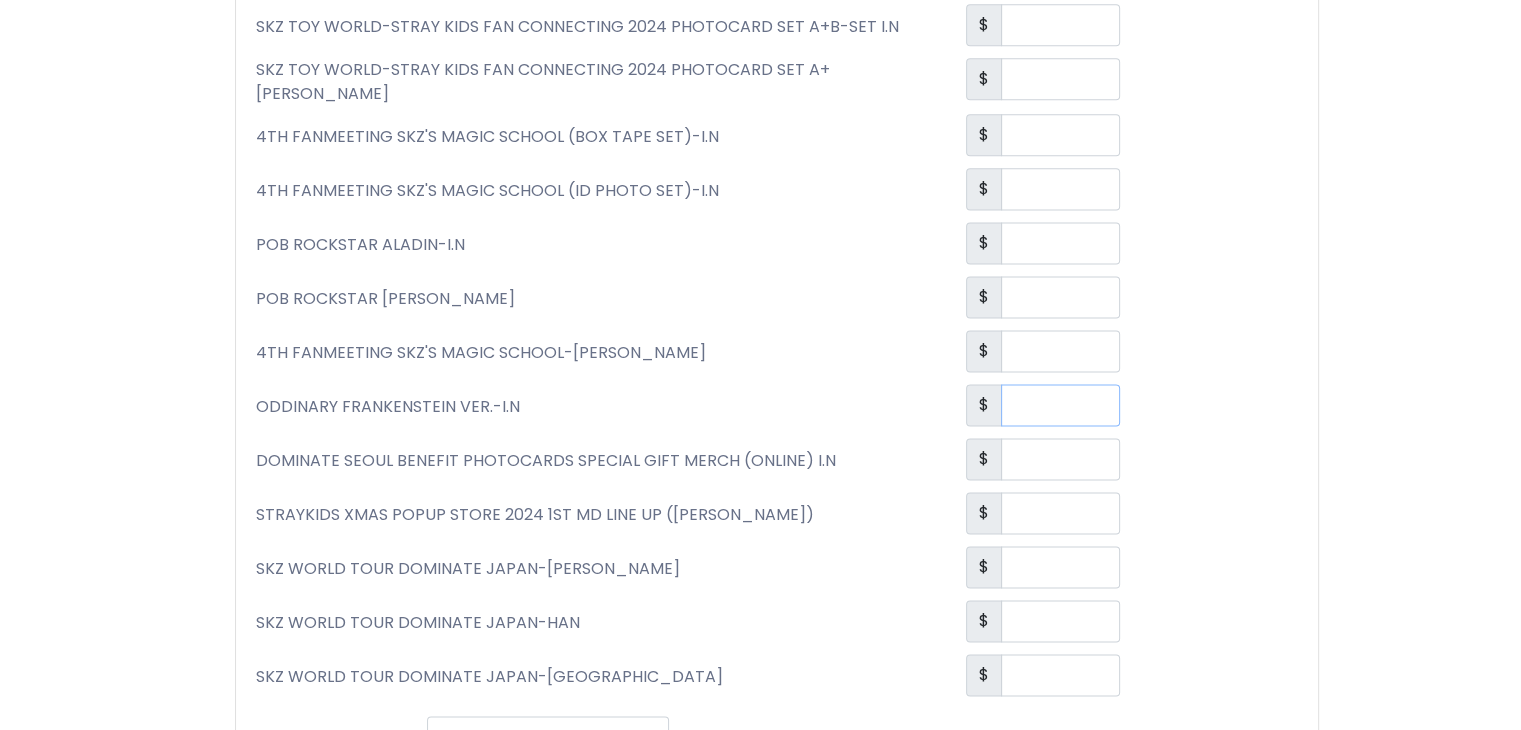 click on "**" at bounding box center [1060, 405] 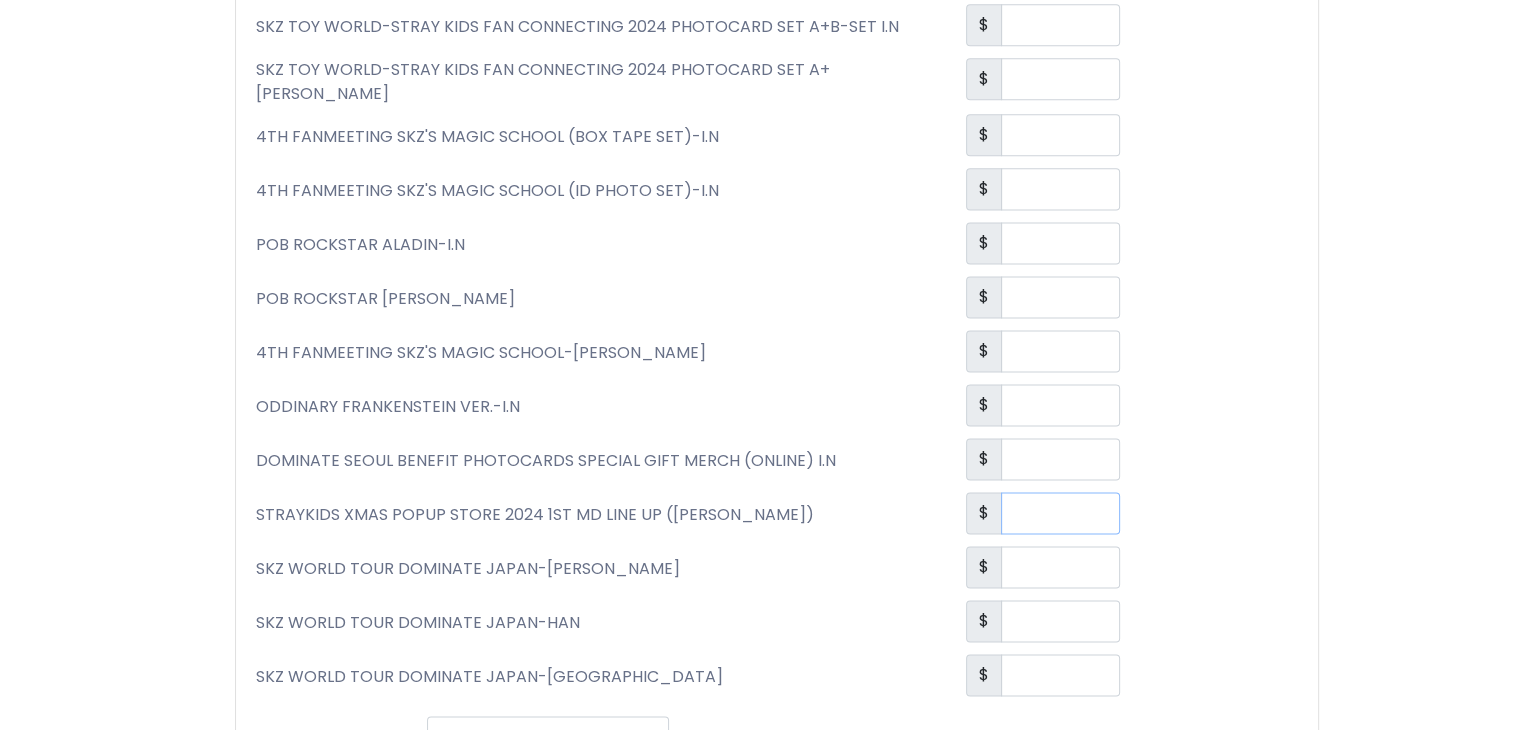 click on "**" at bounding box center [1060, 513] 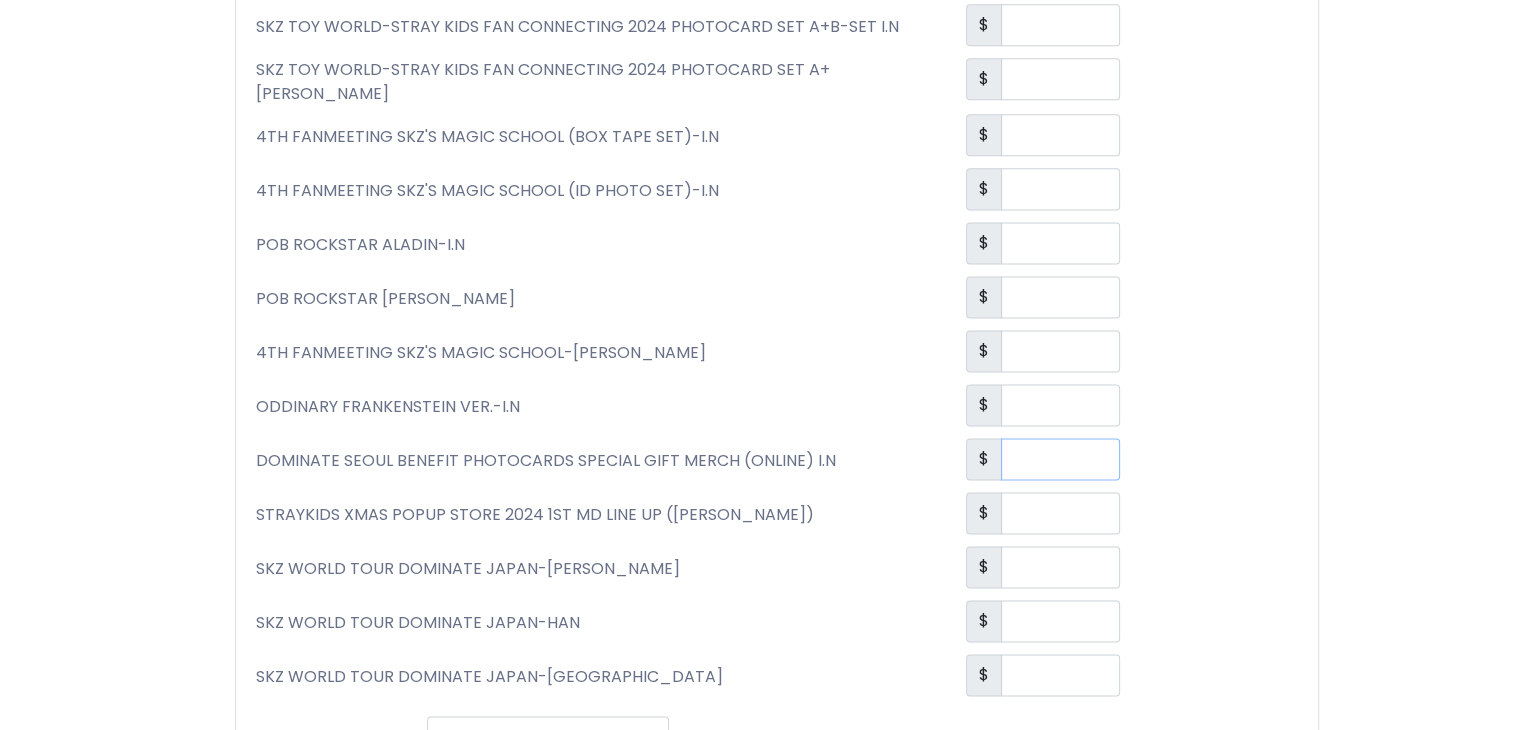 click on "**" at bounding box center (1060, 459) 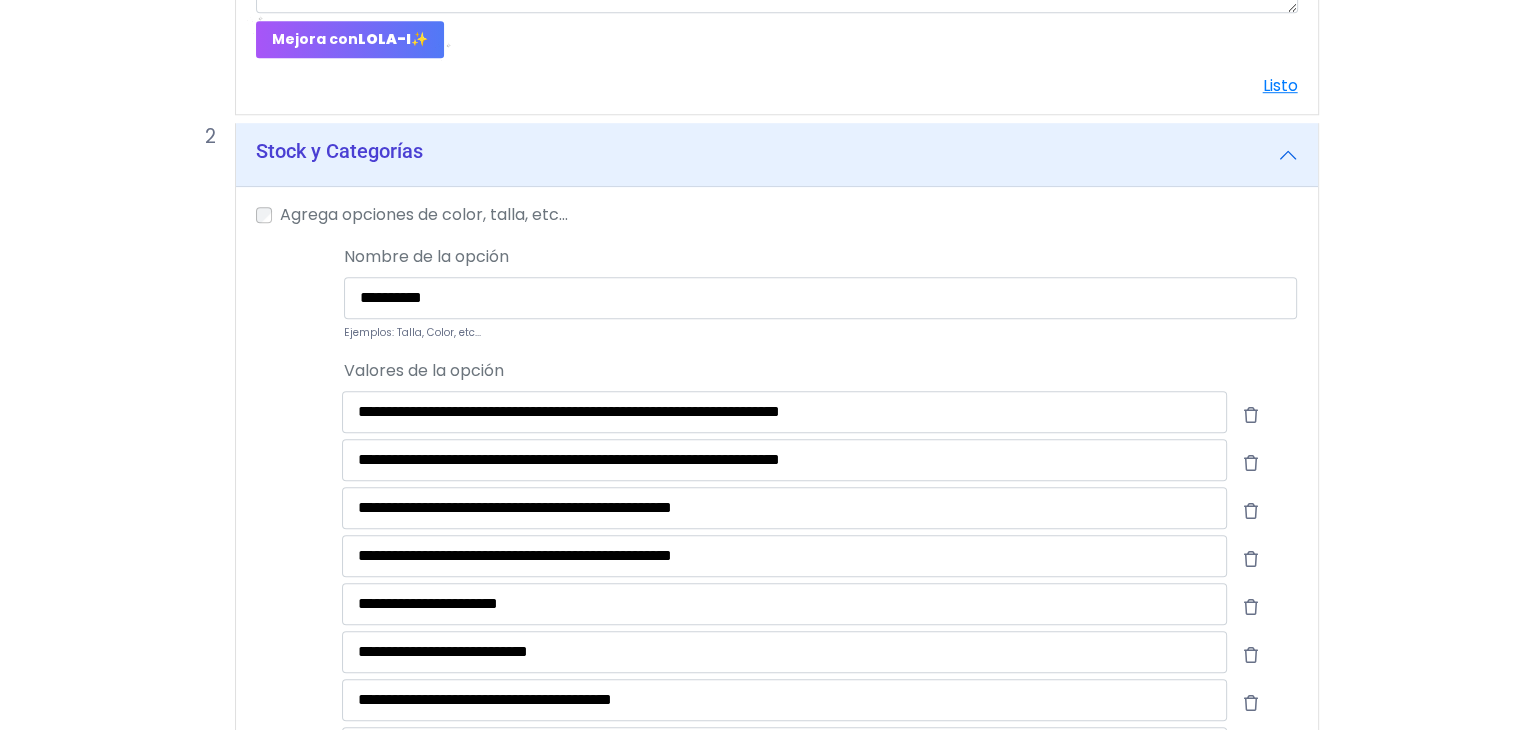 scroll, scrollTop: 1325, scrollLeft: 0, axis: vertical 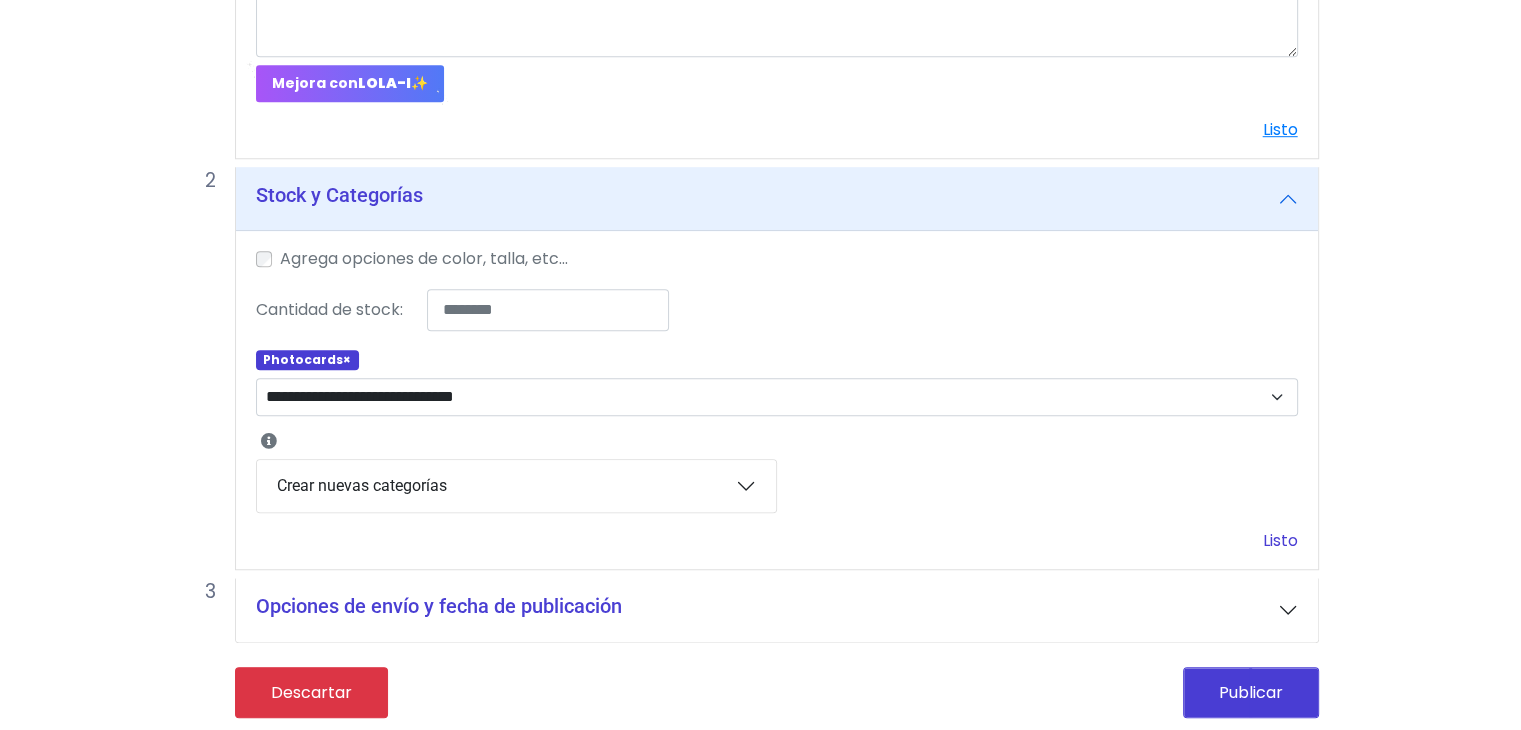 click on "Listo" at bounding box center (1280, 540) 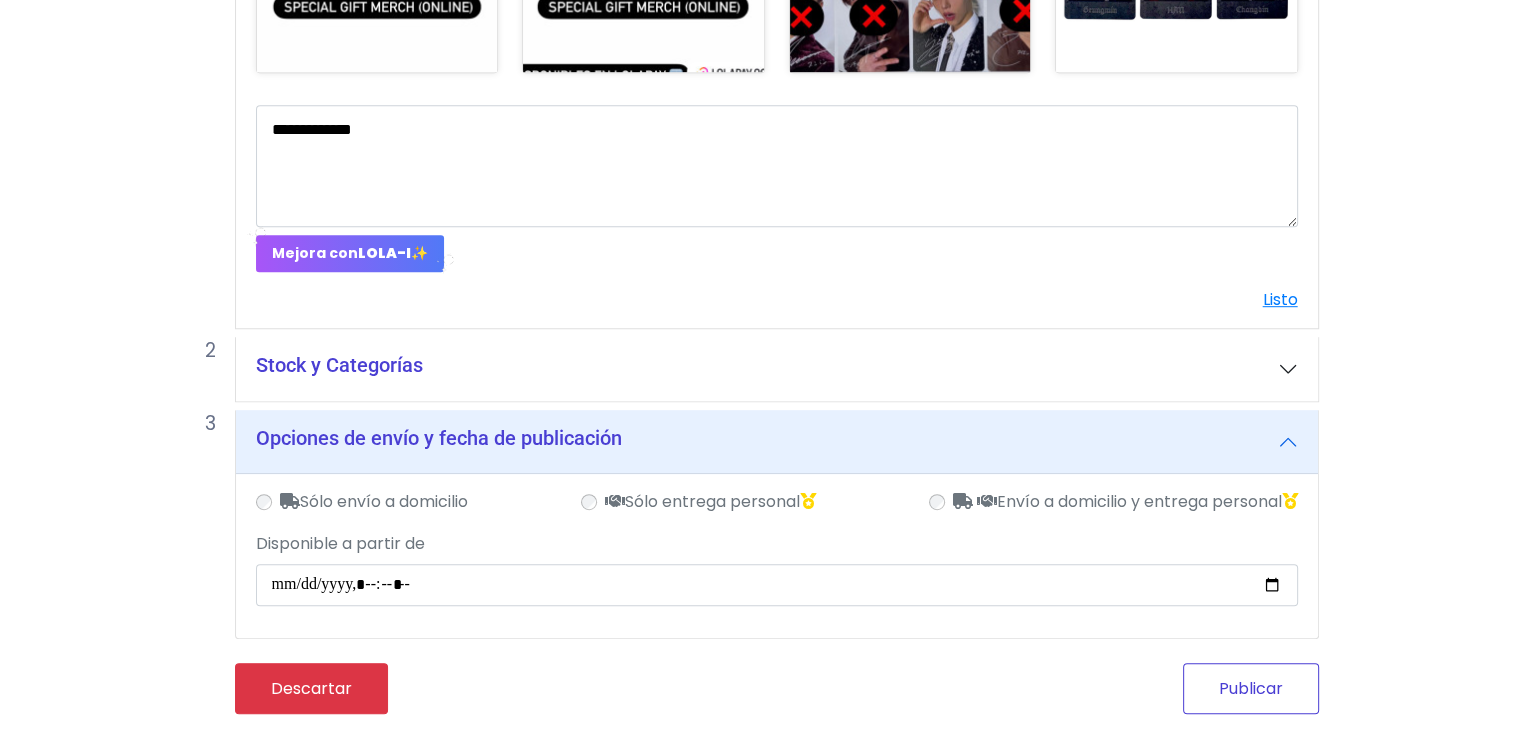 scroll, scrollTop: 1140, scrollLeft: 0, axis: vertical 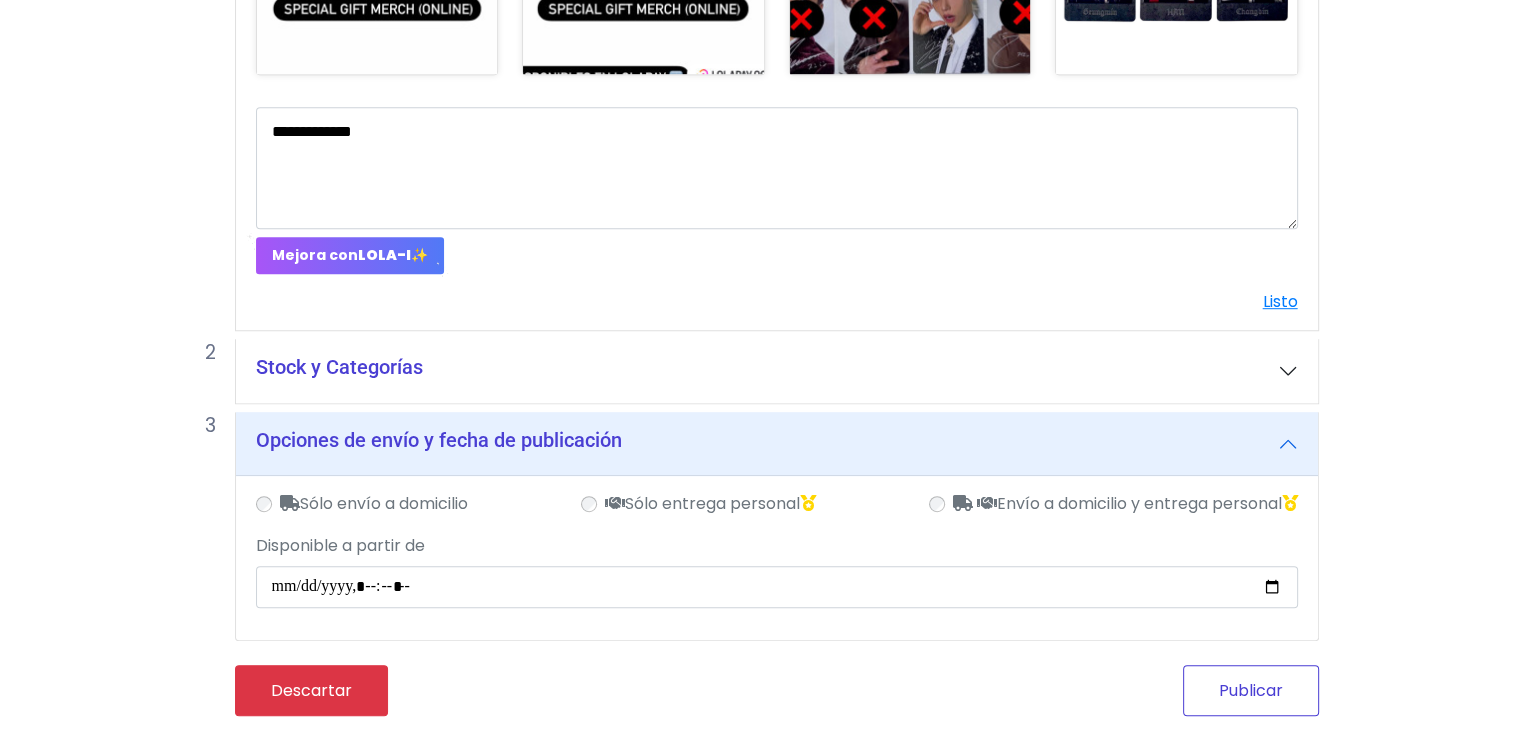 click on "Publicar" at bounding box center (1251, 690) 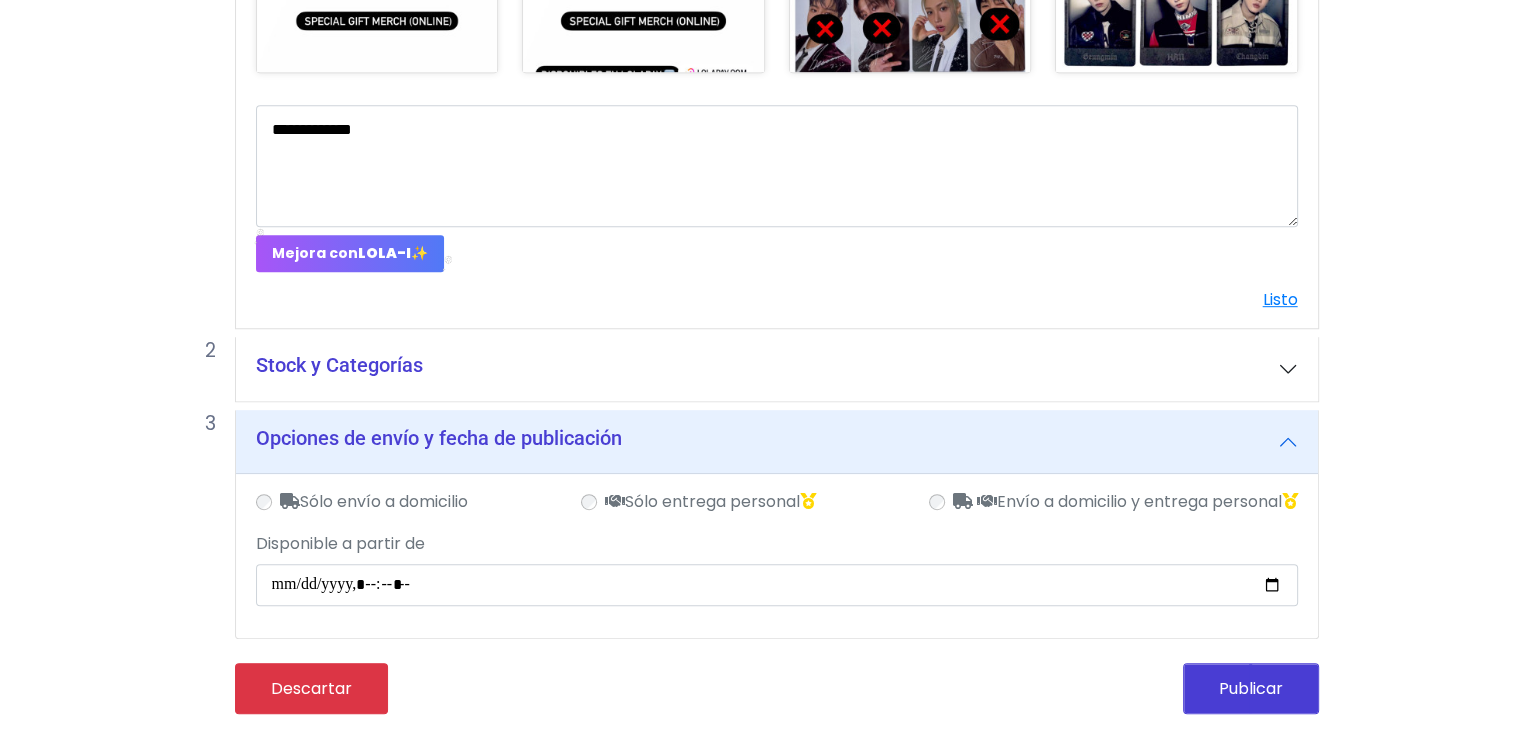 scroll, scrollTop: 1045, scrollLeft: 0, axis: vertical 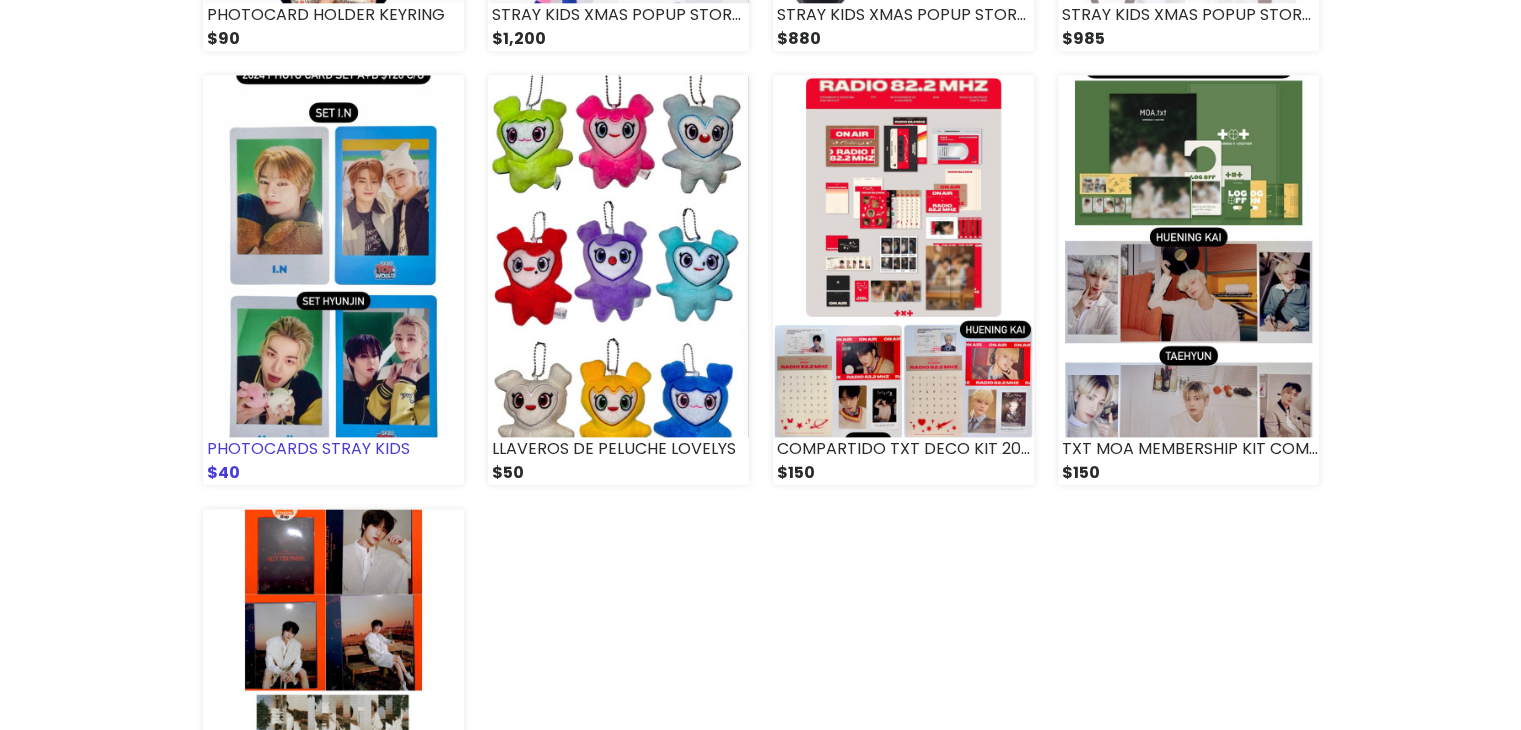 click at bounding box center (333, 256) 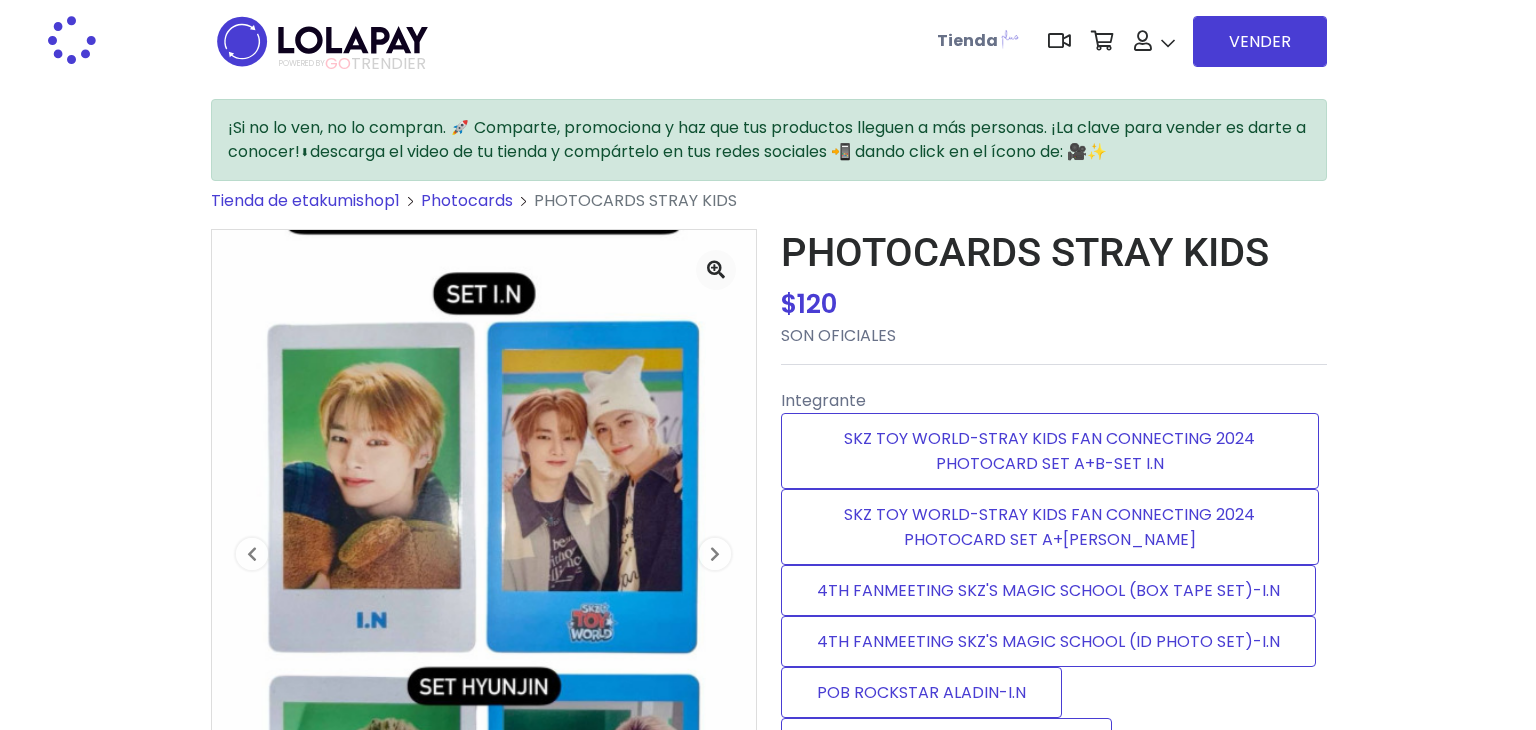 scroll, scrollTop: 0, scrollLeft: 0, axis: both 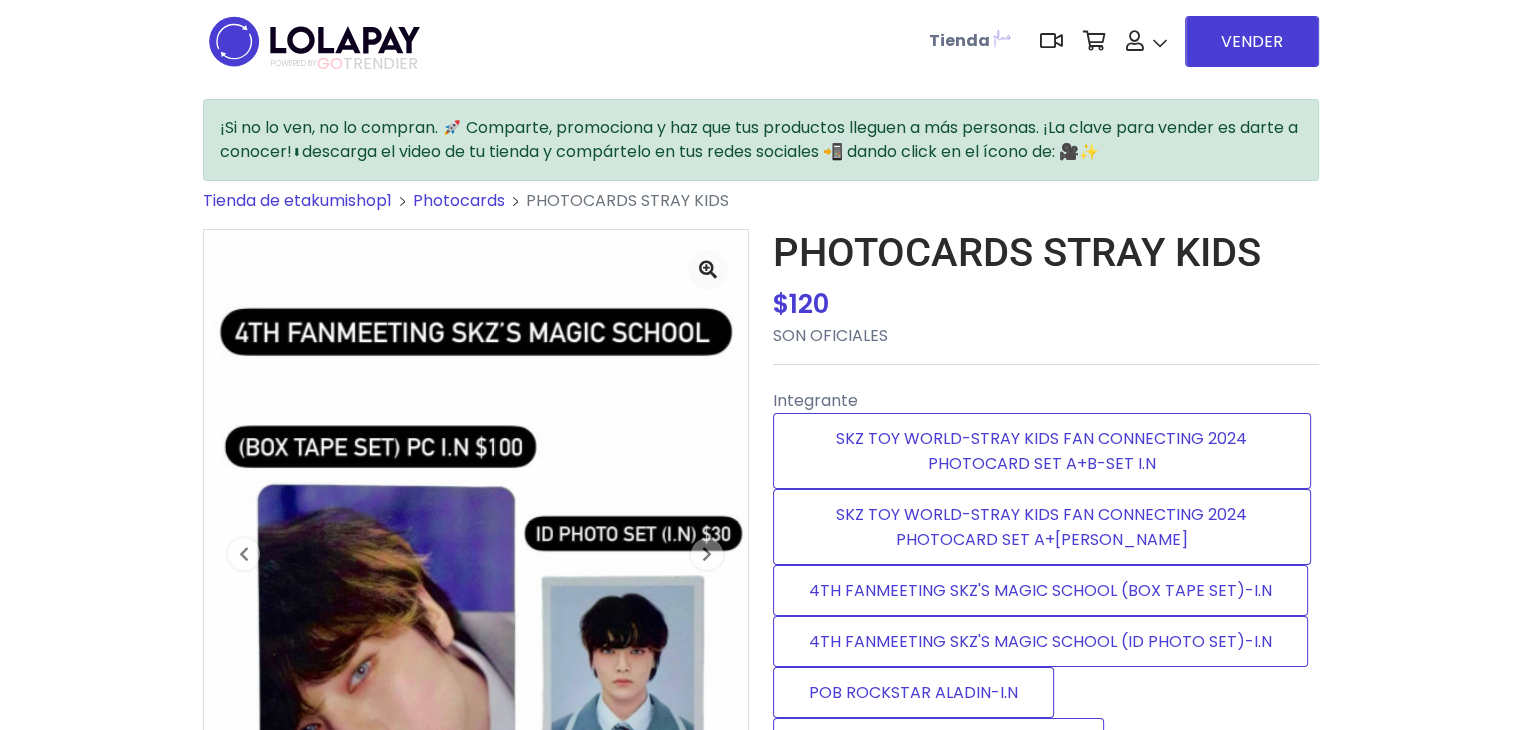 click at bounding box center (476, 593) 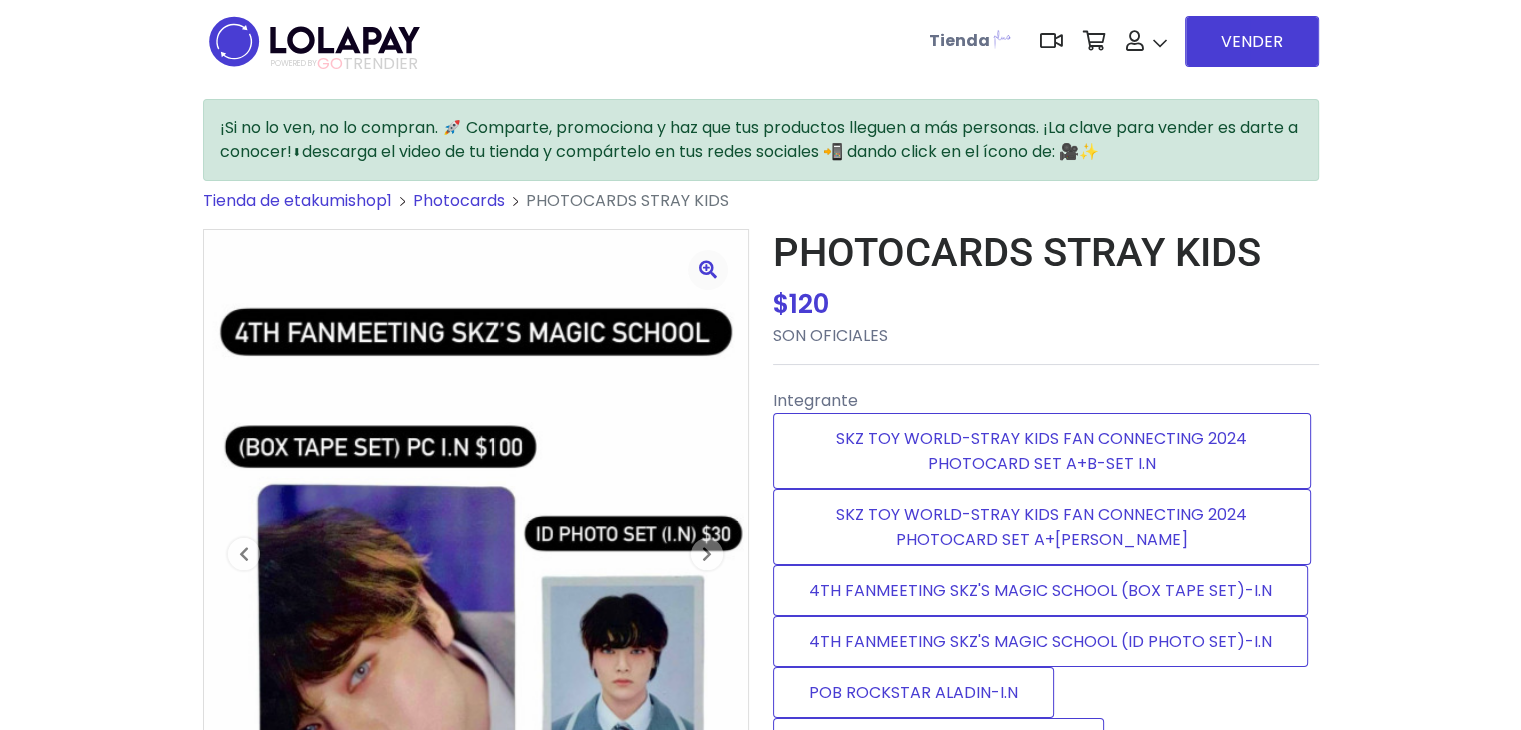 click at bounding box center [708, 270] 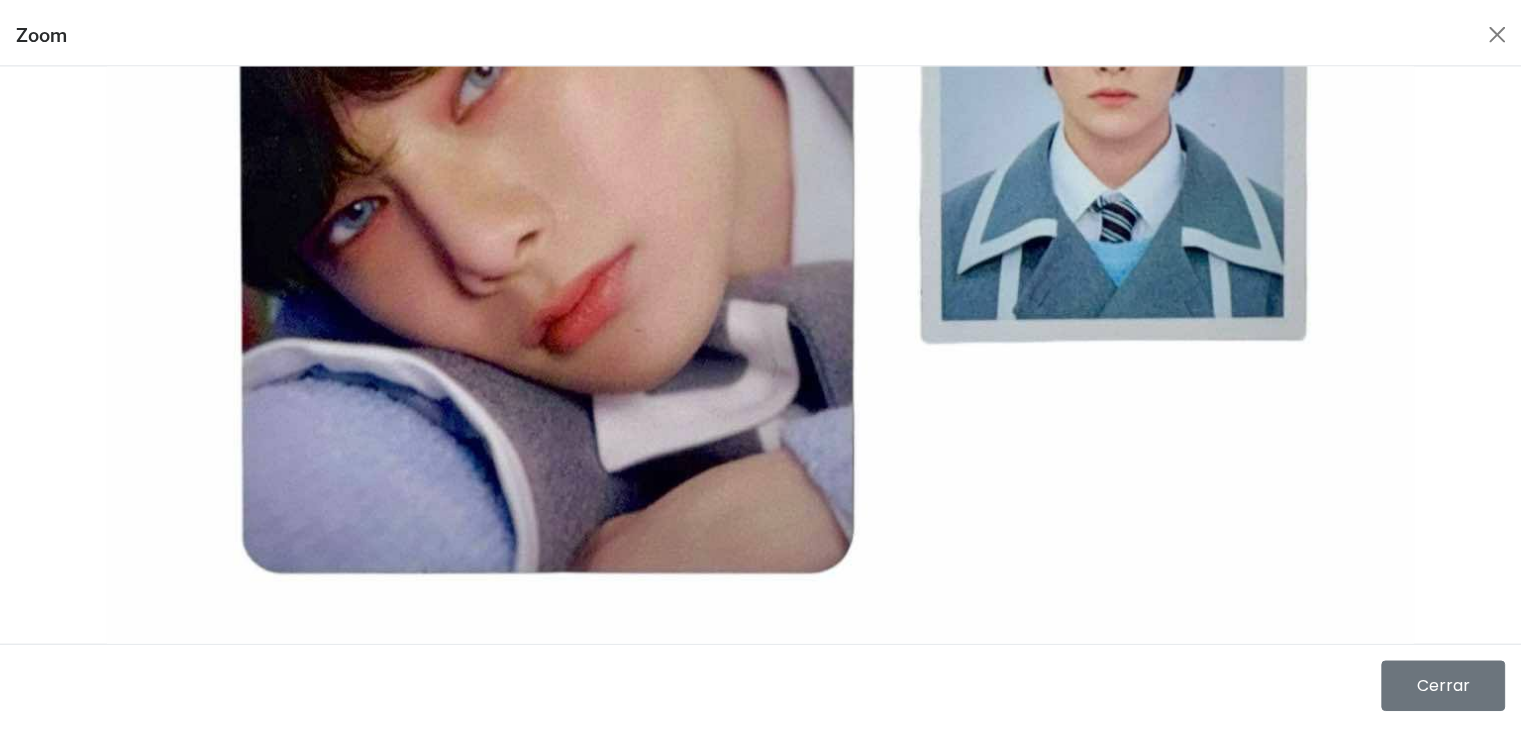scroll, scrollTop: 1335, scrollLeft: 0, axis: vertical 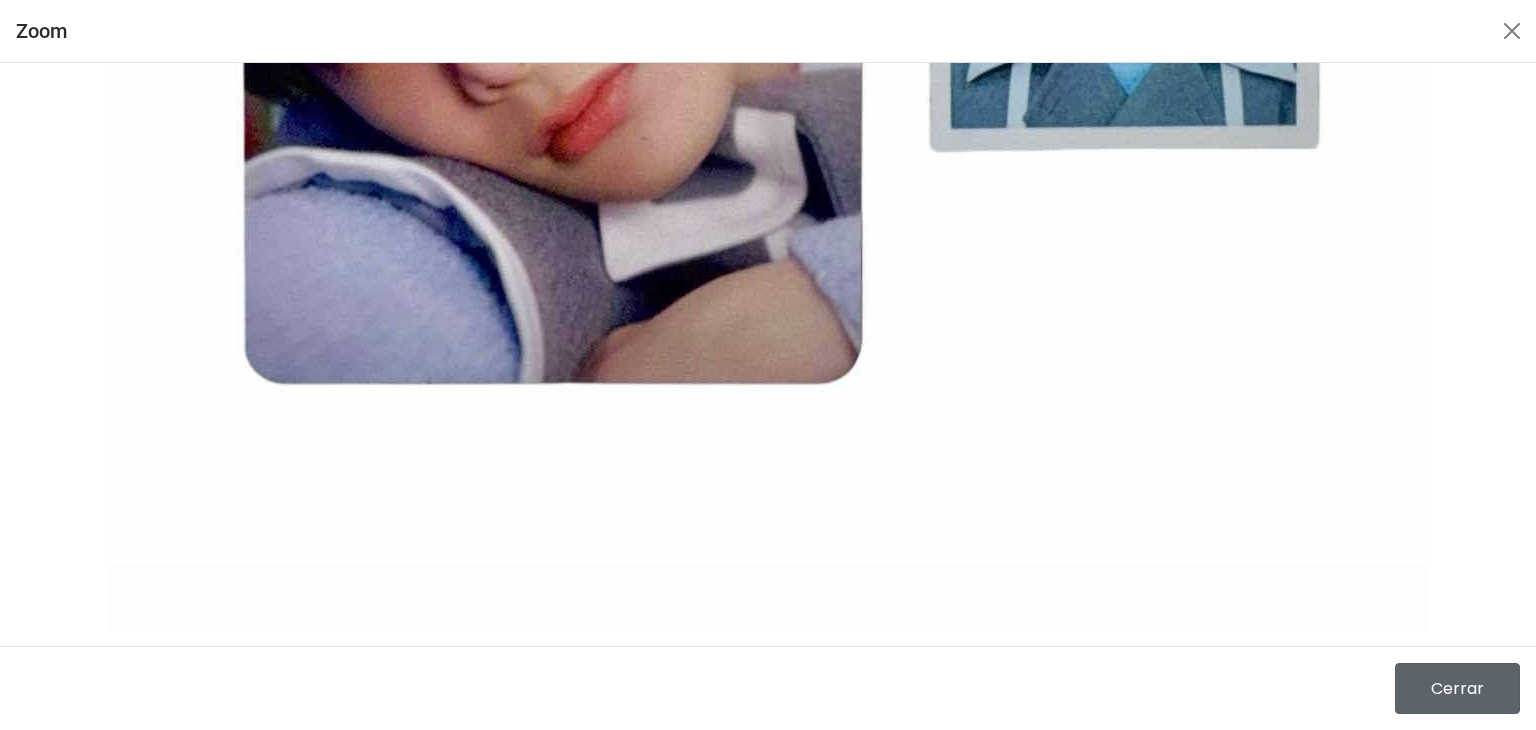 click on "Cerrar" at bounding box center [1457, 688] 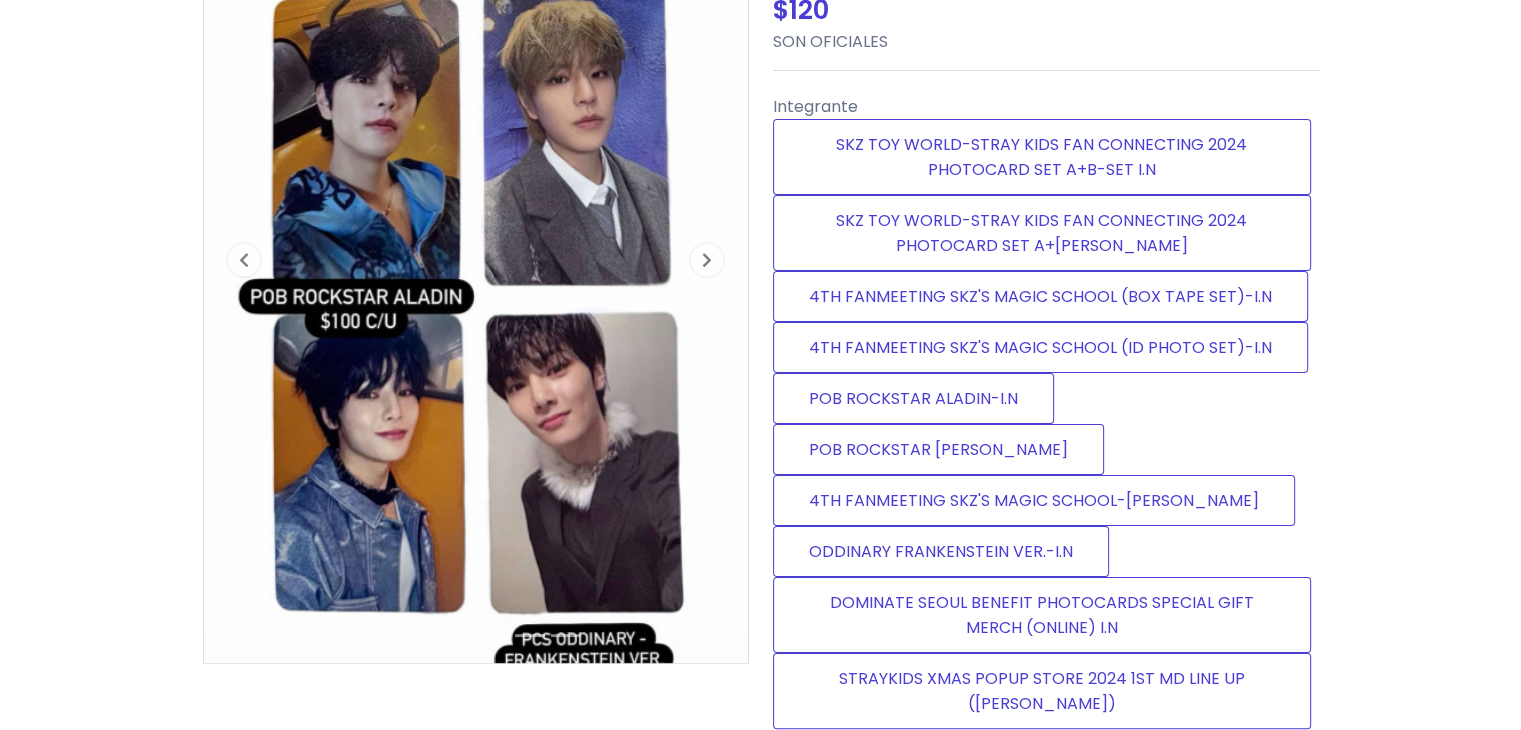 scroll, scrollTop: 319, scrollLeft: 0, axis: vertical 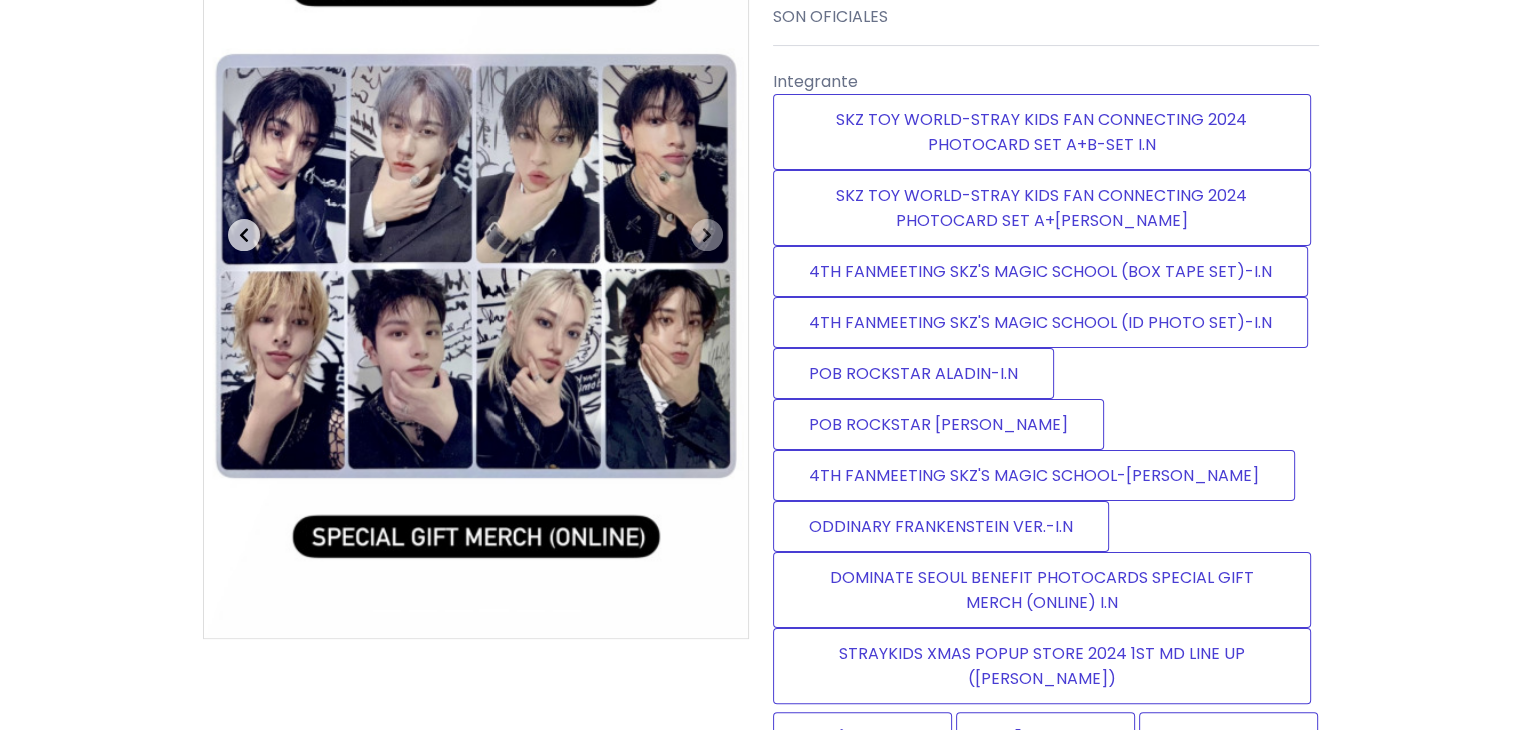 click at bounding box center (244, 235) 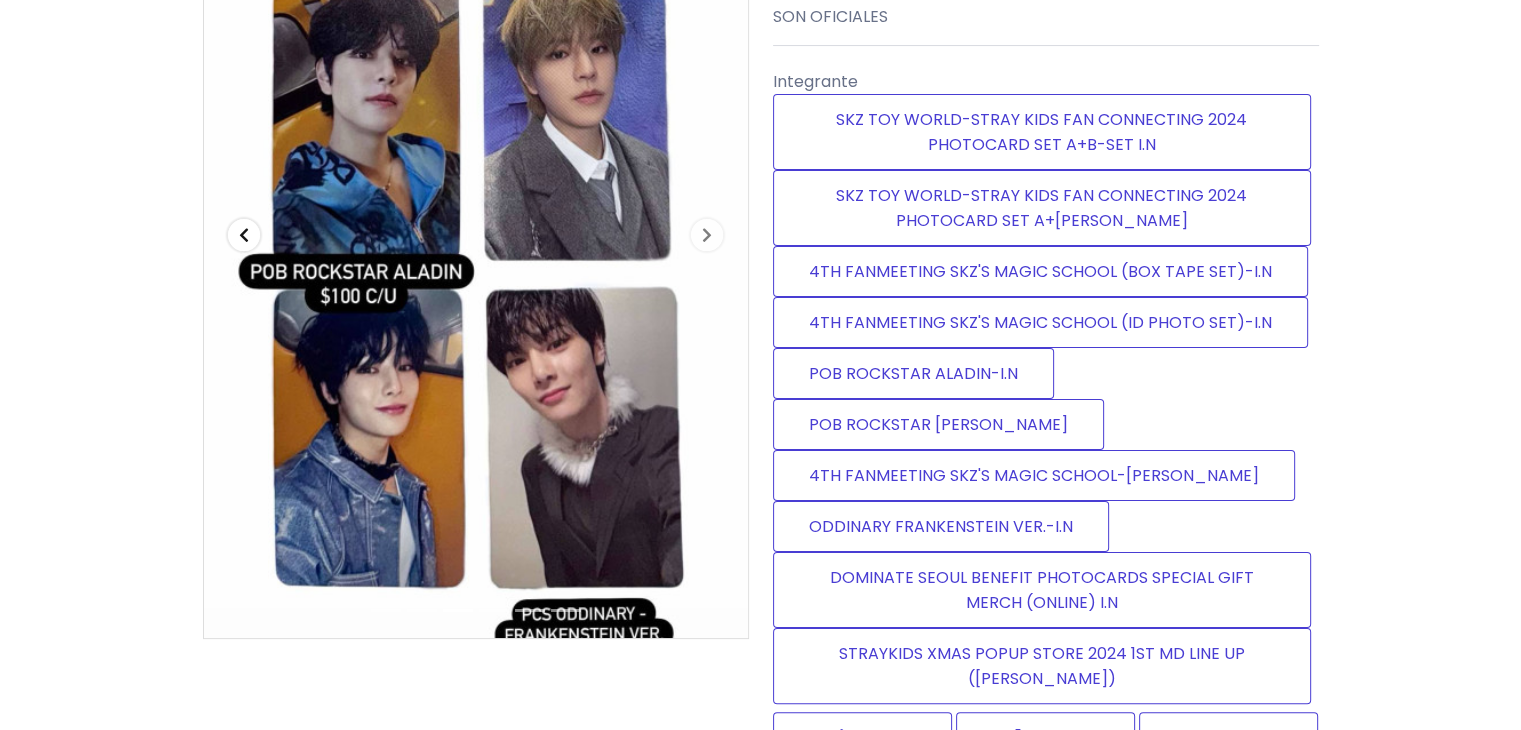 click at bounding box center [244, 235] 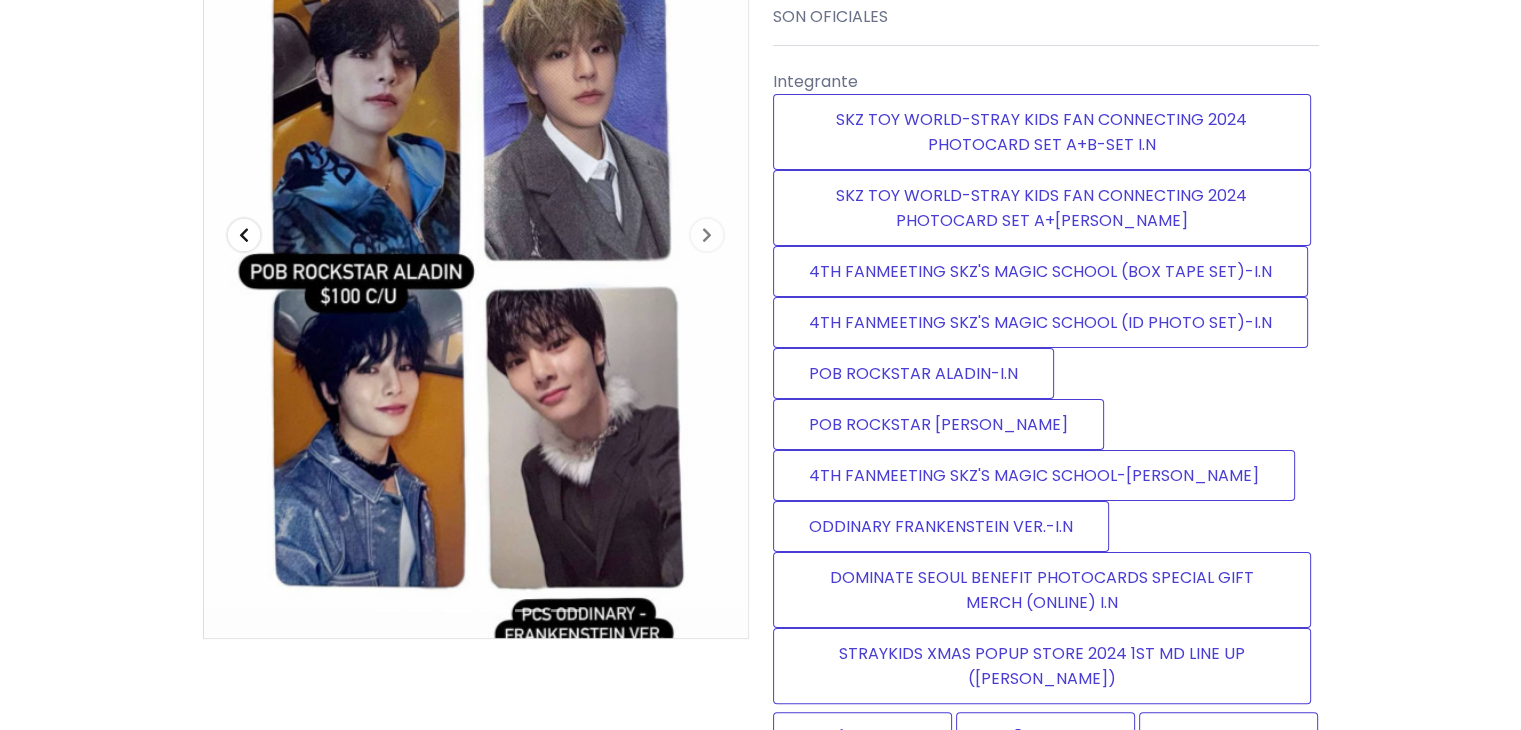 click at bounding box center (244, 235) 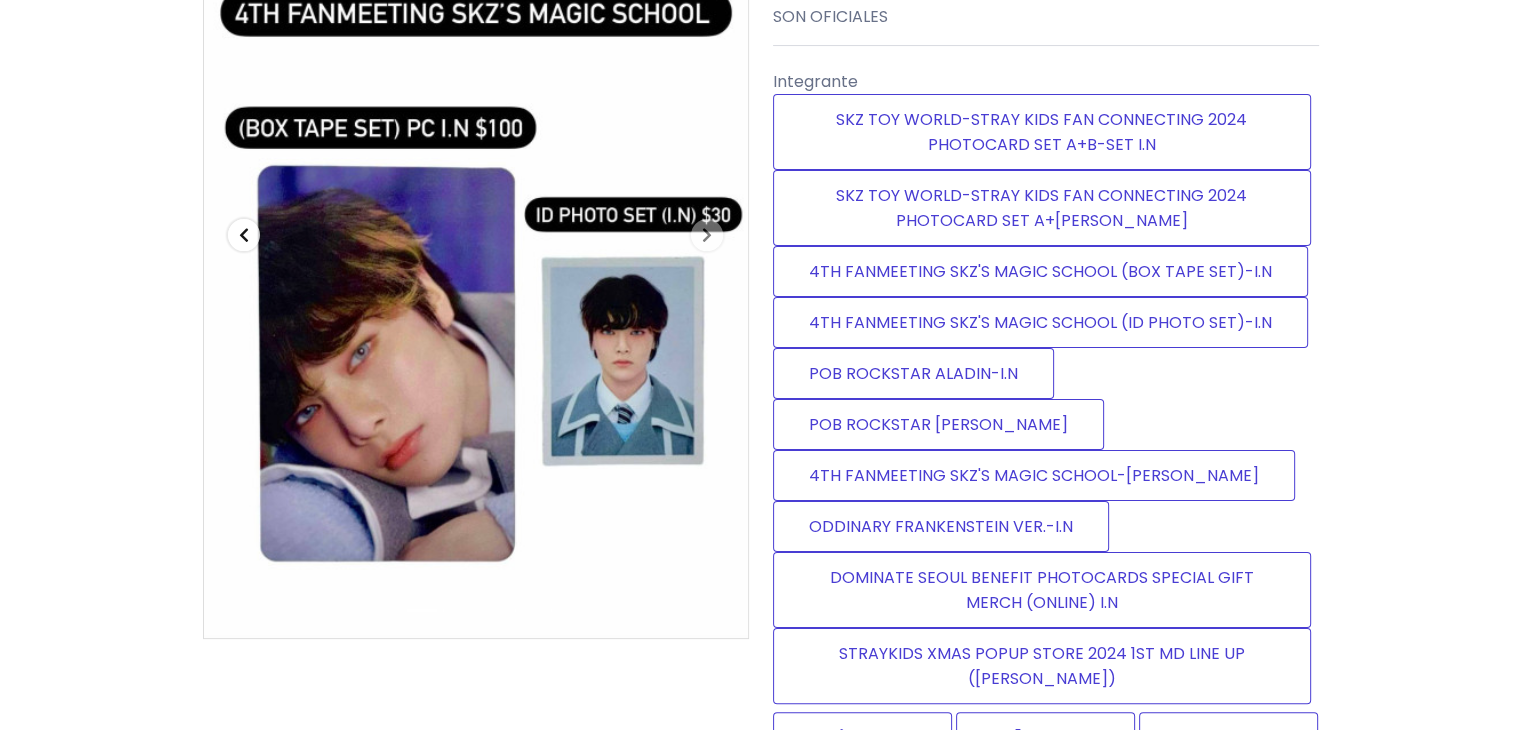 click at bounding box center (244, 235) 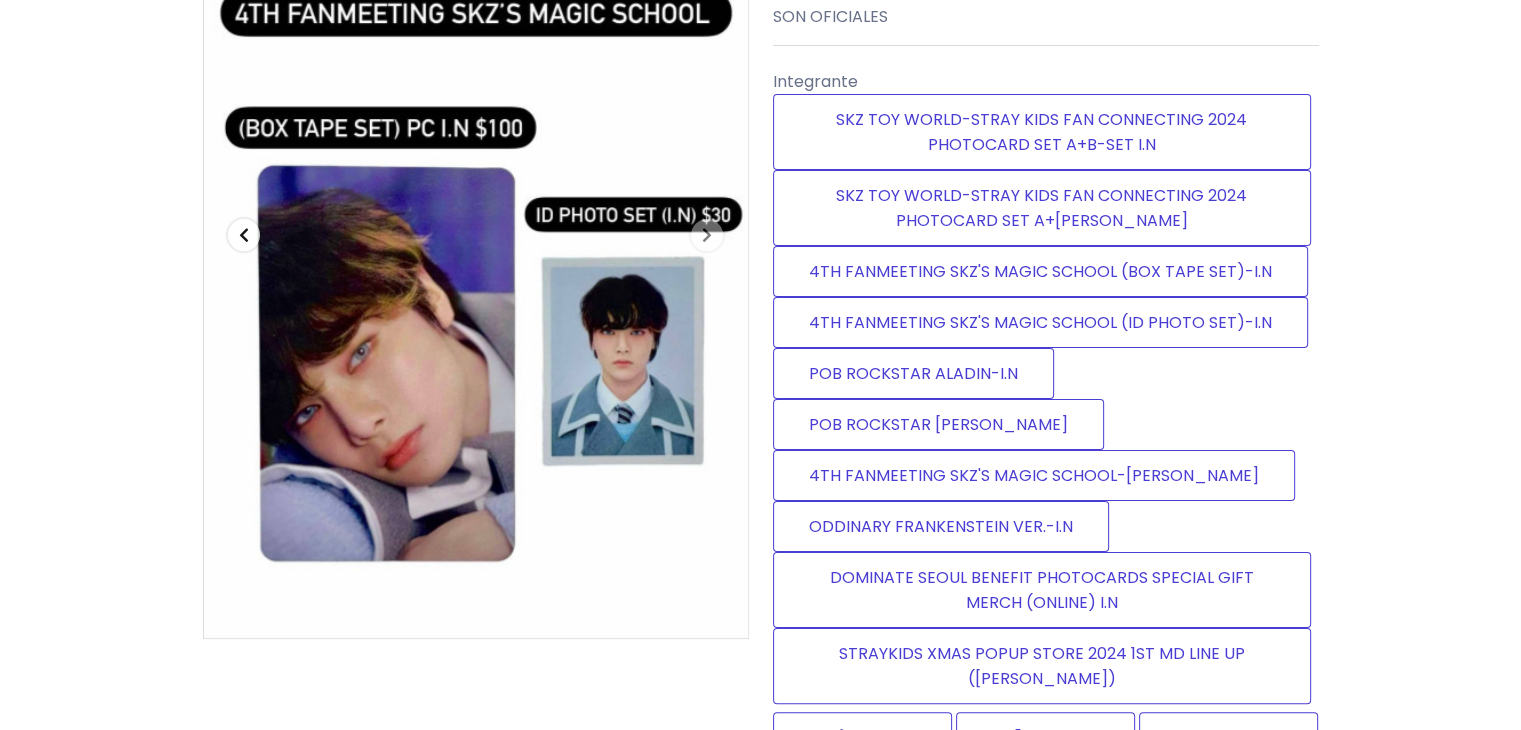 click at bounding box center (244, 235) 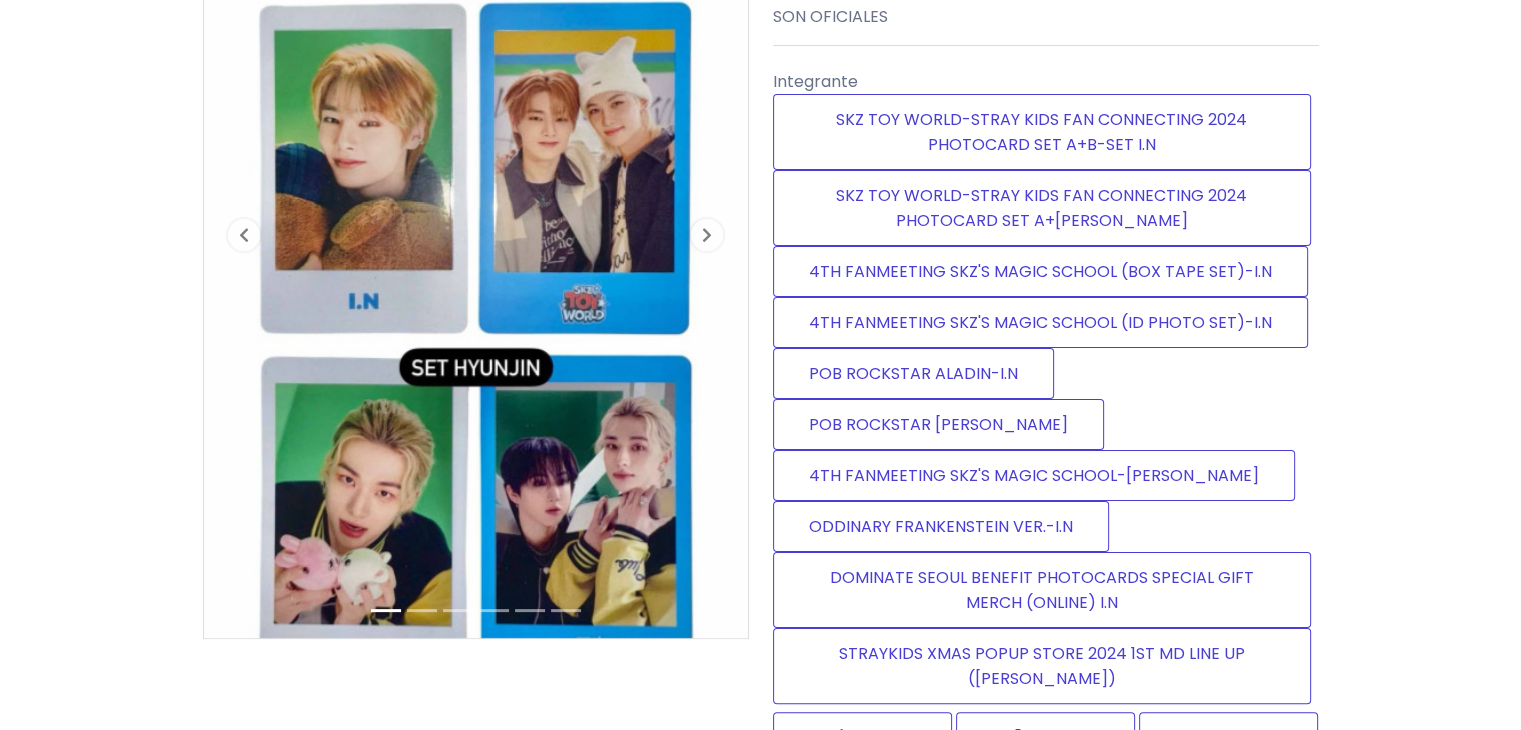 click at bounding box center (476, 274) 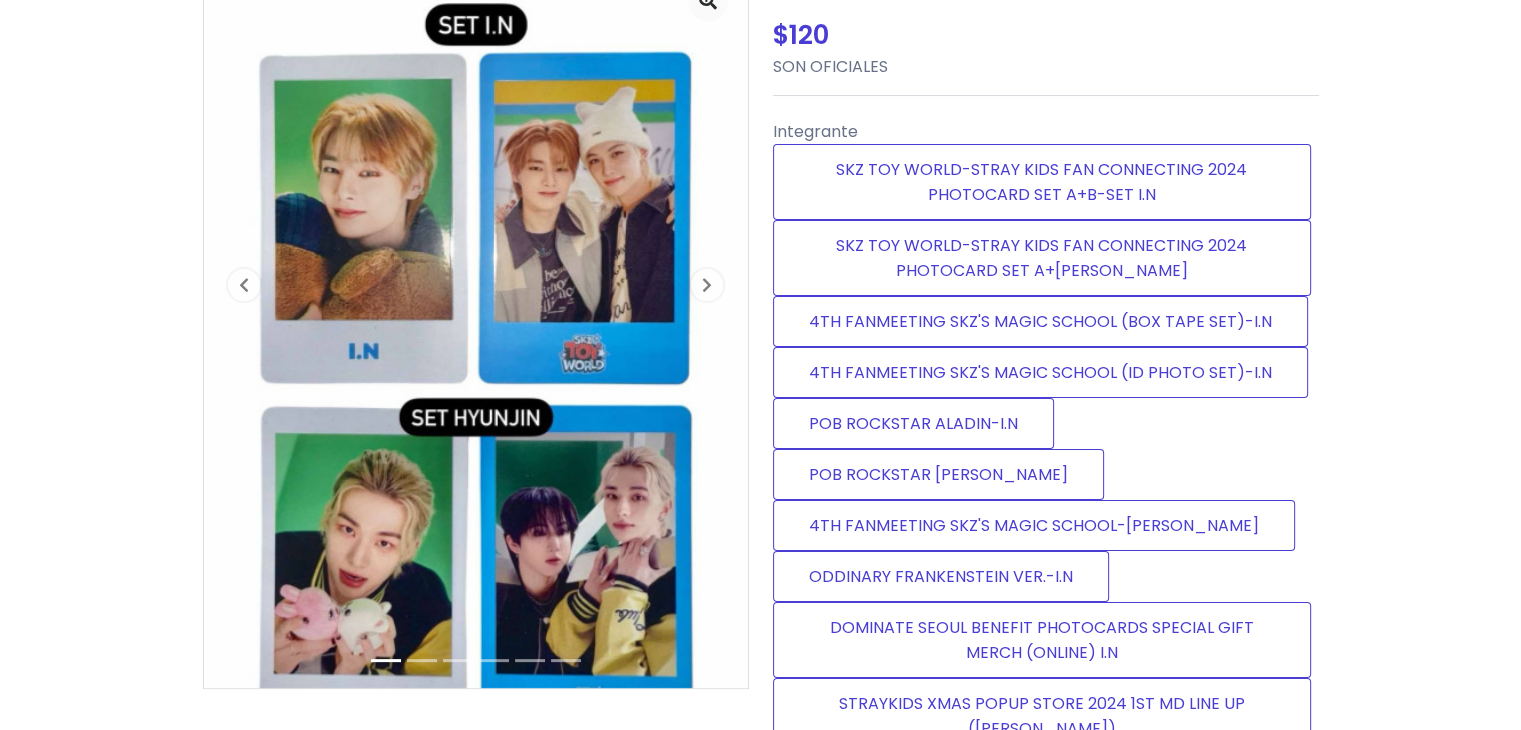 scroll, scrollTop: 245, scrollLeft: 0, axis: vertical 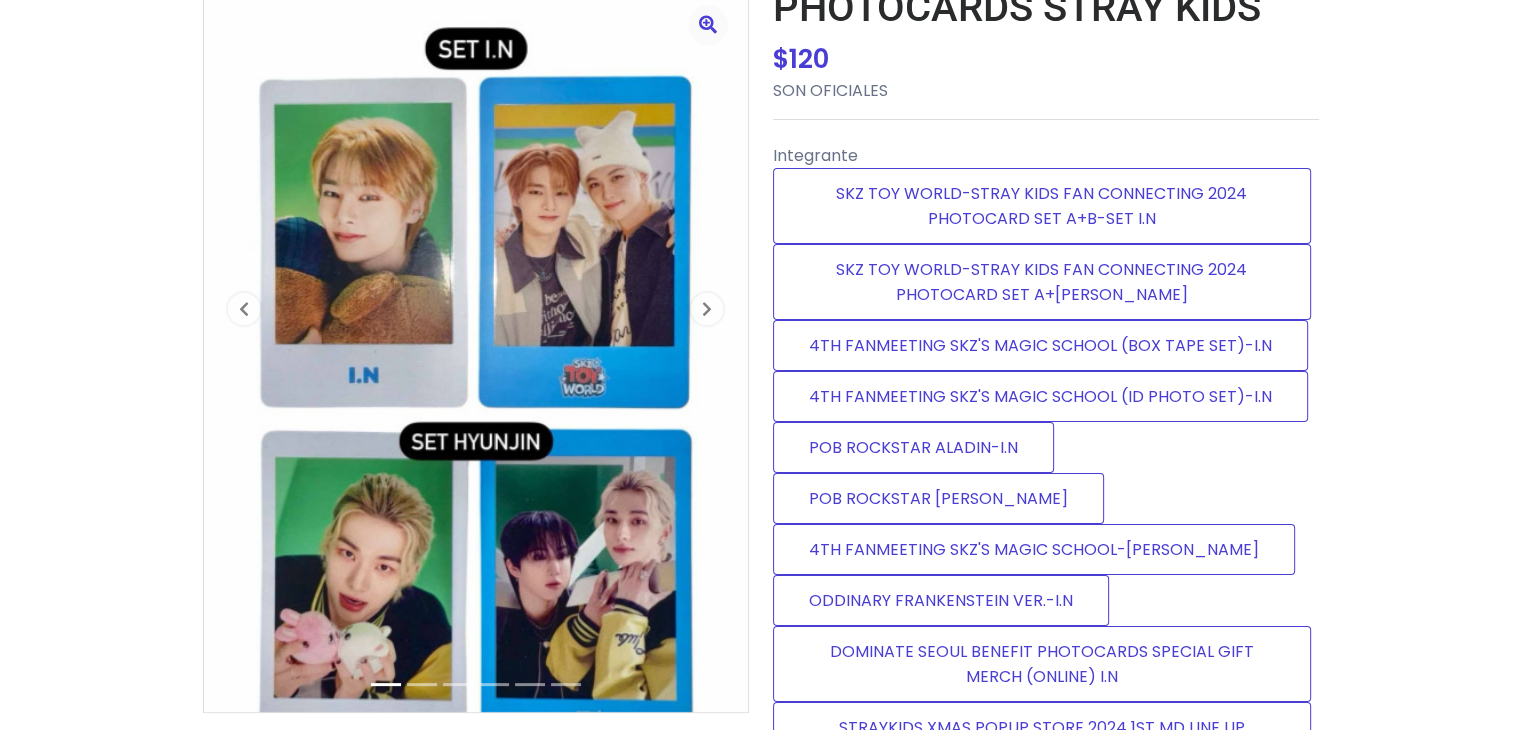 click at bounding box center (708, 24) 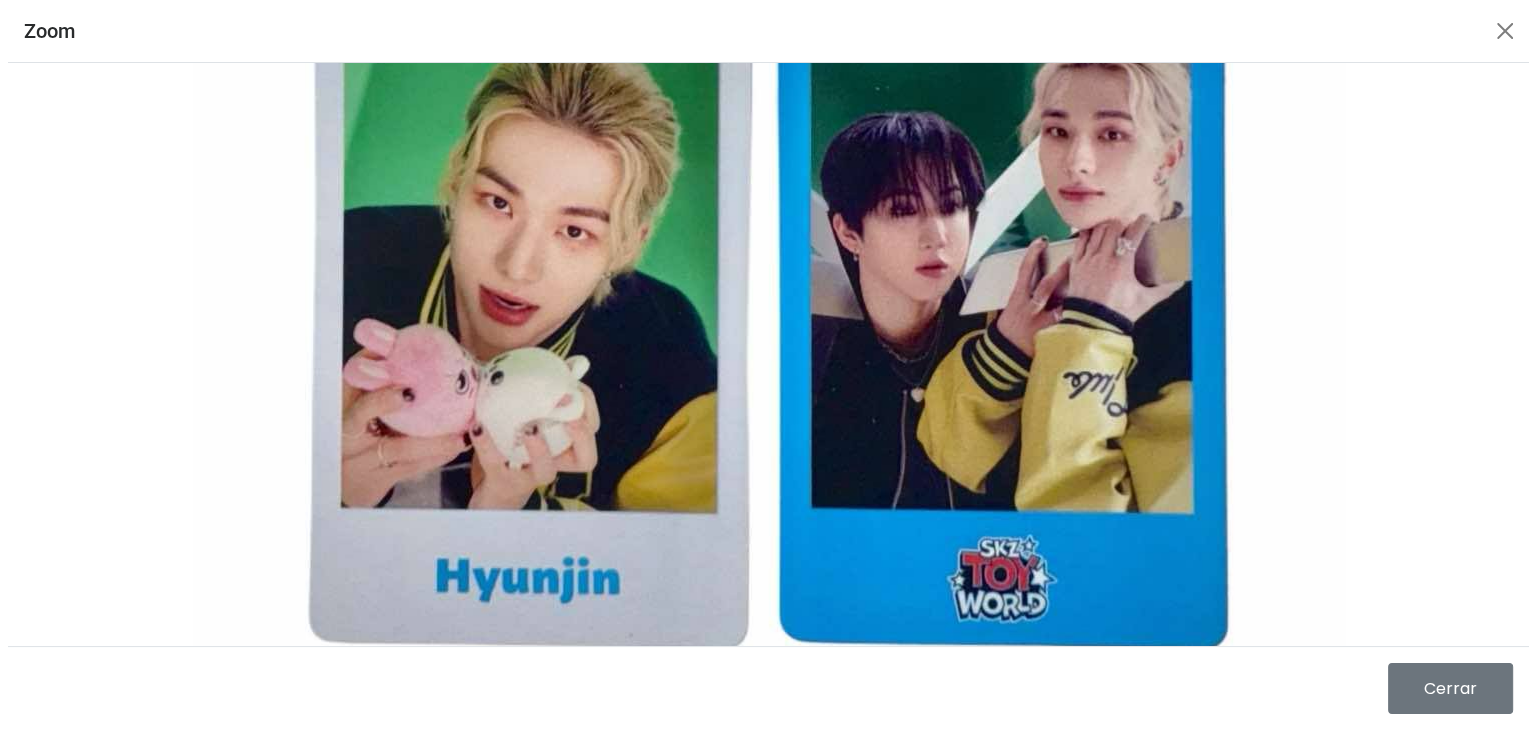 scroll, scrollTop: 50, scrollLeft: 0, axis: vertical 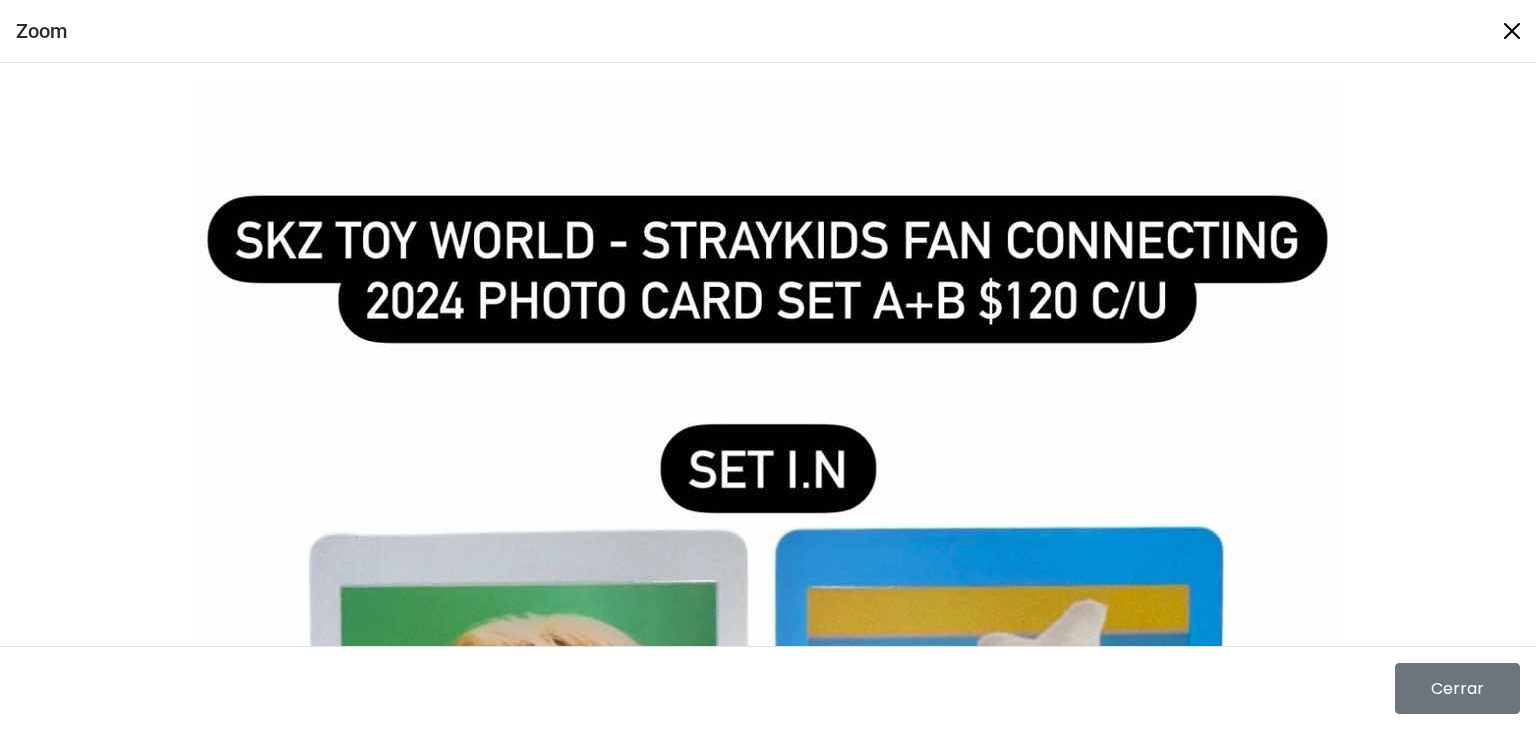 click at bounding box center (1512, 31) 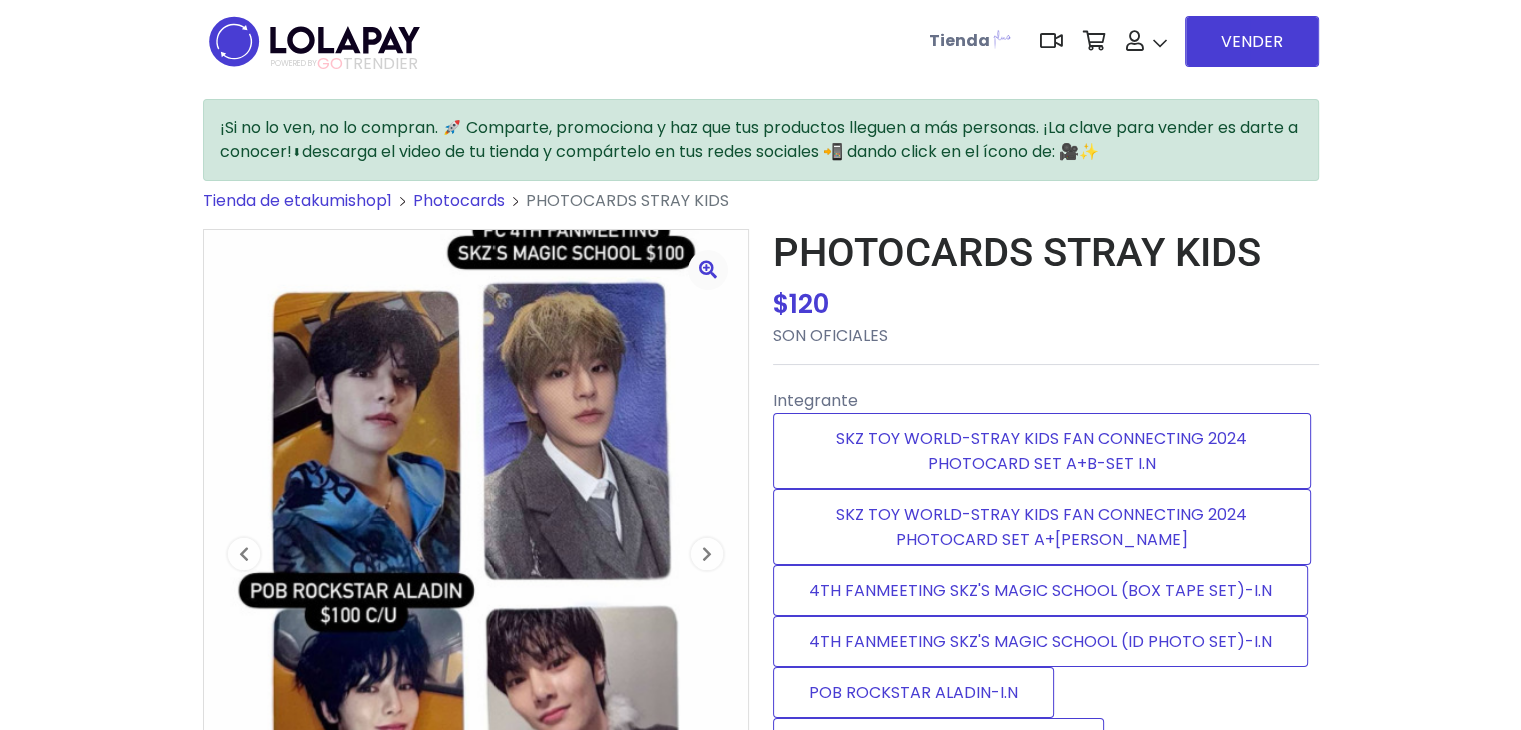 click at bounding box center [708, 269] 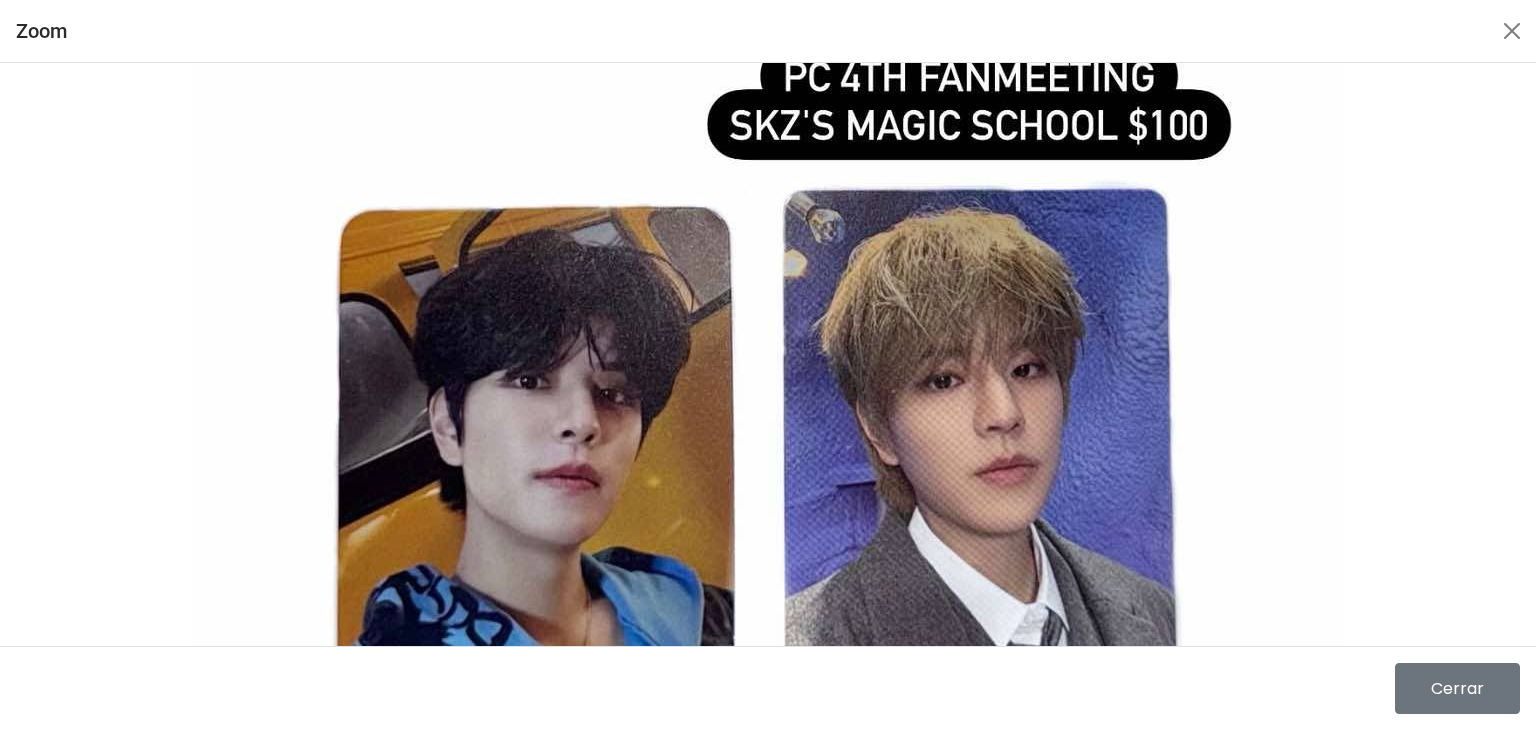 scroll, scrollTop: 169, scrollLeft: 0, axis: vertical 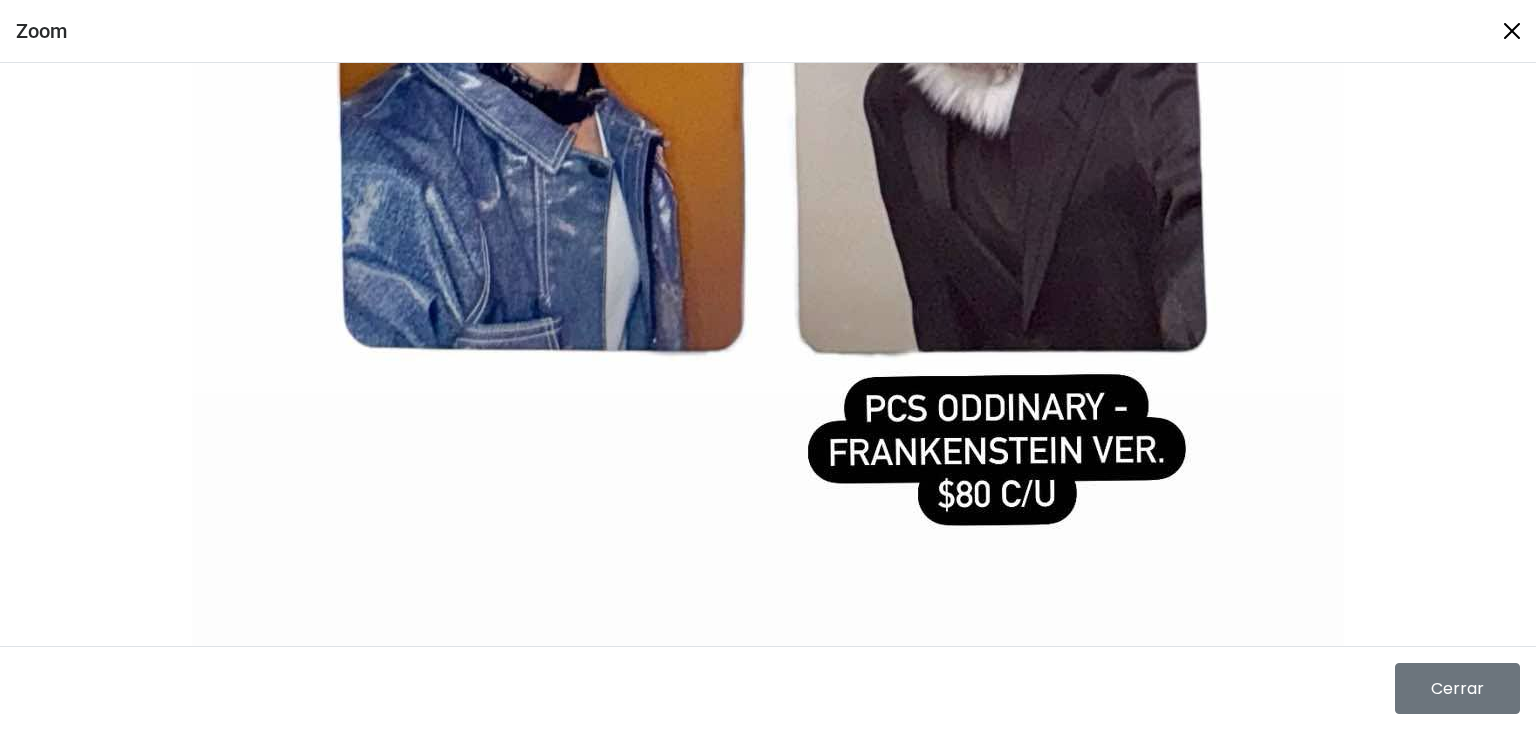 click at bounding box center (1512, 31) 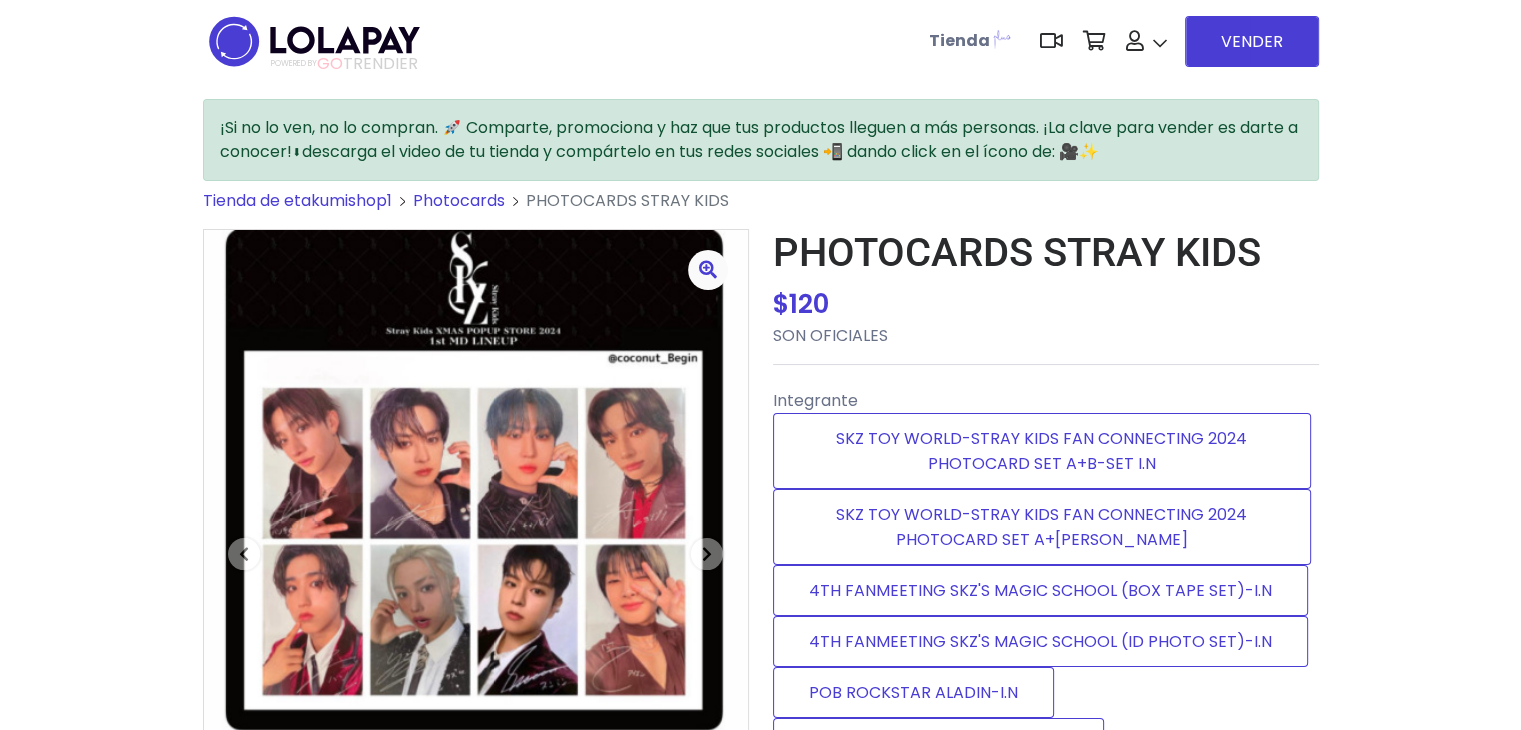 click at bounding box center (708, 269) 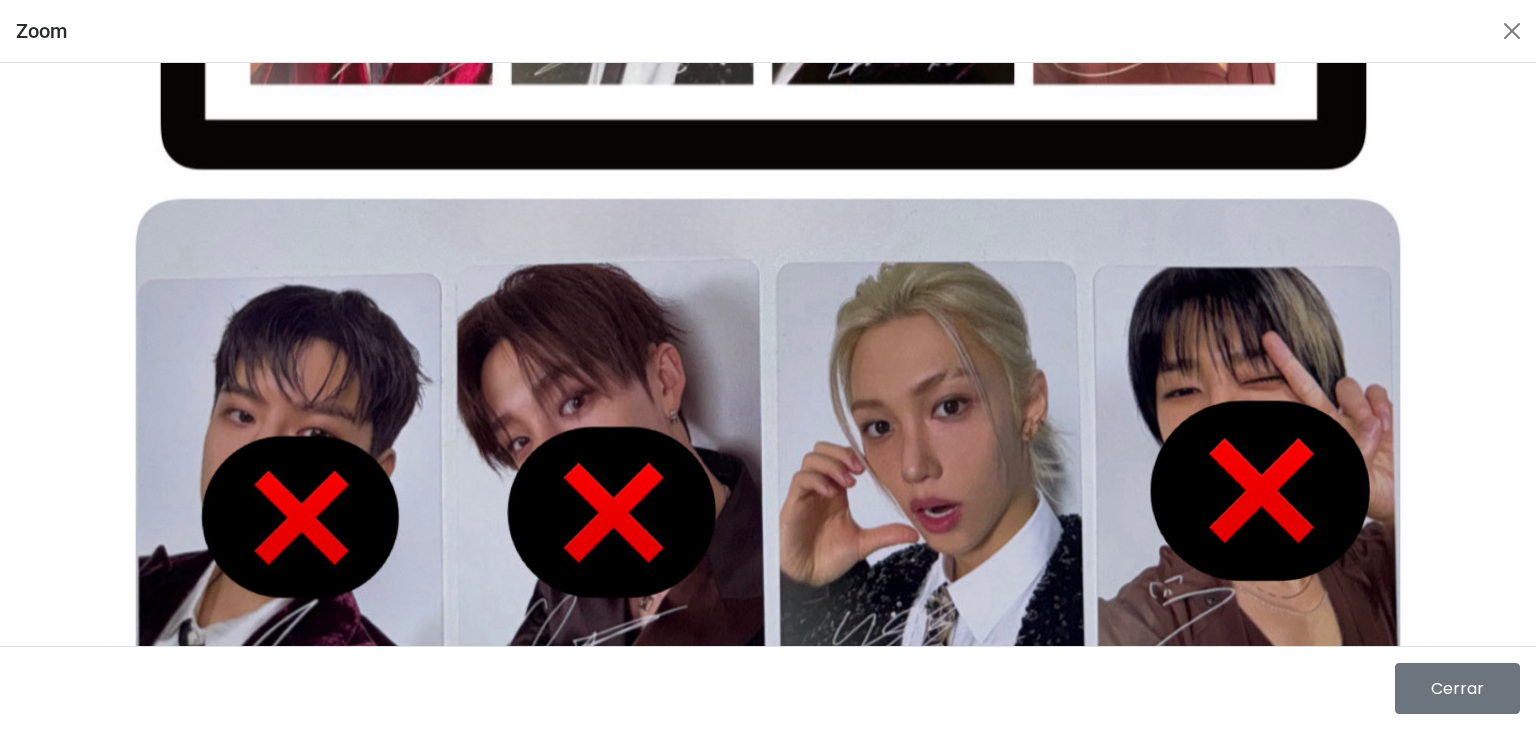 scroll, scrollTop: 0, scrollLeft: 0, axis: both 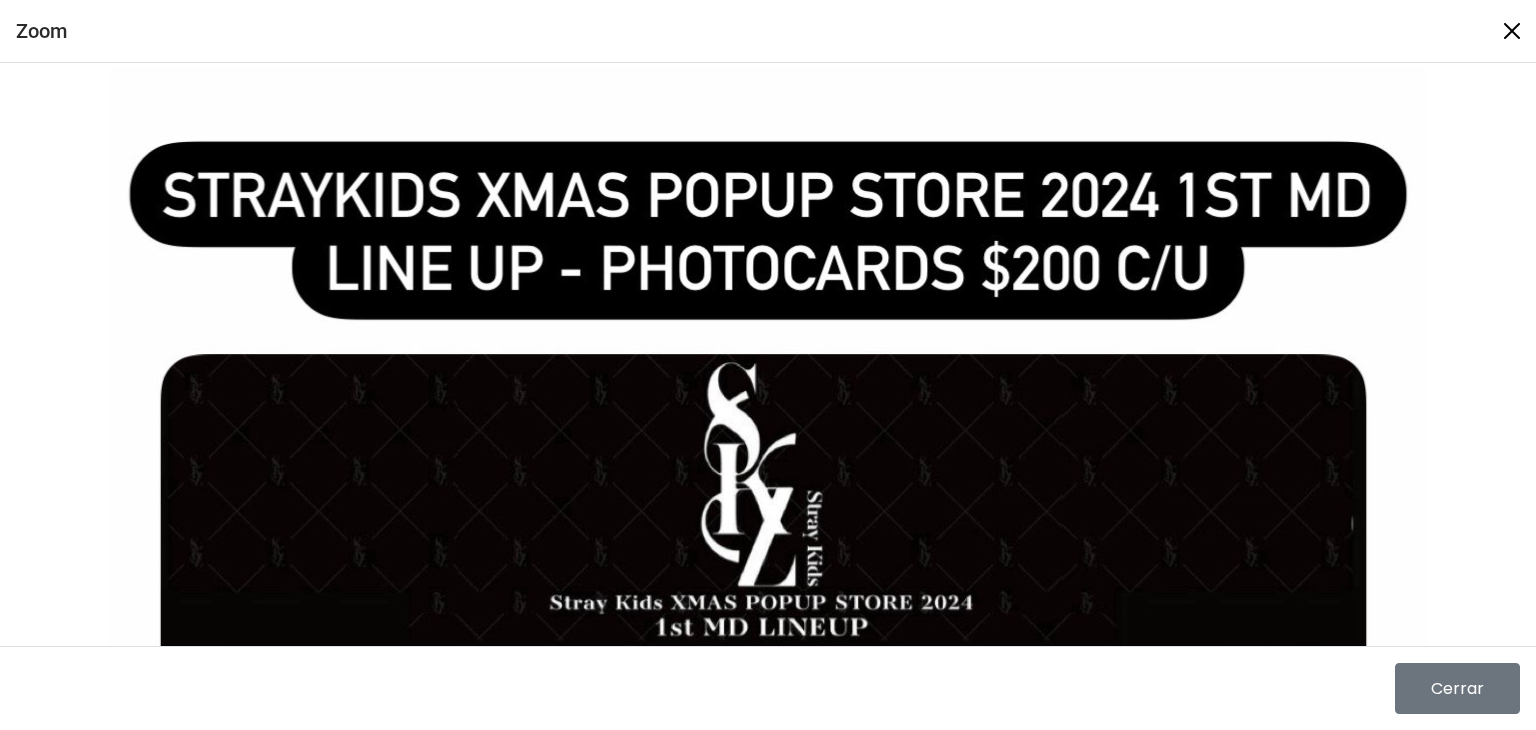 click at bounding box center (1512, 31) 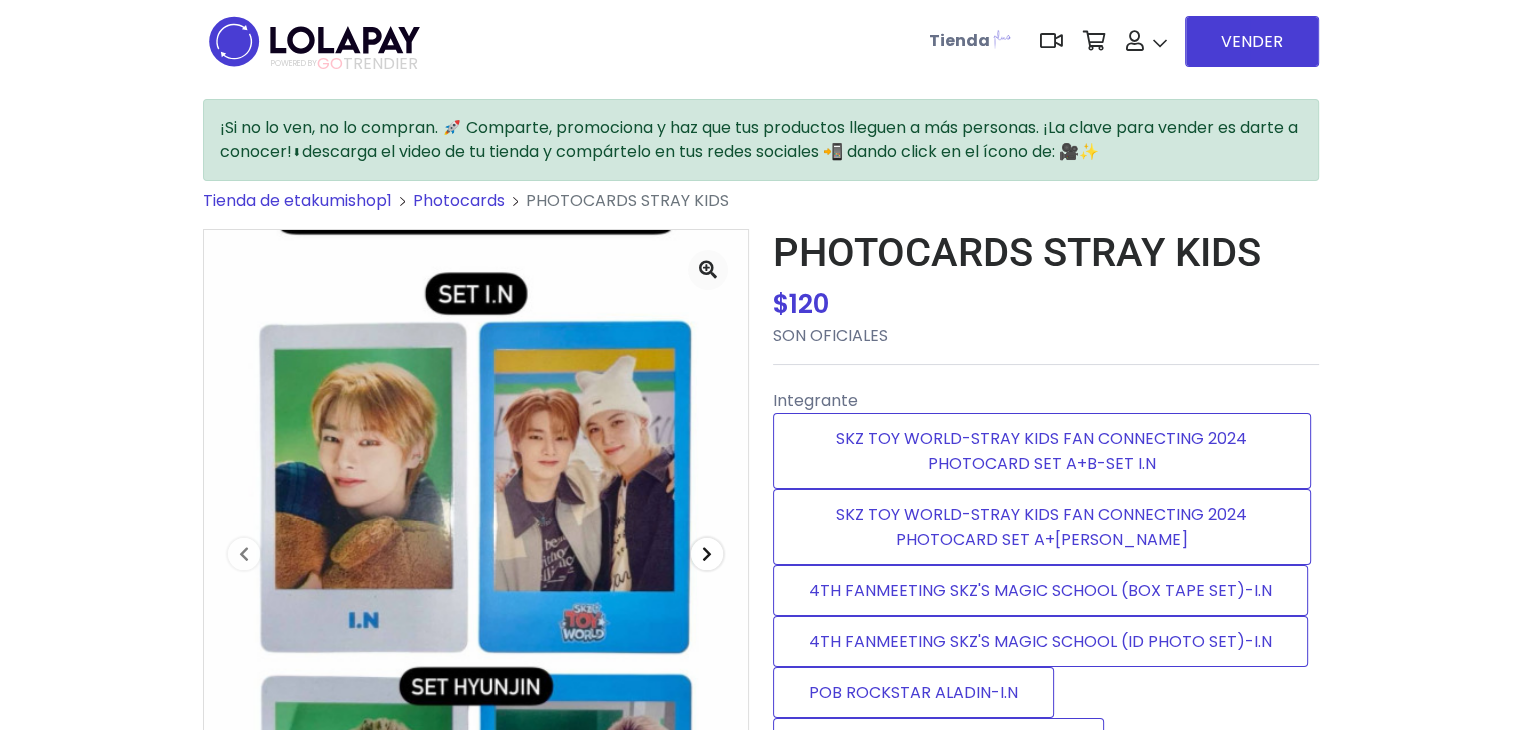 click at bounding box center (707, 554) 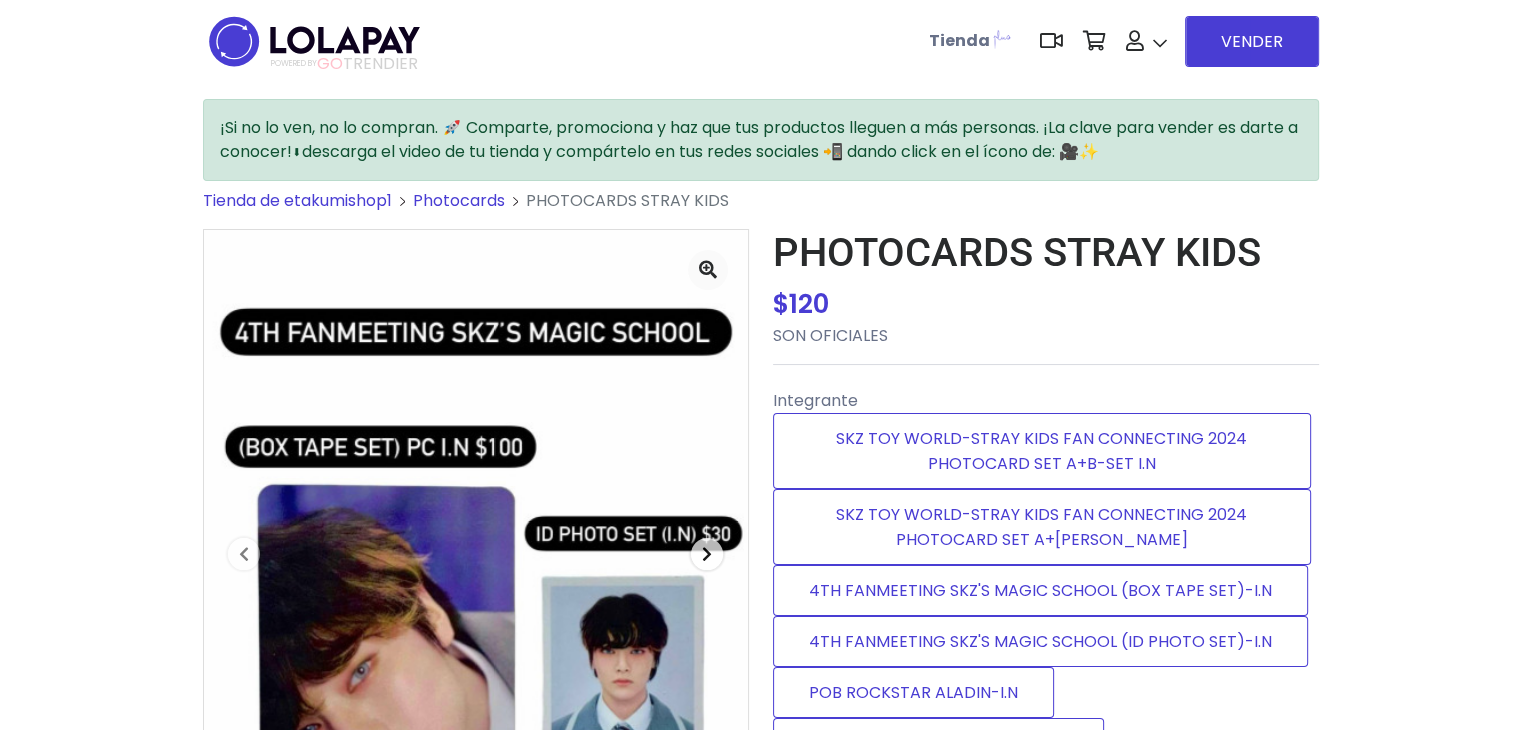 click at bounding box center (707, 554) 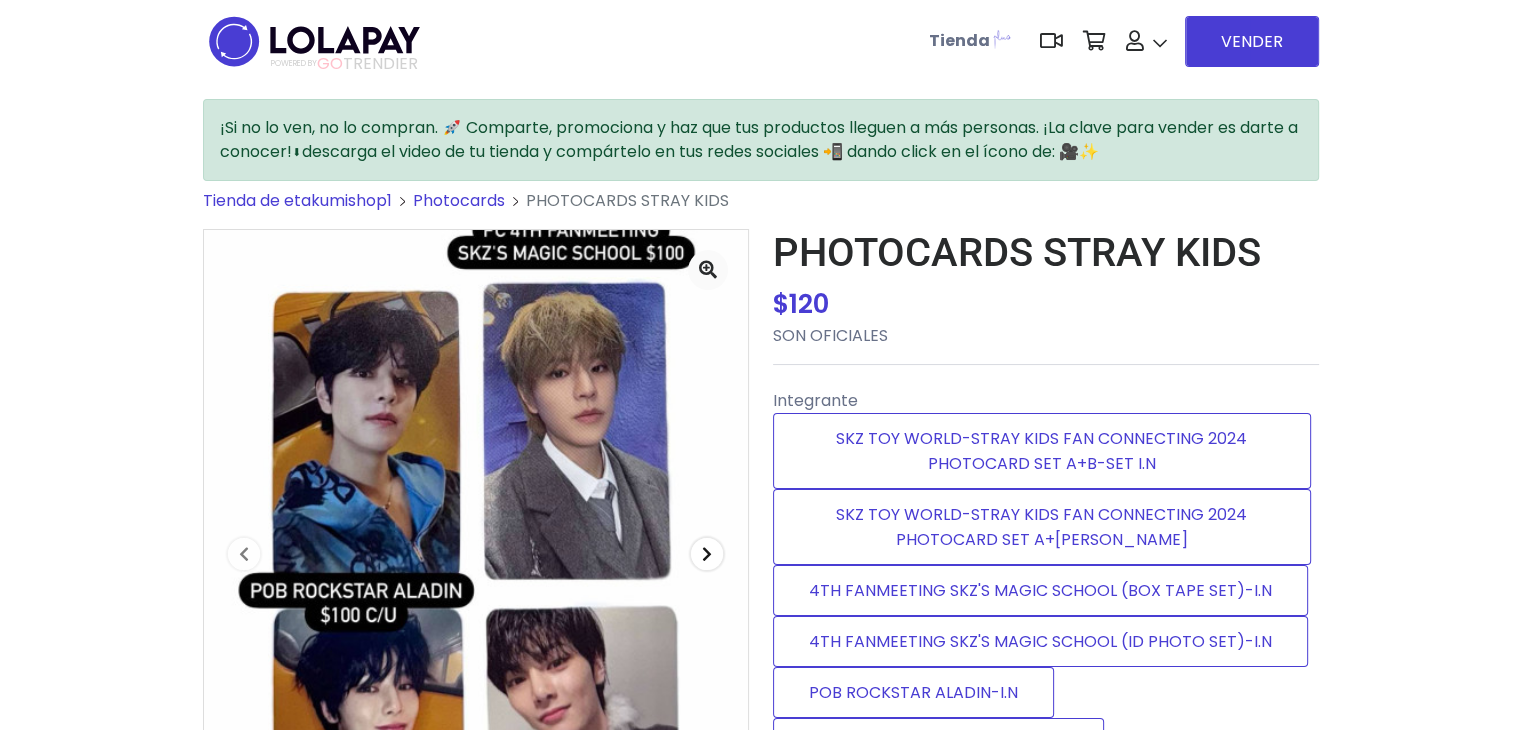 click at bounding box center [707, 554] 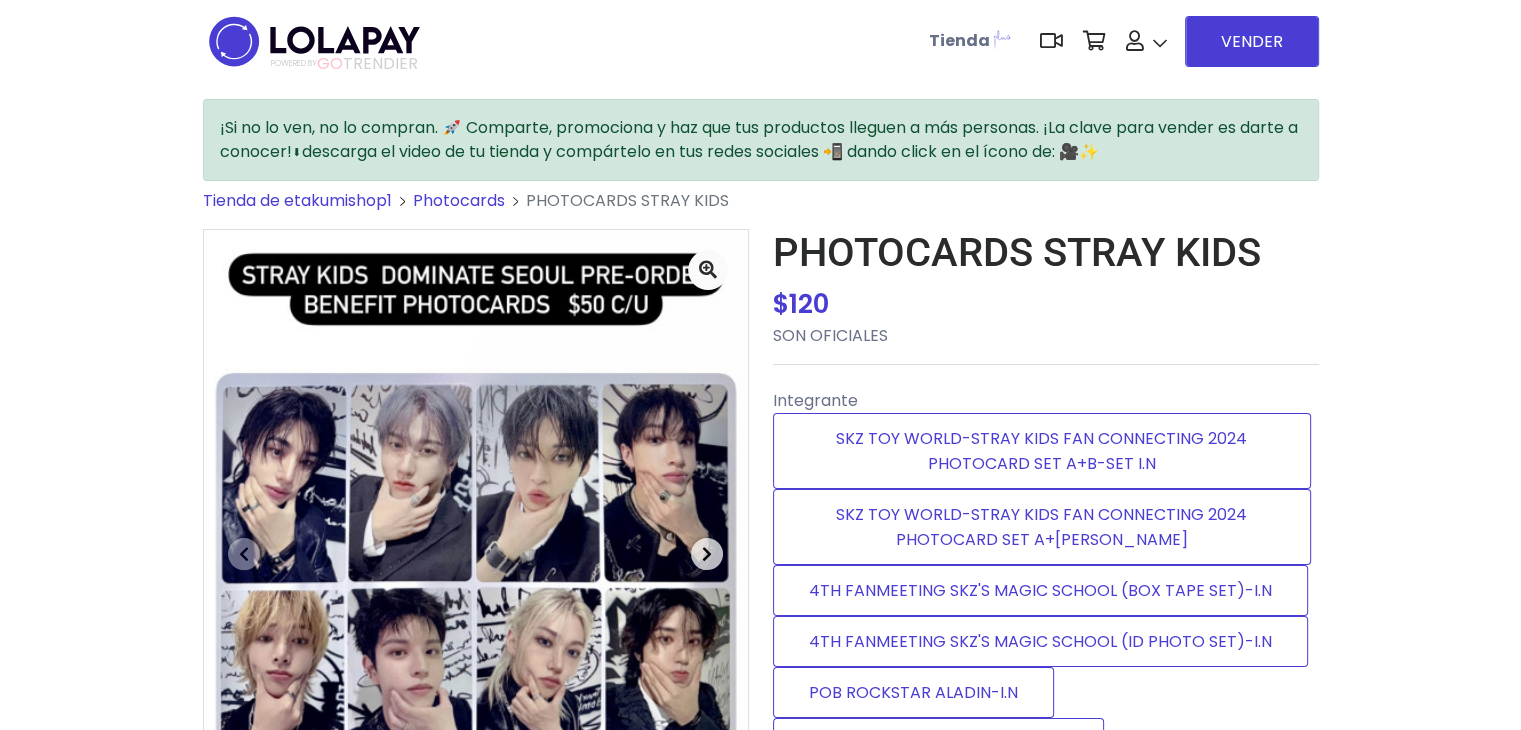 click at bounding box center (707, 554) 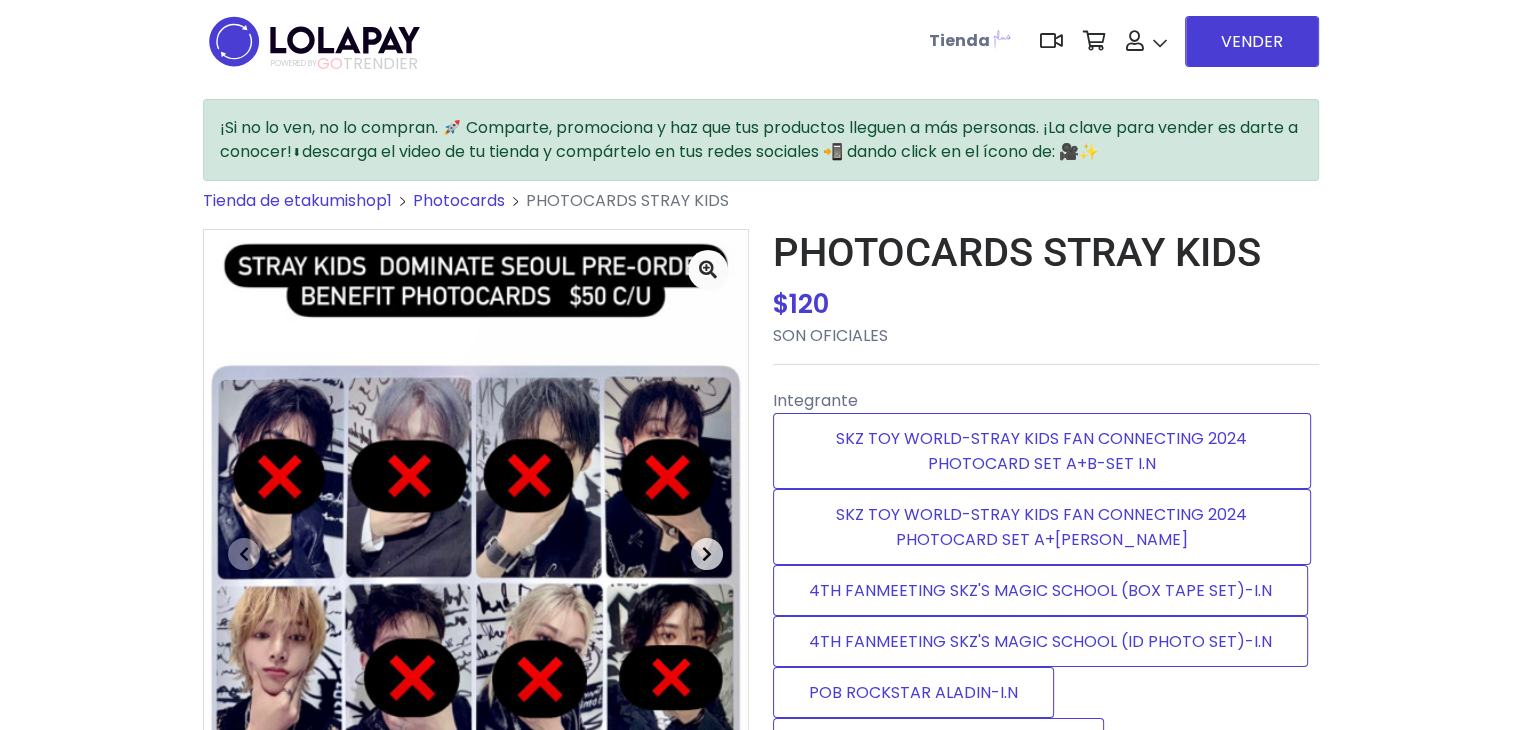 click at bounding box center [707, 554] 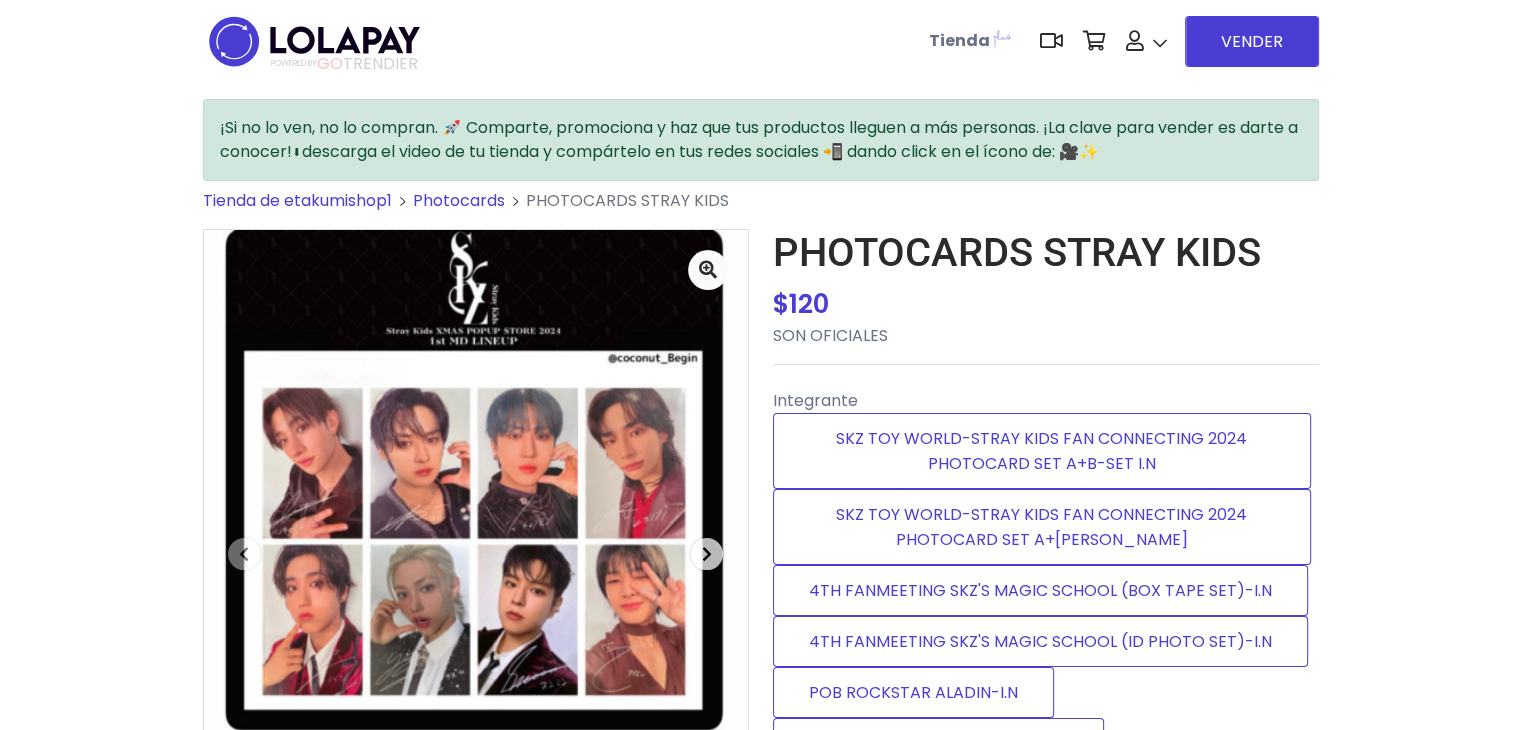 click at bounding box center (707, 554) 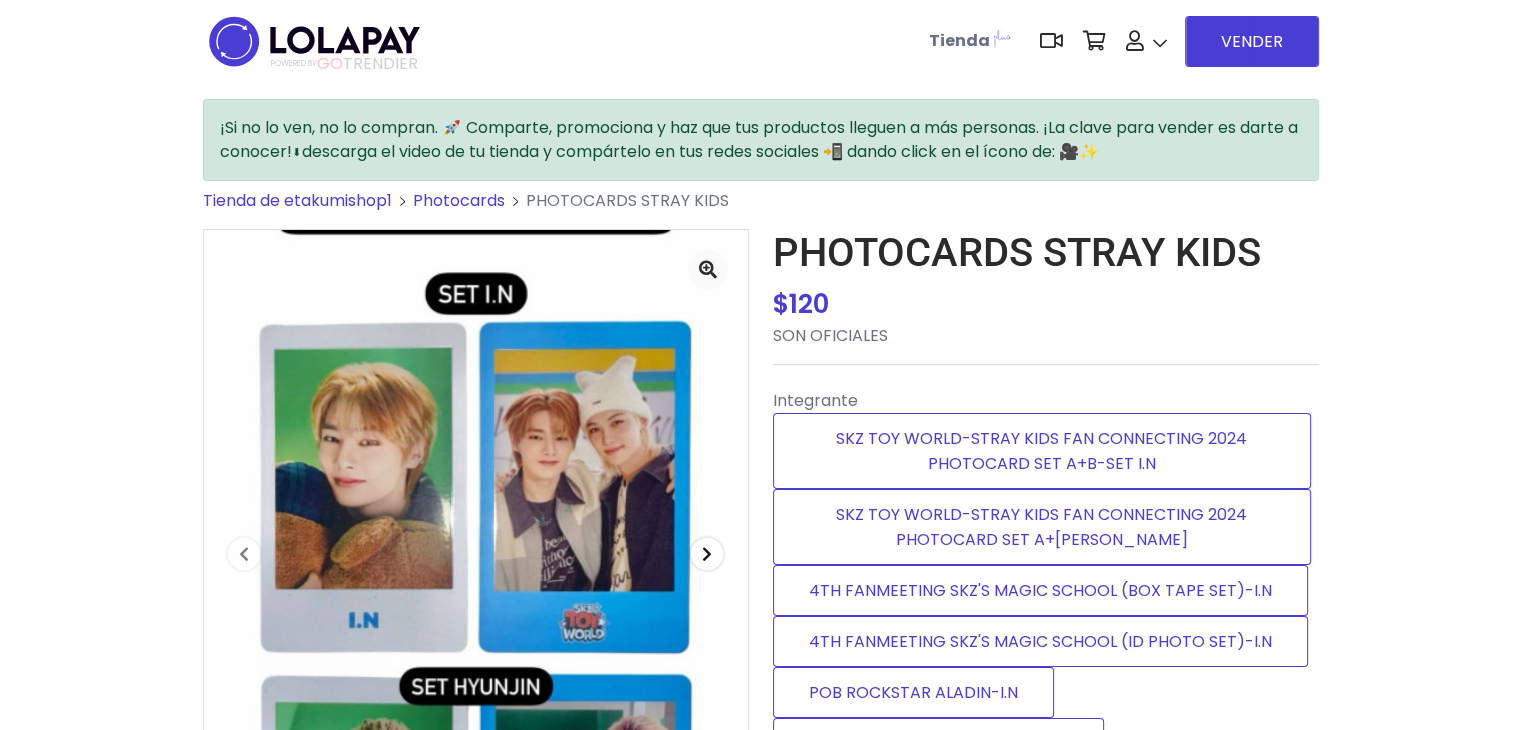 click at bounding box center [707, 554] 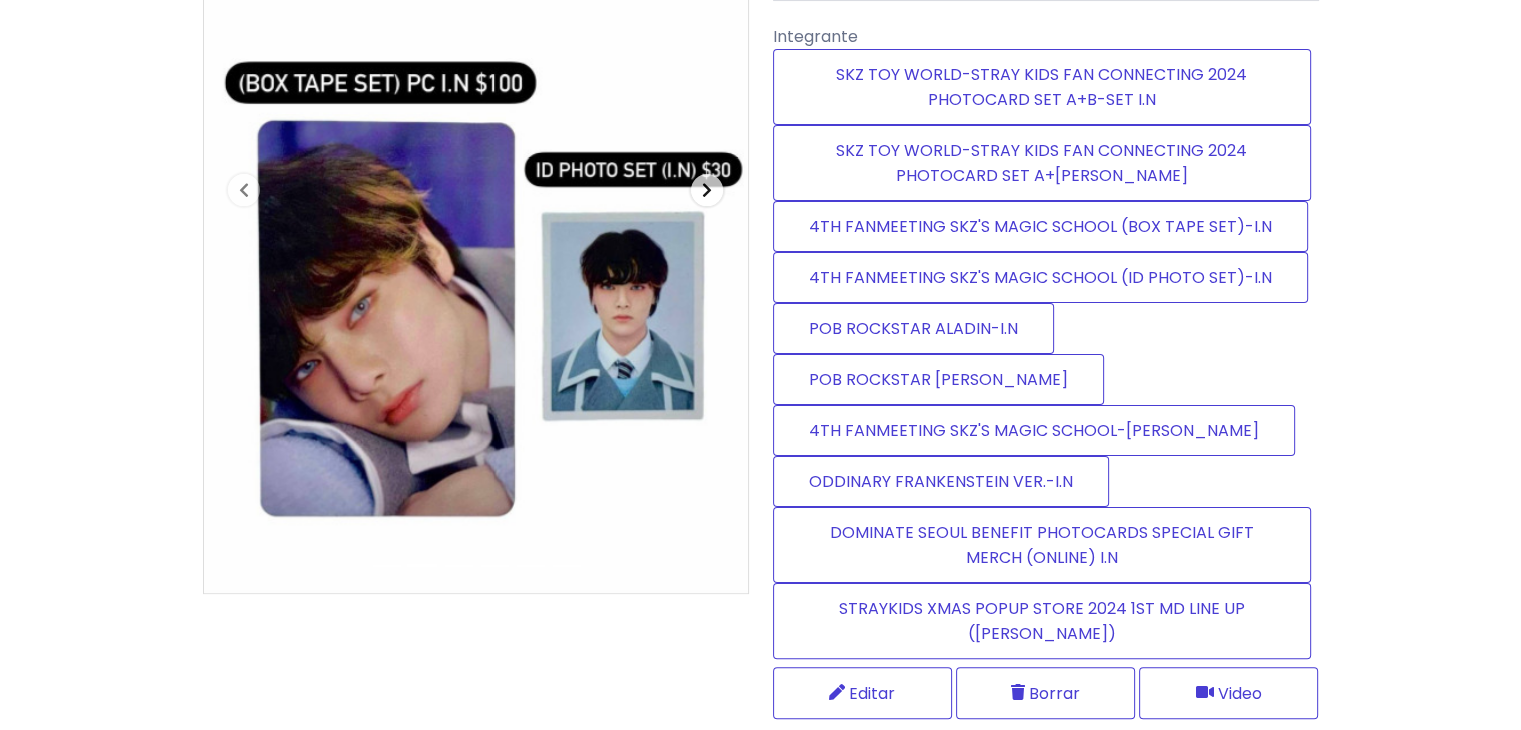 scroll, scrollTop: 367, scrollLeft: 0, axis: vertical 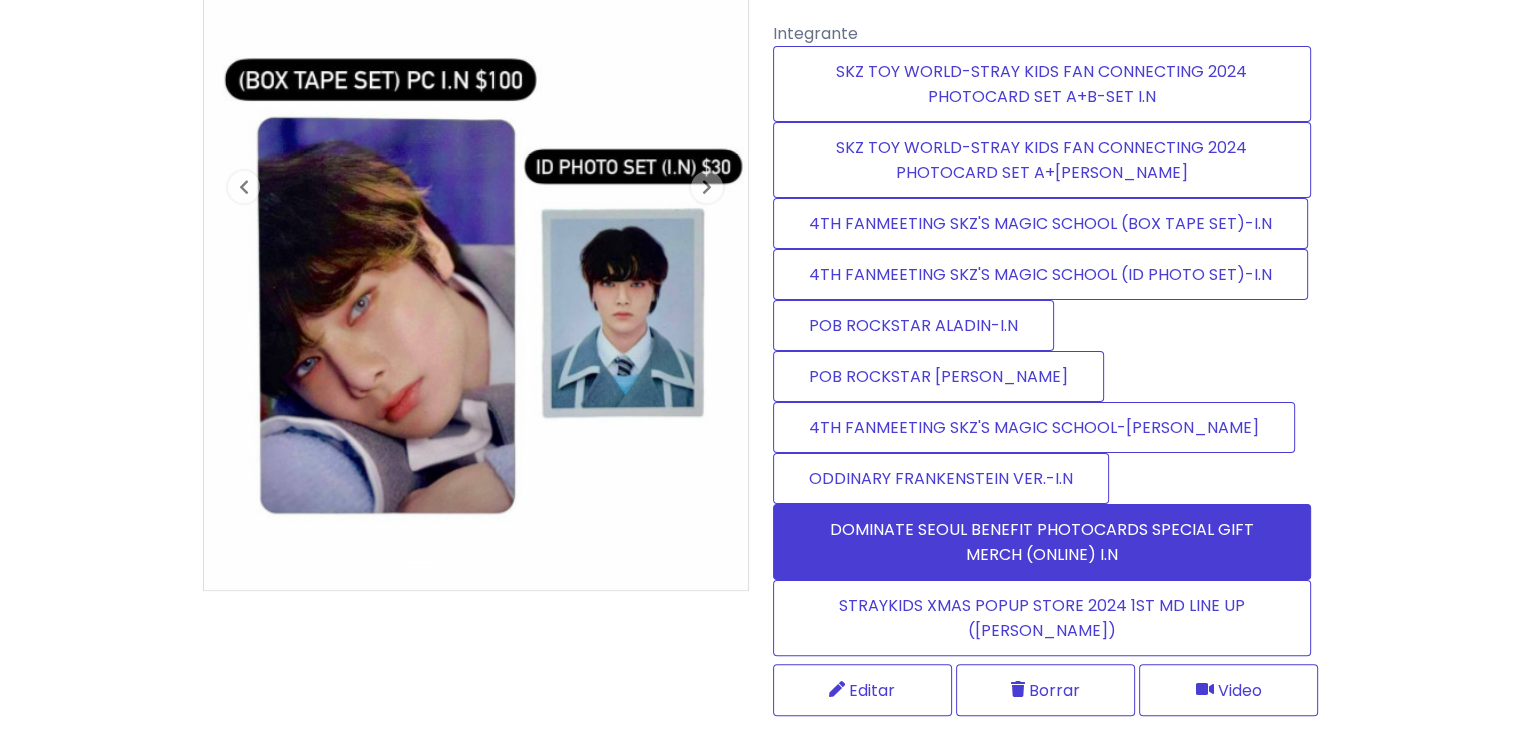 click on "DOMINATE SEOUL BENEFIT PHOTOCARDS SPECIAL GIFT MERCH (ONLINE) I.N" at bounding box center (1042, 542) 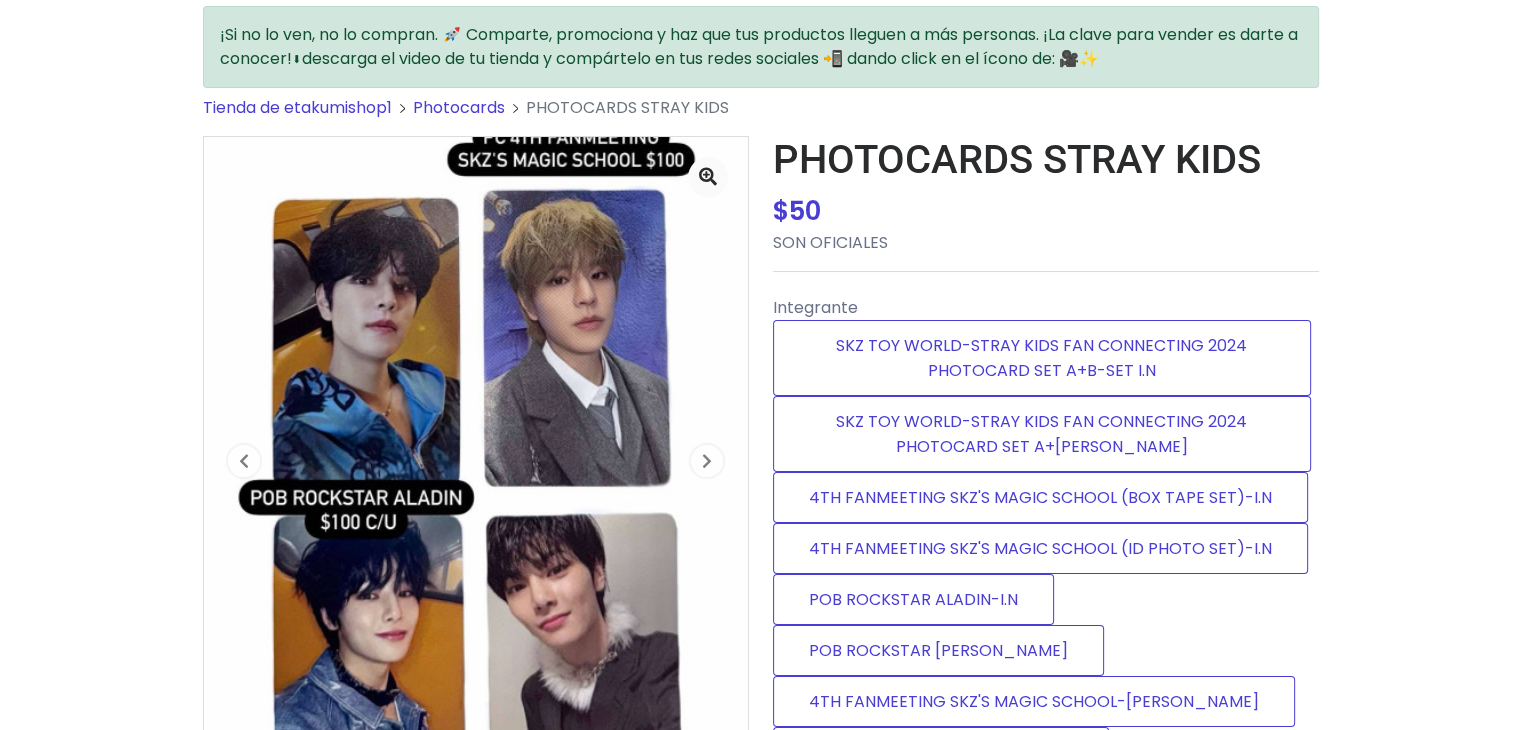 scroll, scrollTop: 91, scrollLeft: 0, axis: vertical 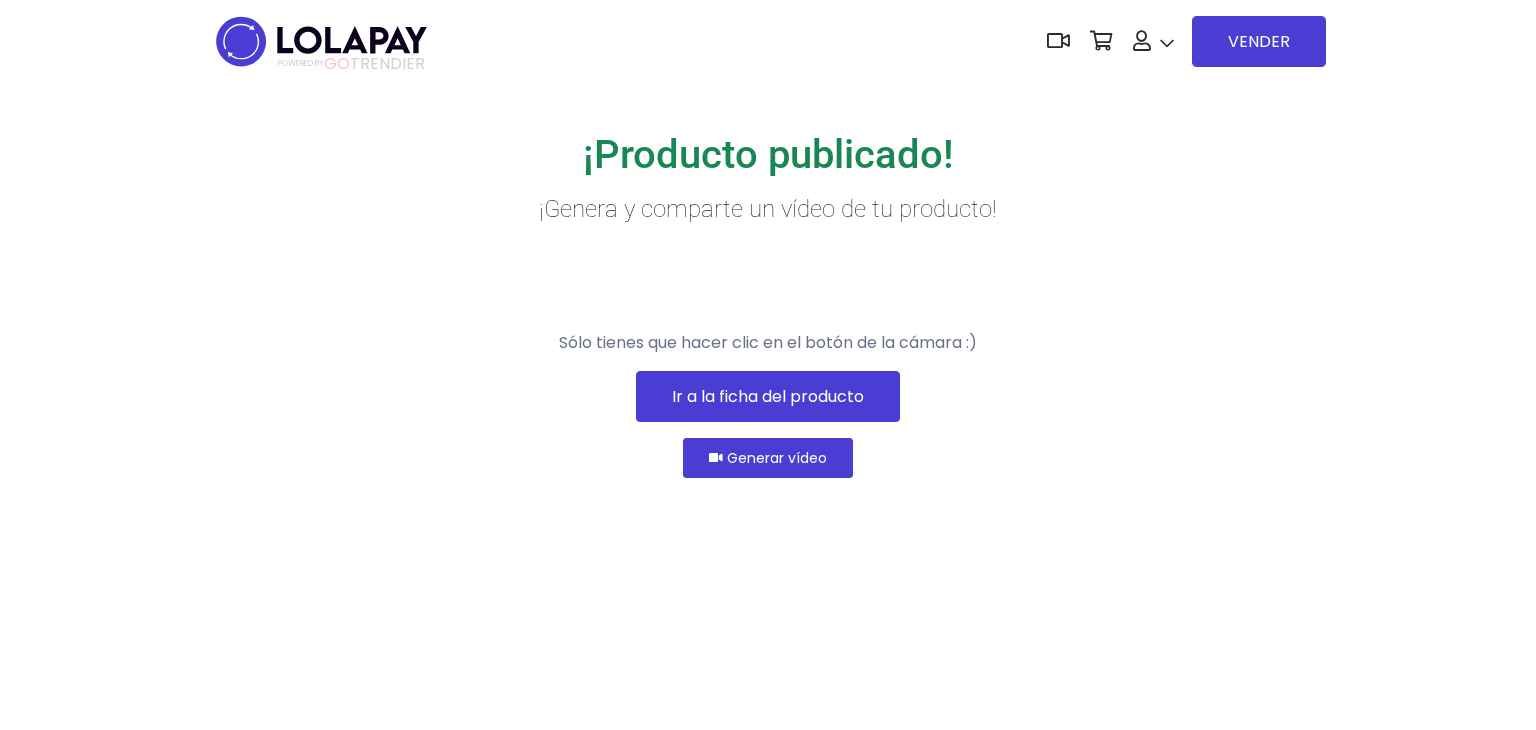 click on "Ir a la ficha del producto" at bounding box center [768, 396] 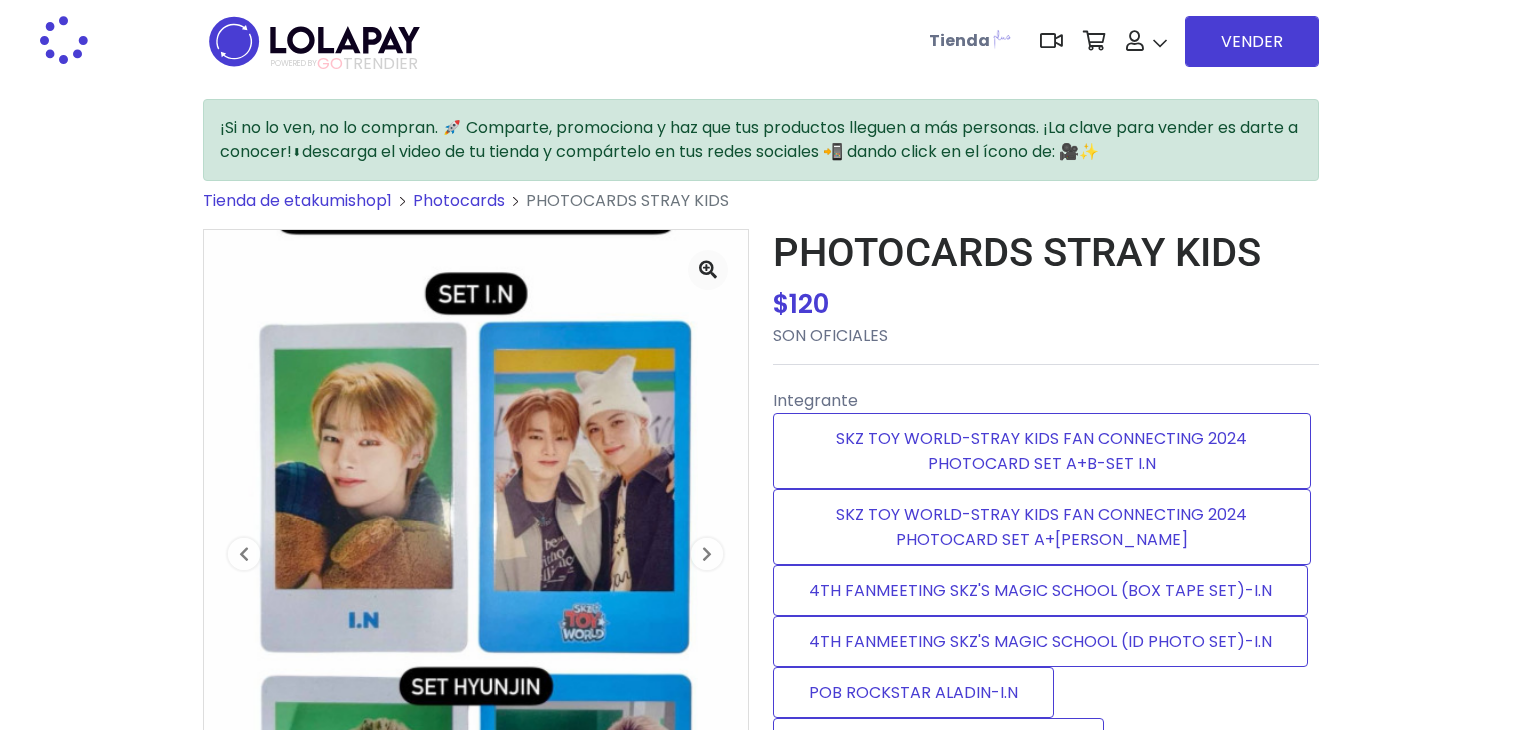 scroll, scrollTop: 0, scrollLeft: 0, axis: both 